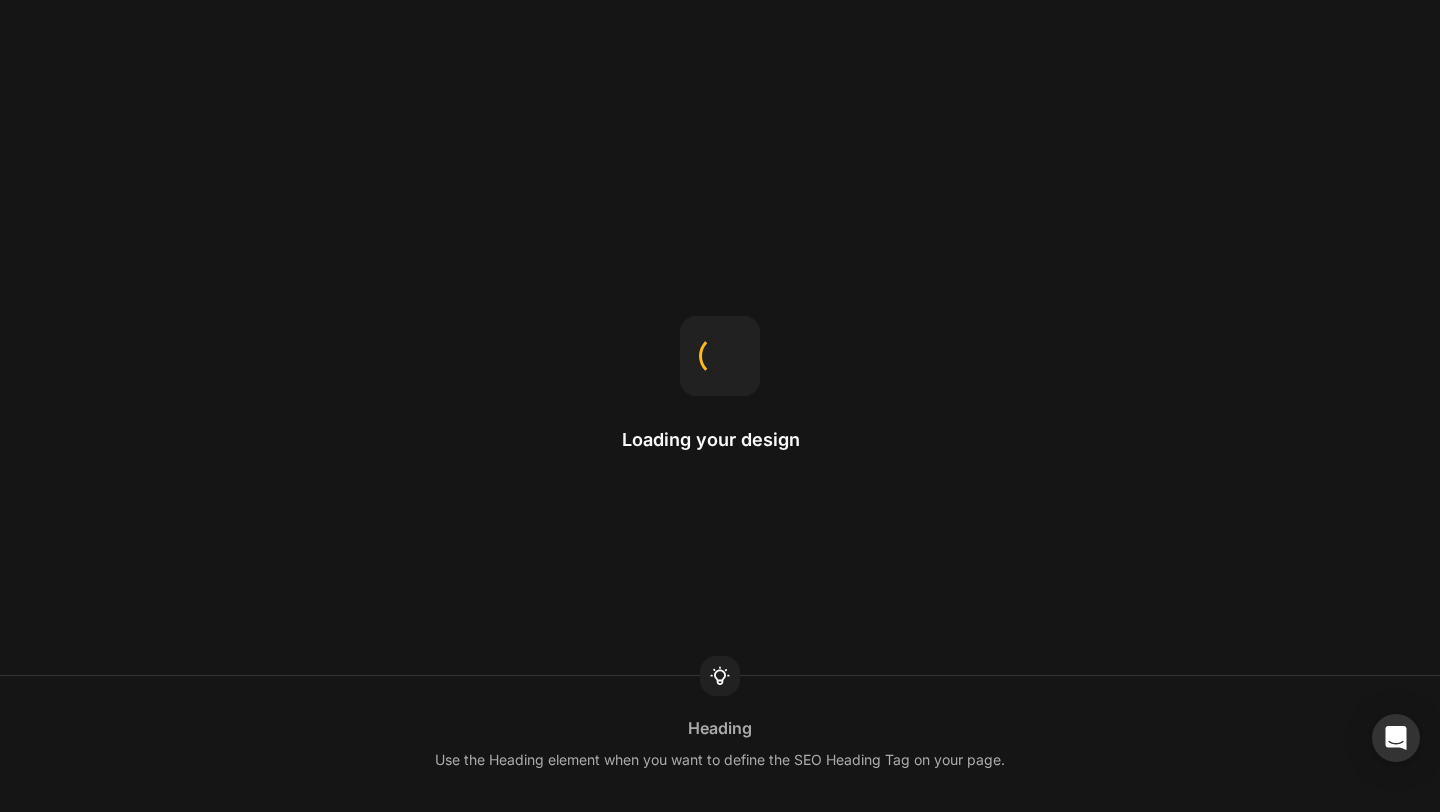 scroll, scrollTop: 0, scrollLeft: 0, axis: both 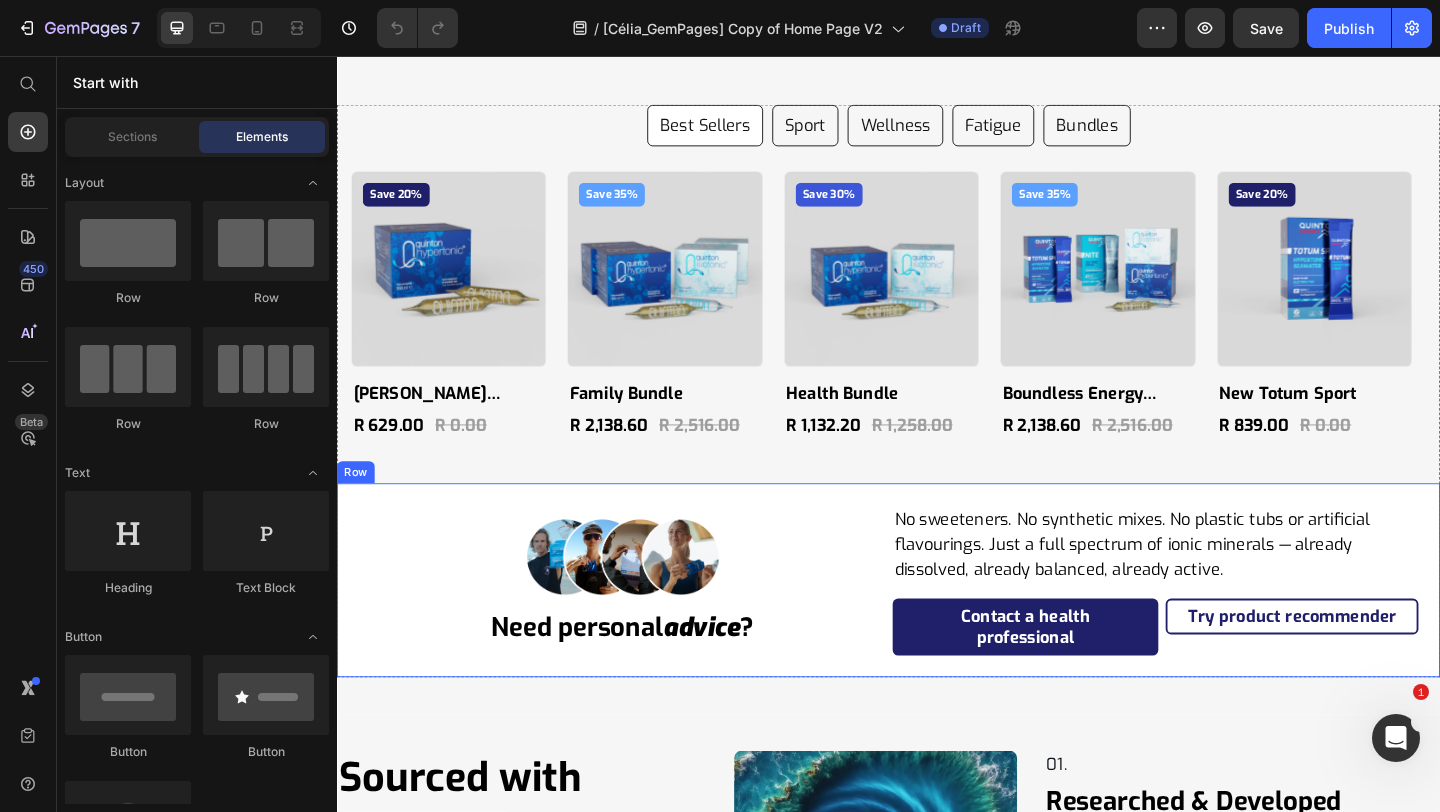 click on "Image Need personal  advice ? Heading" at bounding box center [647, 627] 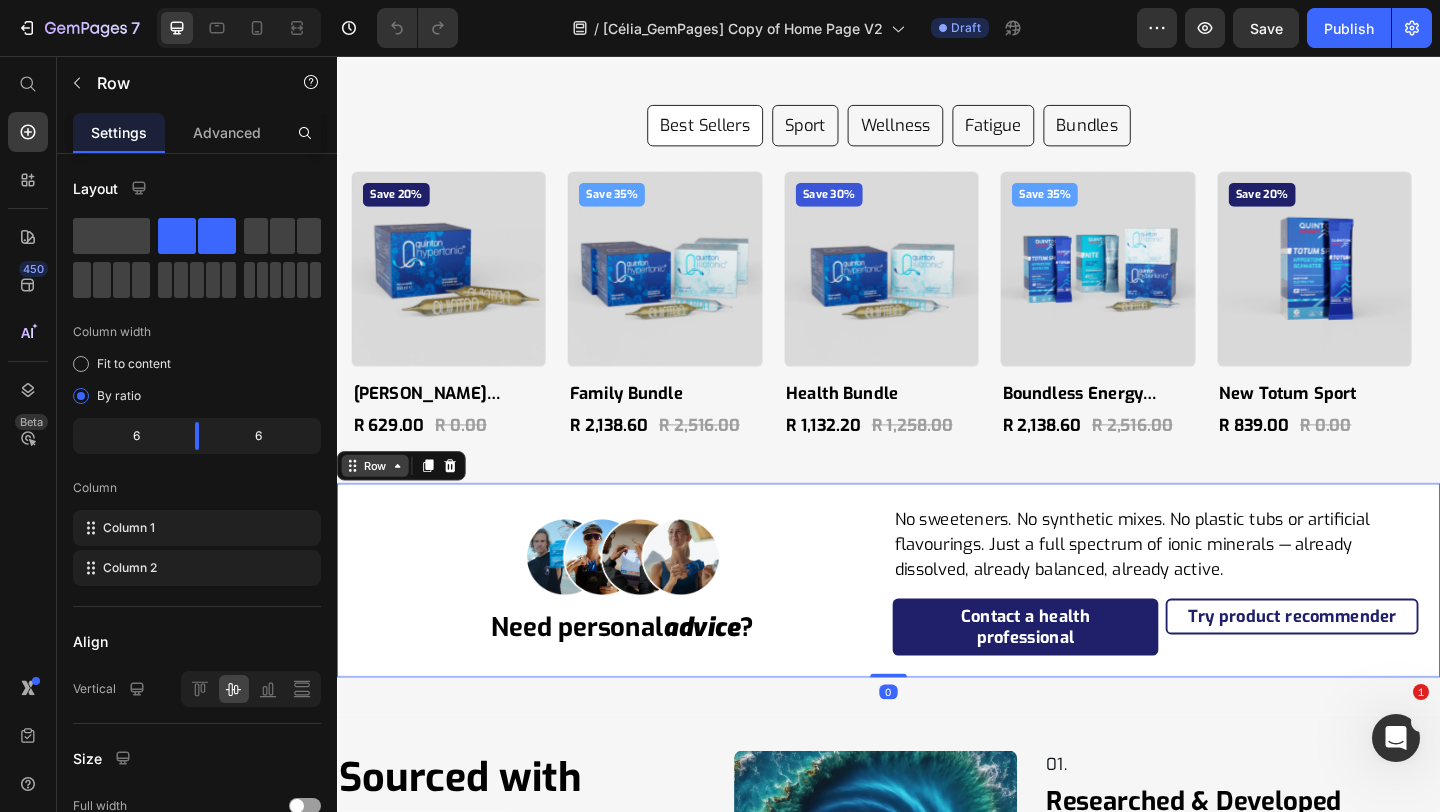 click 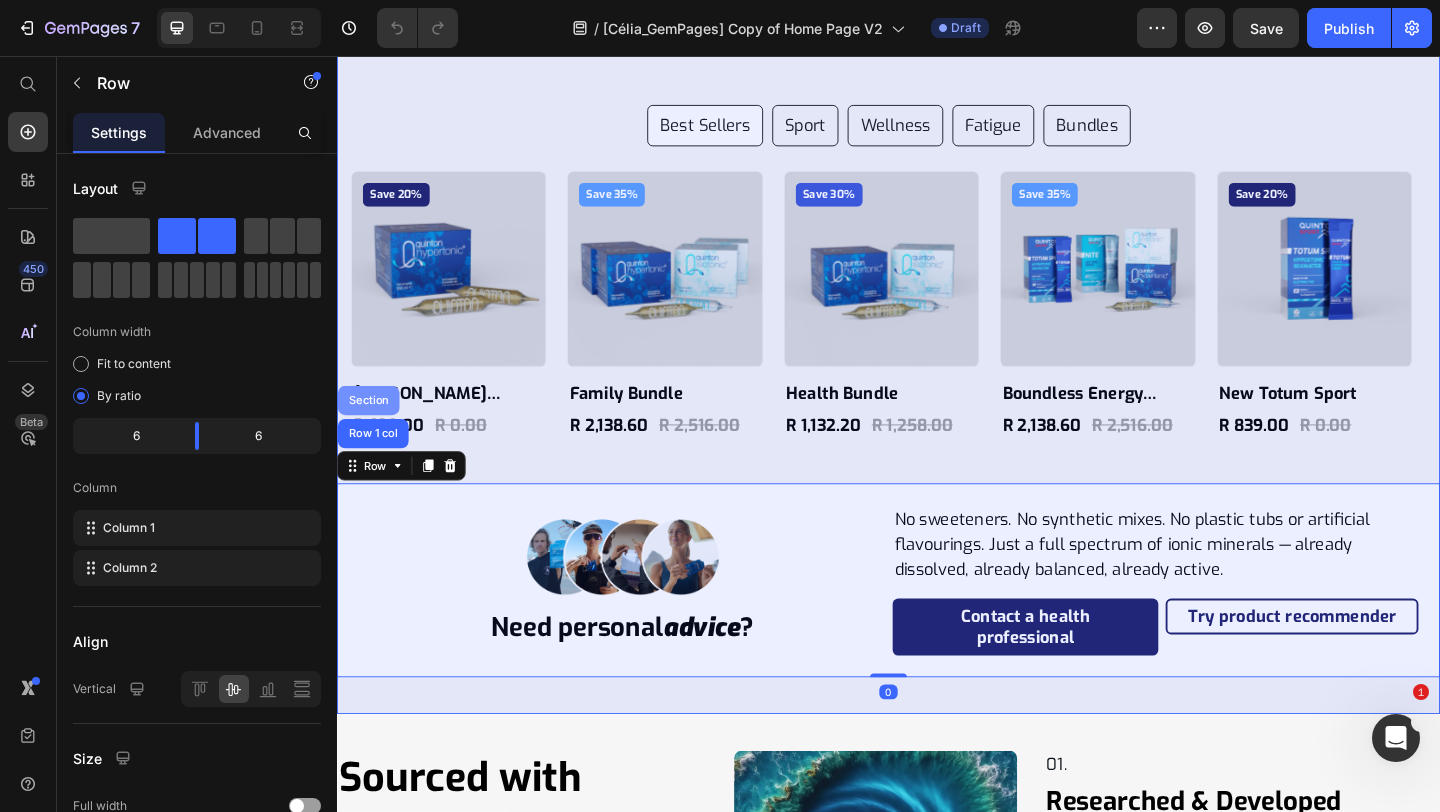 click on "Section" at bounding box center (371, 431) 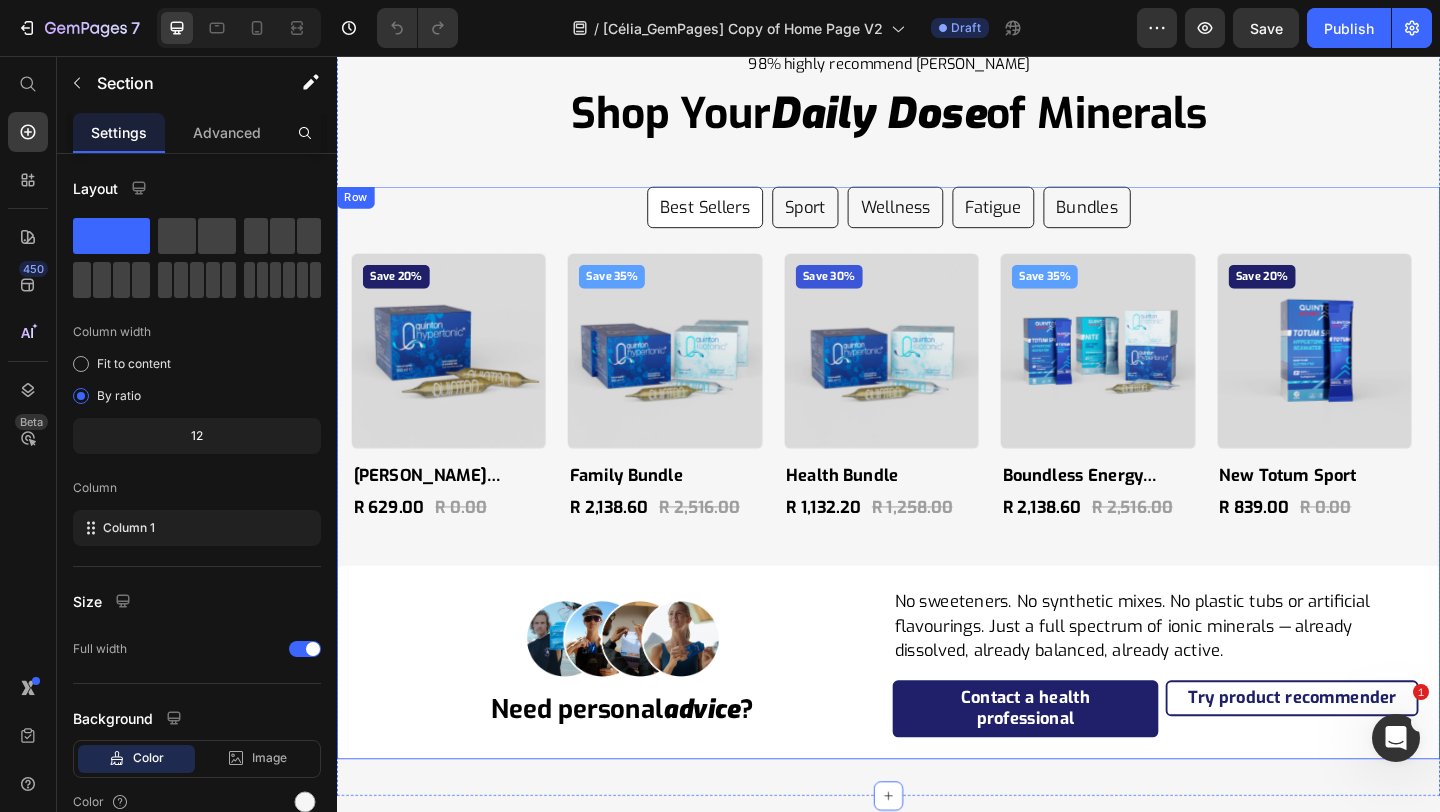 scroll, scrollTop: 11517, scrollLeft: 0, axis: vertical 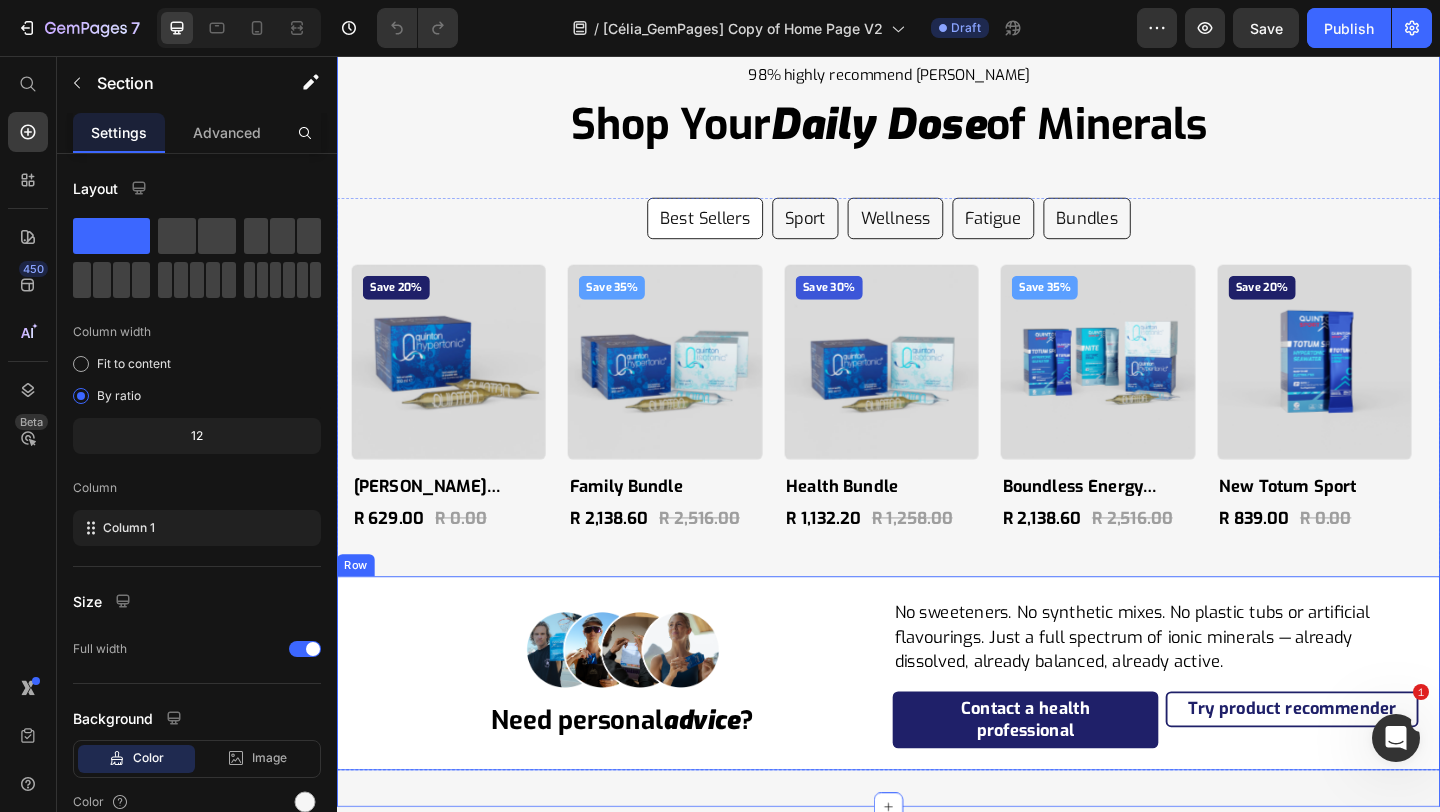 click on "Image Need personal  advice ? Heading No sweeteners. No synthetic mixes. No plastic tubs or artificial flavourings. Just a full spectrum of ionic minerals — already dissolved, already balanced, already active.  Text Block Contact a health professional Button Try product recommender Button Row Row" at bounding box center [937, 728] 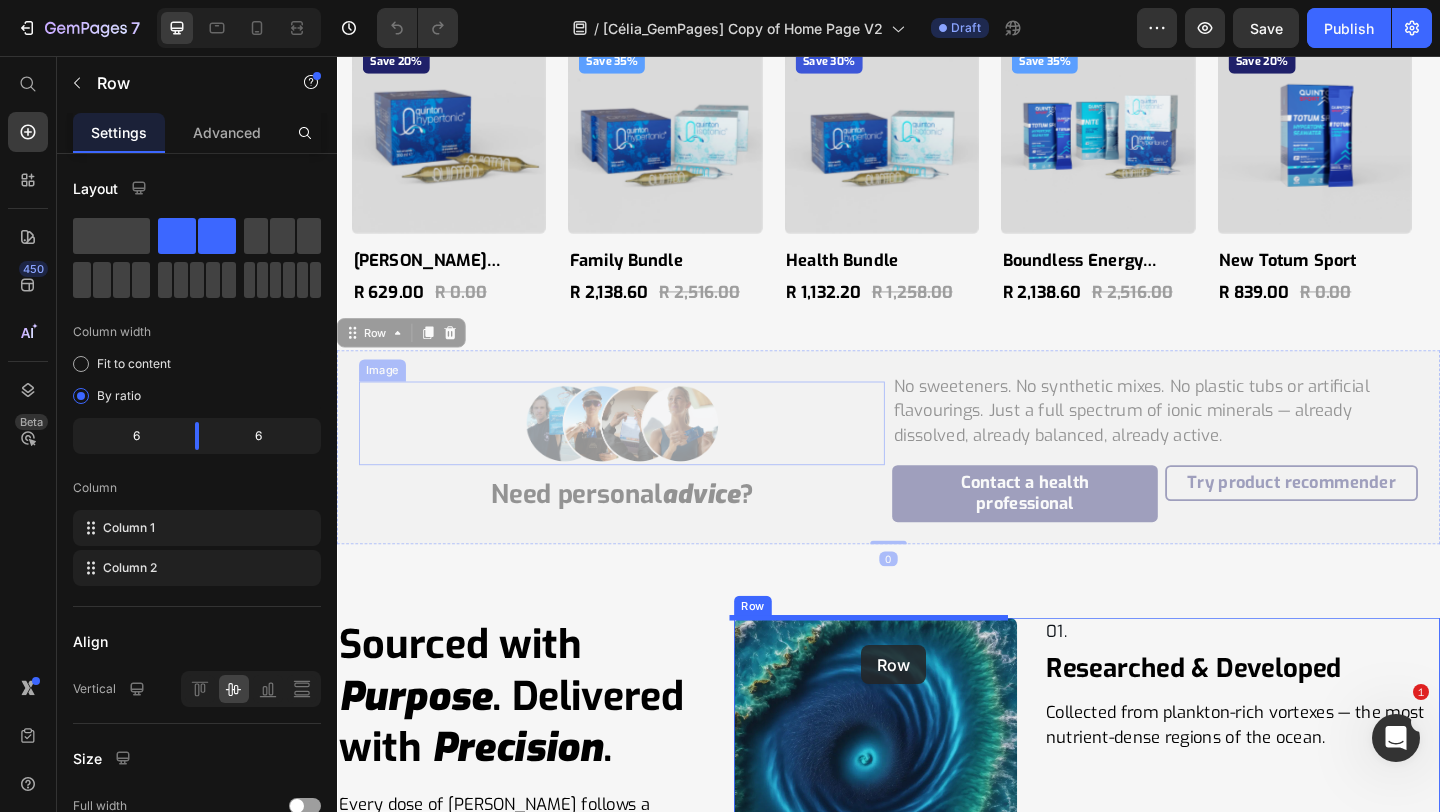 scroll, scrollTop: 11778, scrollLeft: 0, axis: vertical 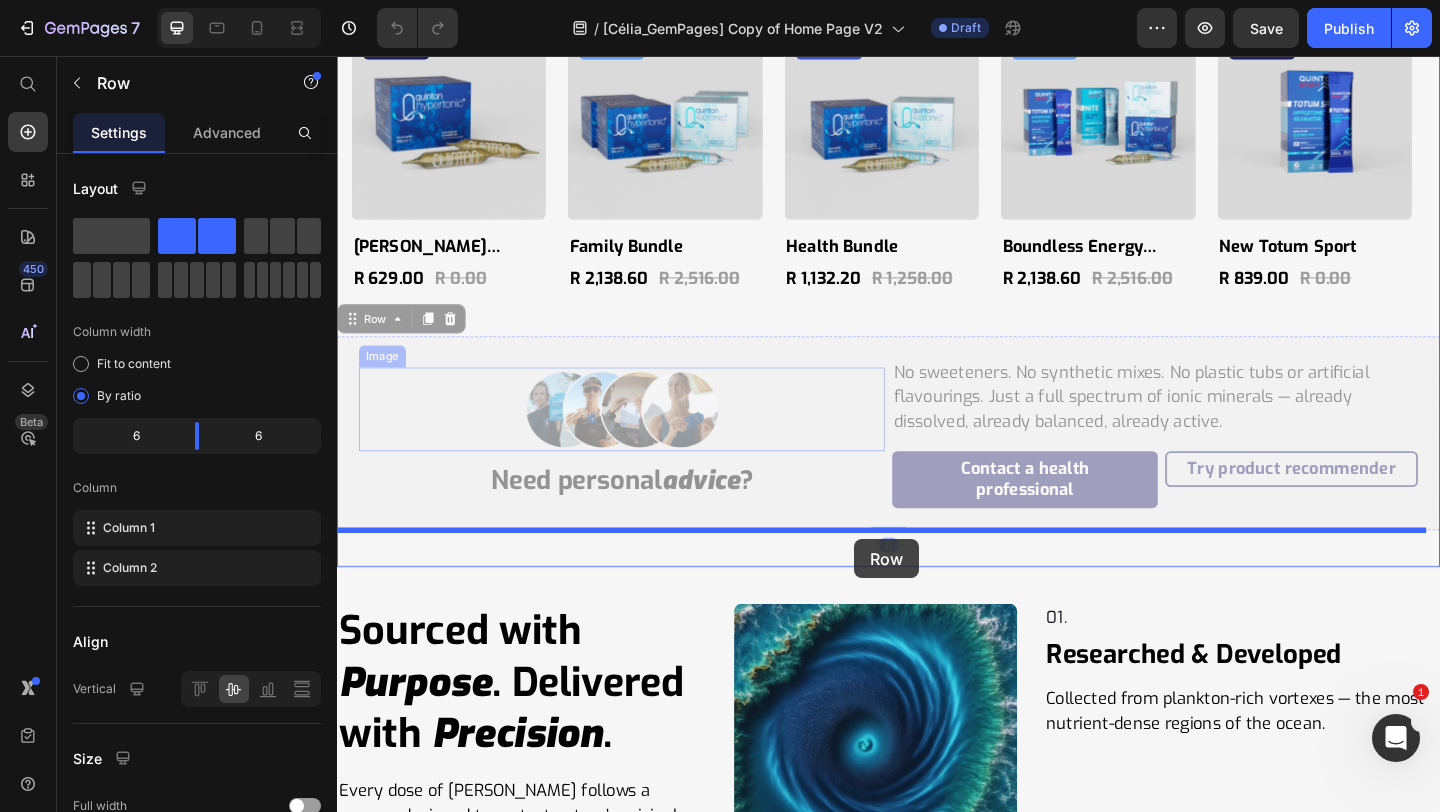 drag, startPoint x: 377, startPoint y: 604, endPoint x: 899, endPoint y: 582, distance: 522.4634 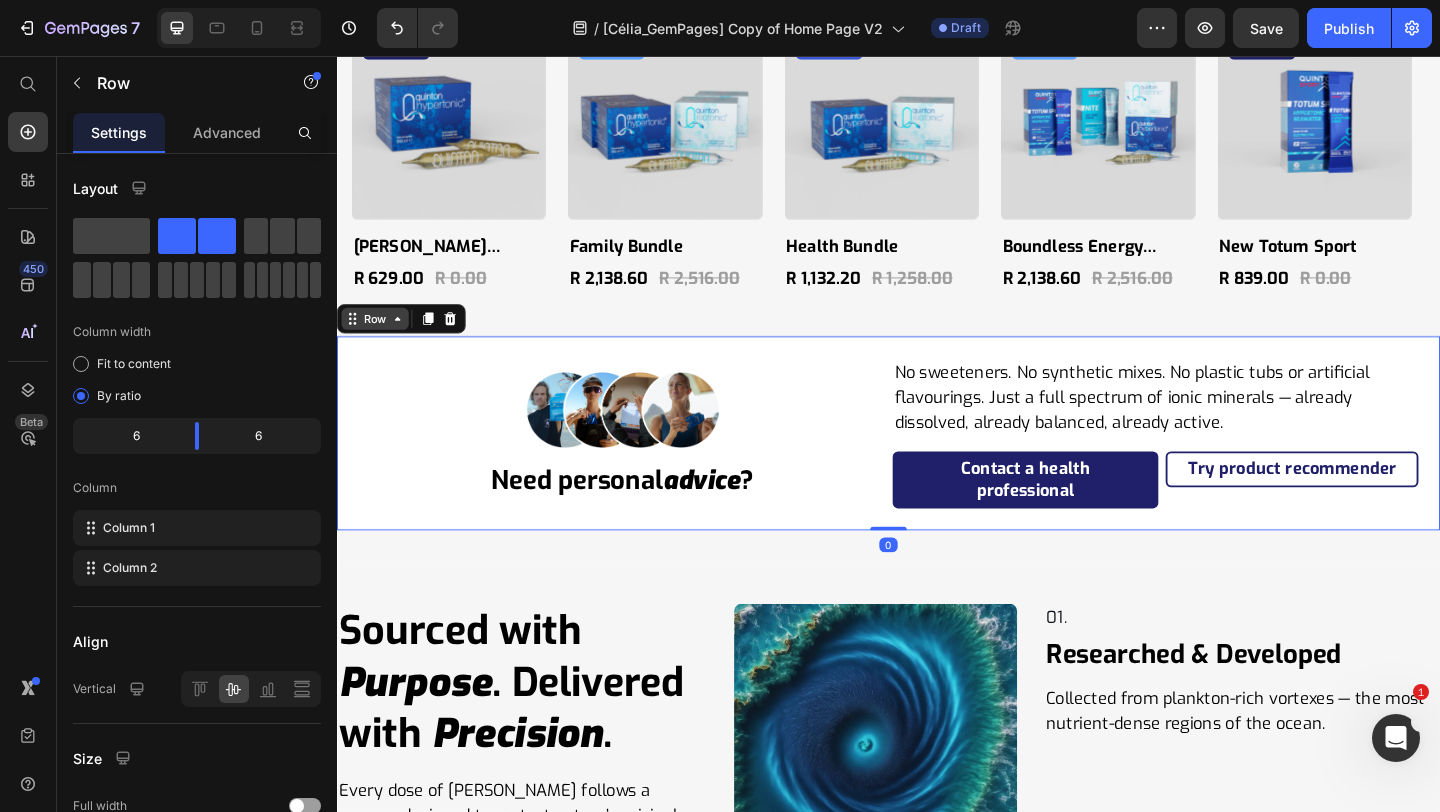 click on "Row" at bounding box center (378, 342) 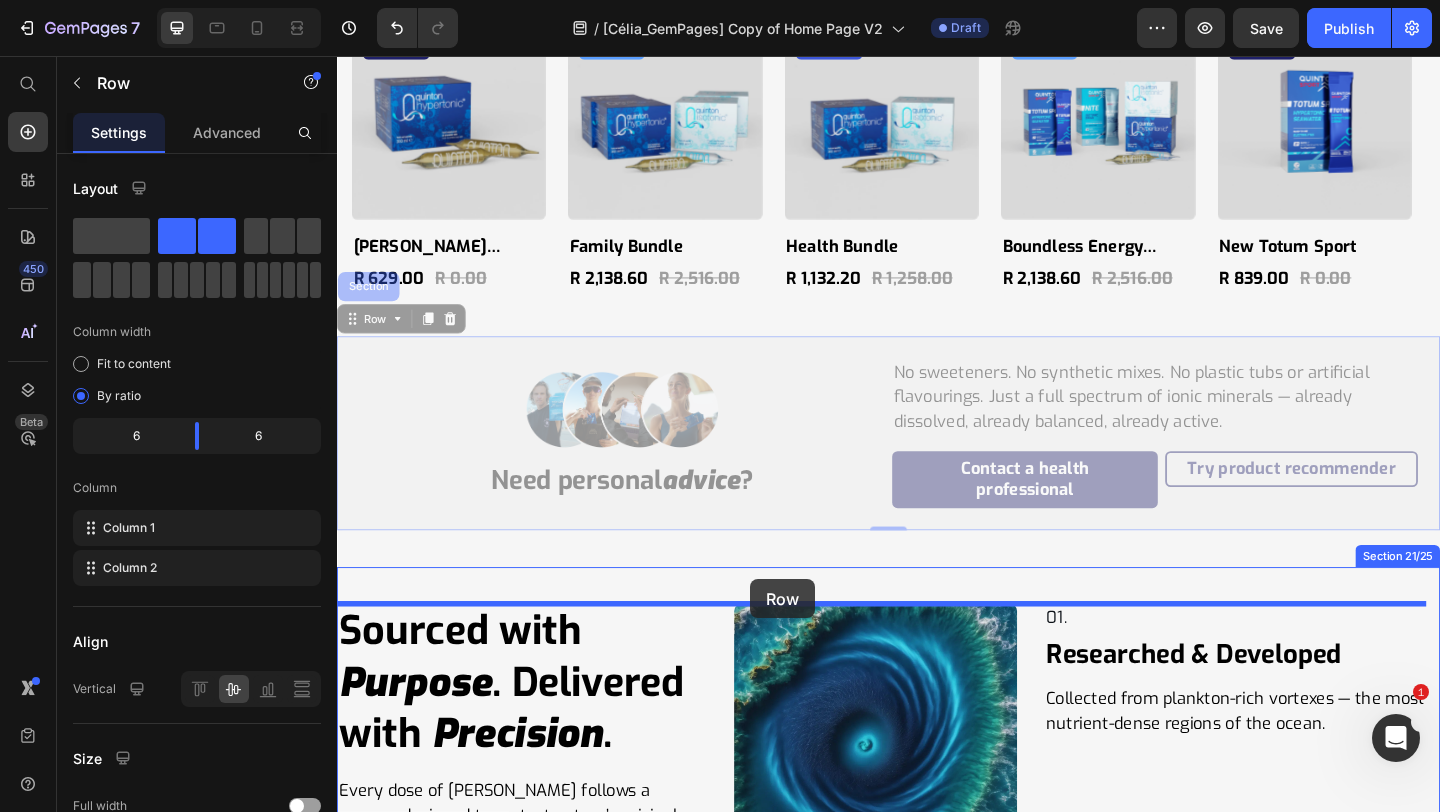 drag, startPoint x: 375, startPoint y: 335, endPoint x: 786, endPoint y: 625, distance: 503.01193 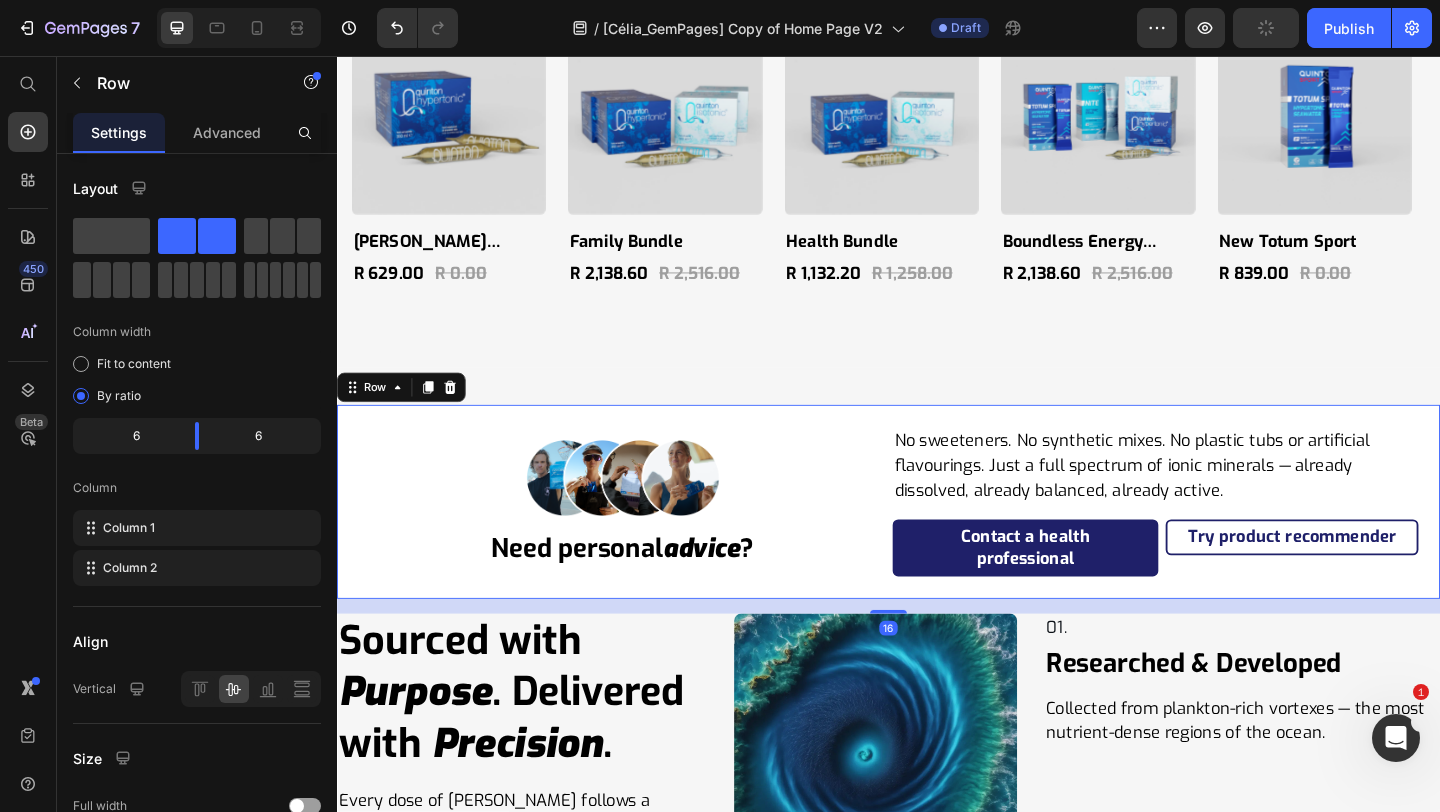 scroll, scrollTop: 11799, scrollLeft: 0, axis: vertical 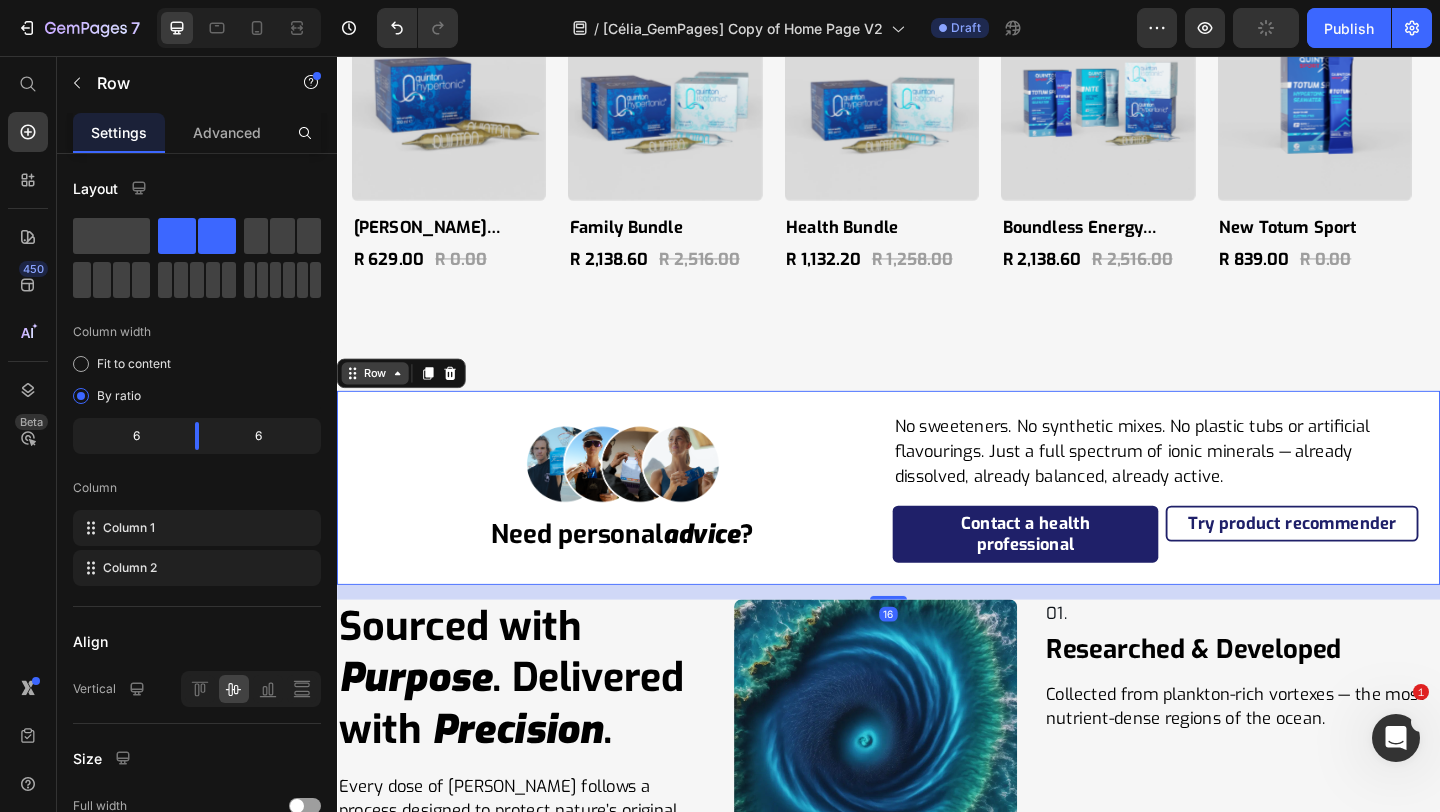click 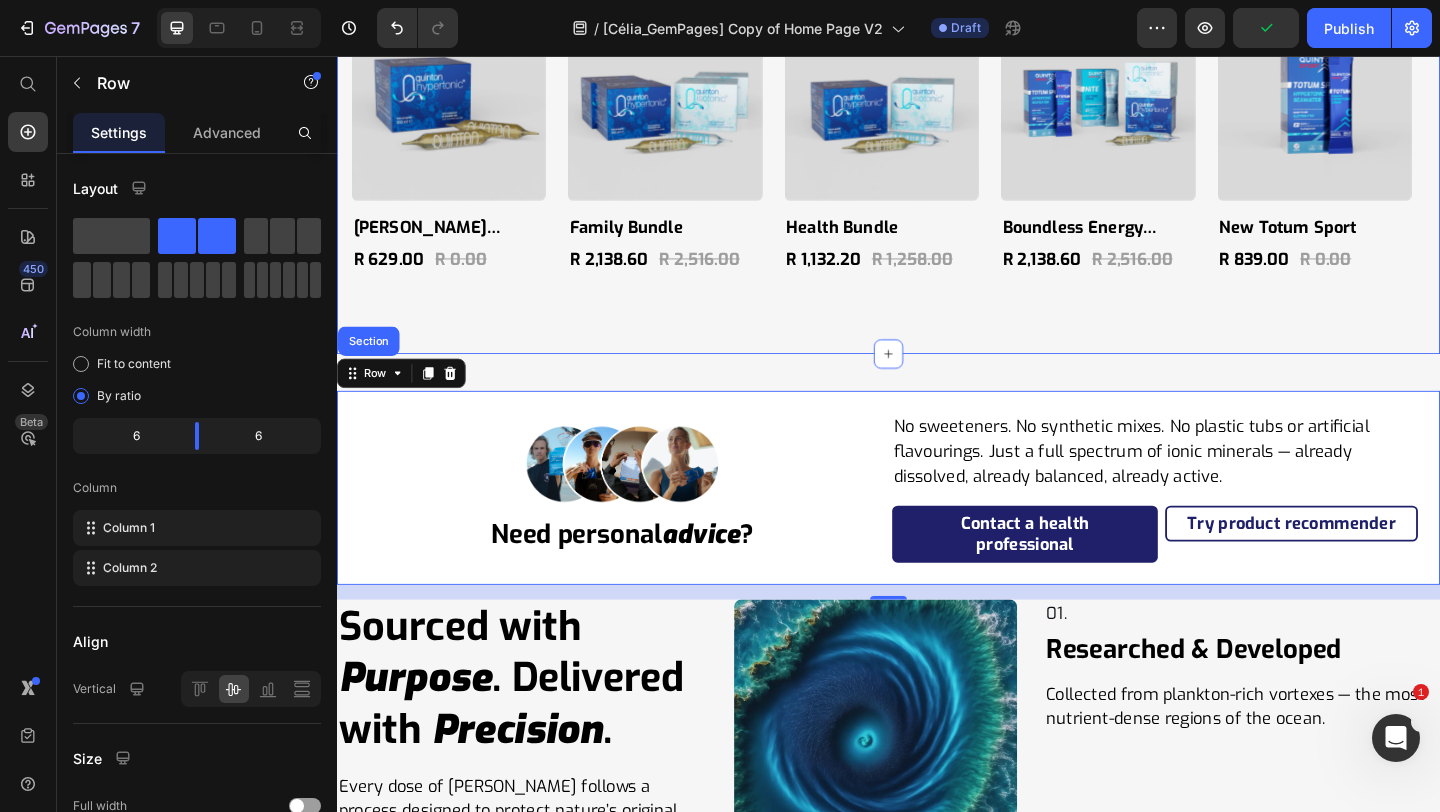 click on "Icon                Icon                Icon                Icon                Icon Icon List Hoz 98% highly recommend [PERSON_NAME] Text block Shop Your  Daily Dose  of Minerals Heading Row Best Sellers Sport Wellness Fatigue Bundles Save 20% Product Badge Product Images [PERSON_NAME] Hypertonic Ampoules Product Title R 629.00 Product Price R 0.00 Product Price Row Product Save 35% Product Badge Product Images Family Bundle Product Title R 2,138.60 Product Price R 2,516.00 Product Price Row Product Save 30% Product Badge Product Images Health Bundle Product Title R 1,132.20 Product Price R 1,258.00 Product Price Row Product Save 35% Product Badge Product Images Boundless Energy Bundle Product Title R 2,138.60 Product Price R 2,516.00 Product Price Row Product Save 20% Product Badge Product Images New Totum Sport Product Title R 839.00 Product Price R 0.00 Product Price Row Product Carousel Save 20% Product Badge Product Images New Totum Sport Product Title R 839.00 Product Price R 0.00 Product Price Row" at bounding box center [937, 29] 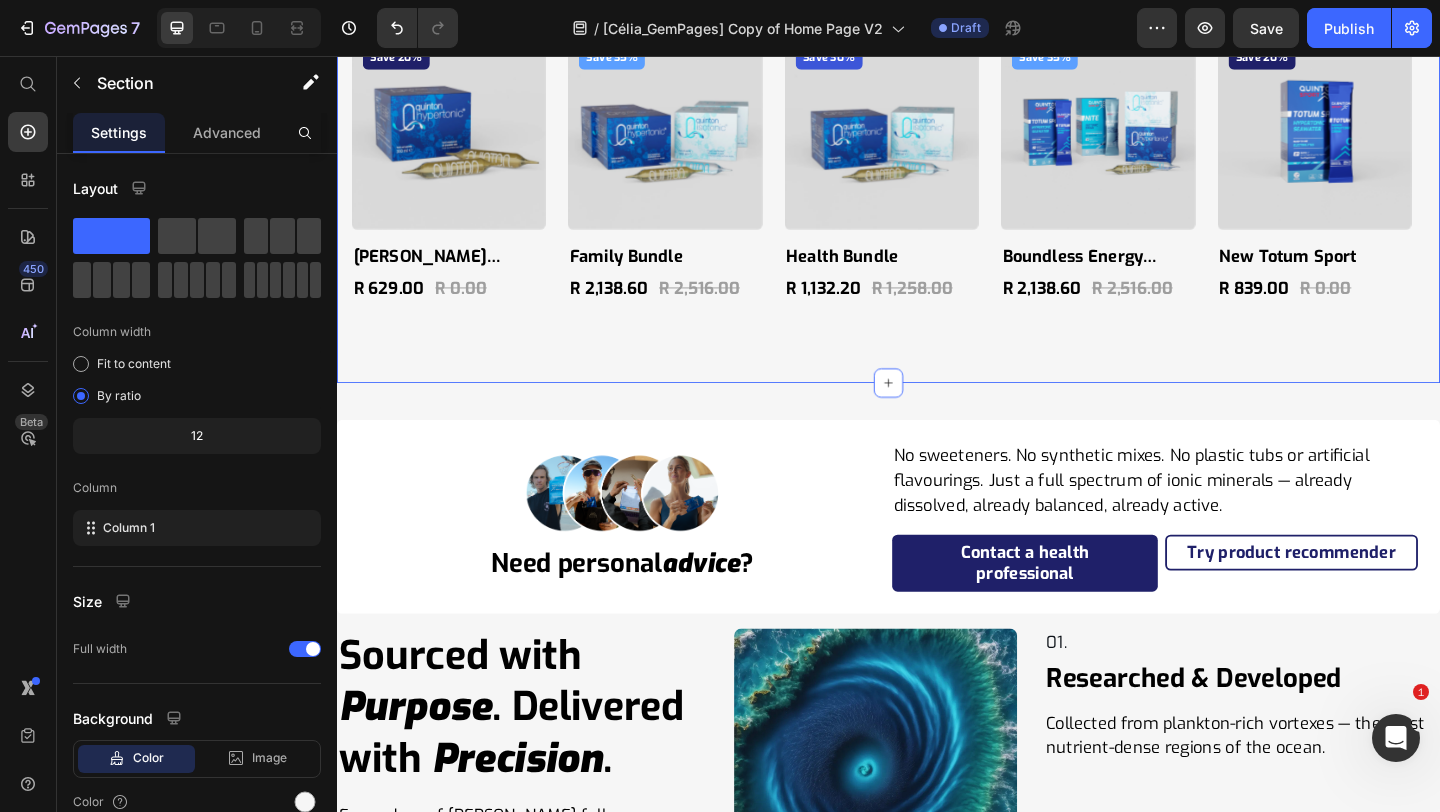 scroll, scrollTop: 11606, scrollLeft: 0, axis: vertical 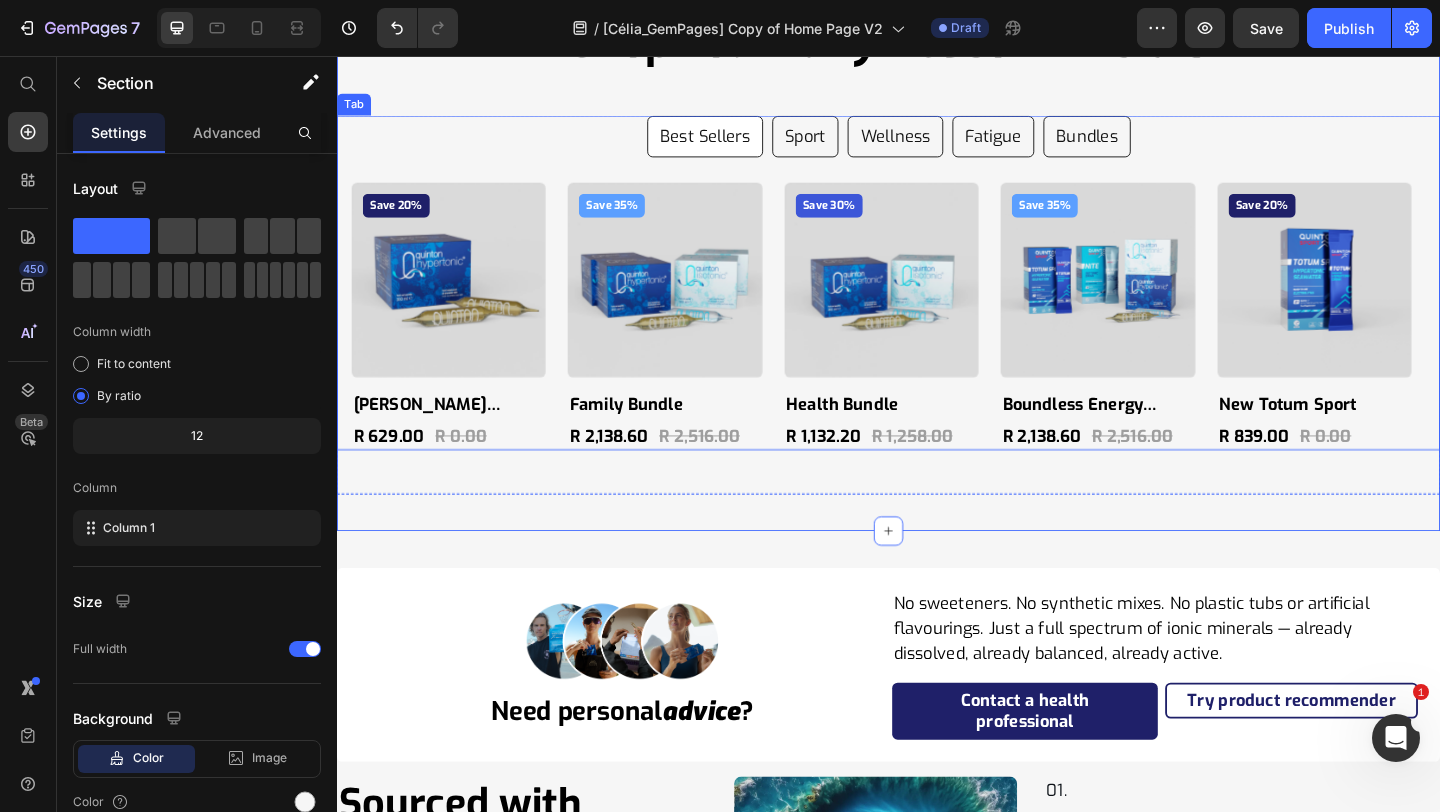 click on "Best Sellers Sport Wellness Fatigue Bundles" at bounding box center [937, 143] 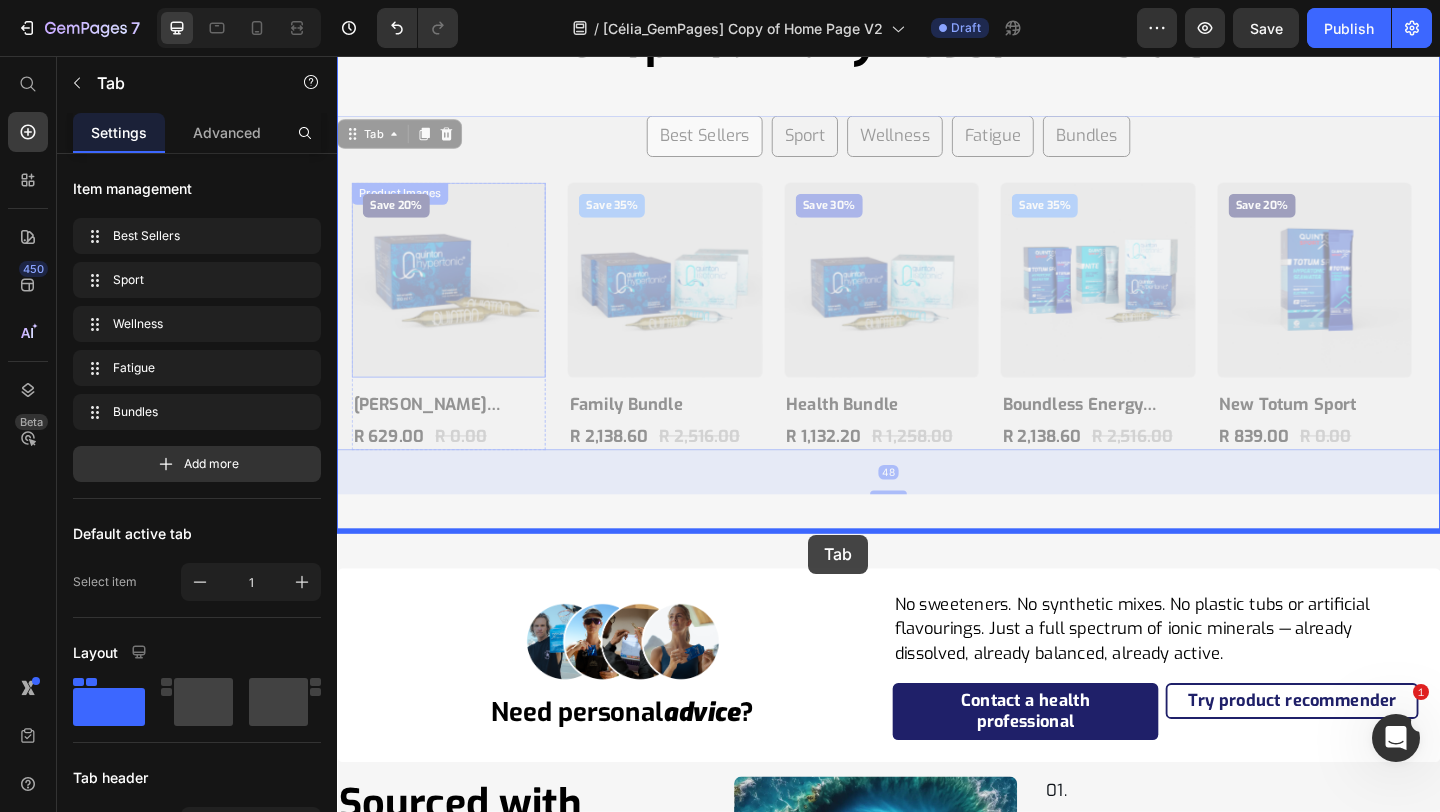 drag, startPoint x: 390, startPoint y: 143, endPoint x: 849, endPoint y: 577, distance: 631.6937 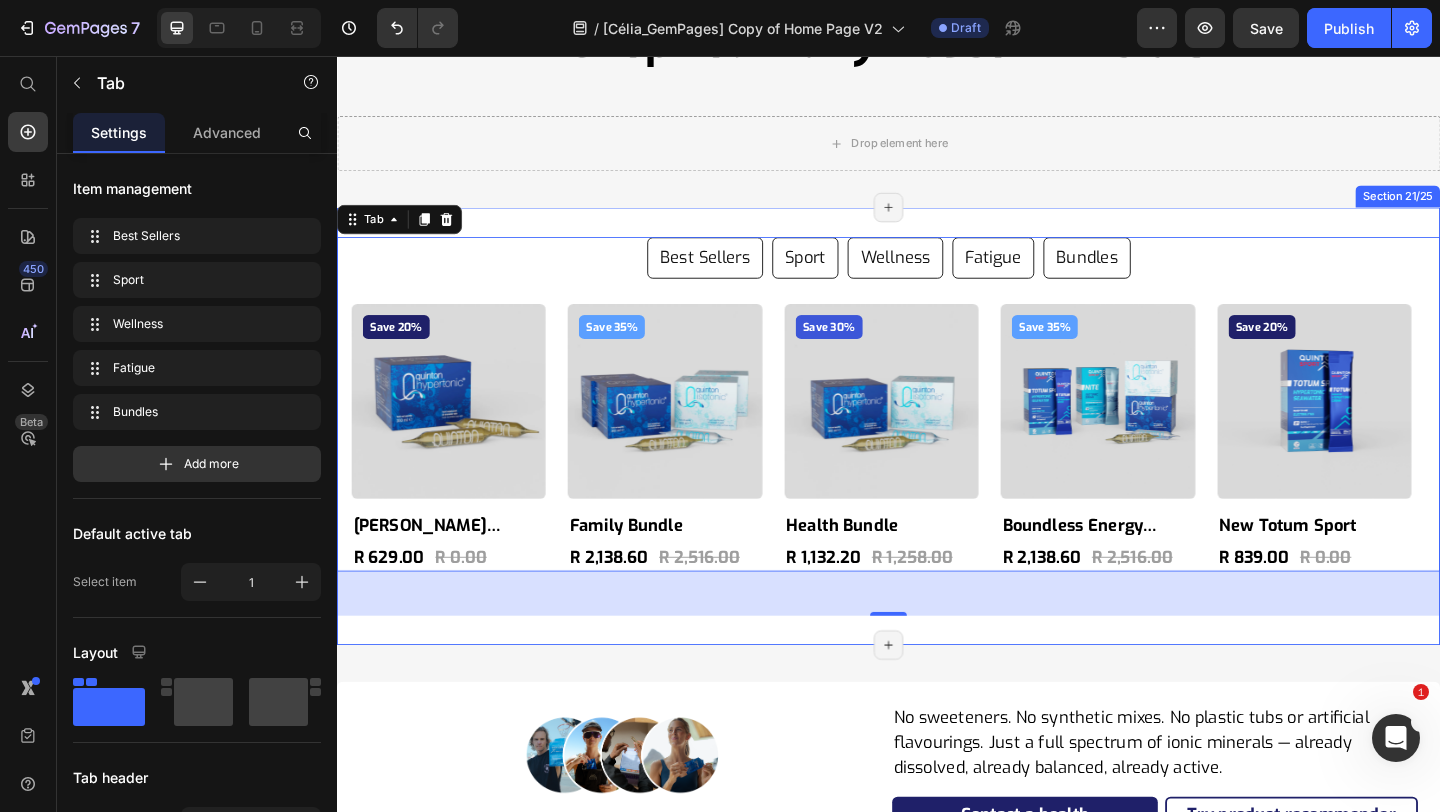 click on "Best Sellers Sport Wellness Fatigue Bundles Save 20% Product Badge Product Images [PERSON_NAME] Hypertonic Ampoules Product Title R 629.00 Product Price R 0.00 Product Price Row Product Save 35% Product Badge Product Images Family Bundle Product Title R 2,138.60 Product Price R 2,516.00 Product Price Row Product Save 30% Product Badge Product Images Health Bundle Product Title R 1,132.20 Product Price R 1,258.00 Product Price Row Product Save 35% Product Badge Product Images Boundless Energy Bundle Product Title R 2,138.60 Product Price R 2,516.00 Product Price Row Product Save 20% Product Badge Product Images New Totum Sport Product Title R 839.00 Product Price R 0.00 Product Price Row Product Carousel Save 20% Product Badge Product Images New Totum Sport Product Title R 839.00 Product Price R 0.00 Product Price Row Product Save 20% Product Badge Product Images Totum Nite Product Title R 419.00 Product Price R 0.00 Product Price Row Product Save 30% Product Badge Product Images Race Week Bundle Product Title Row" at bounding box center (937, 458) 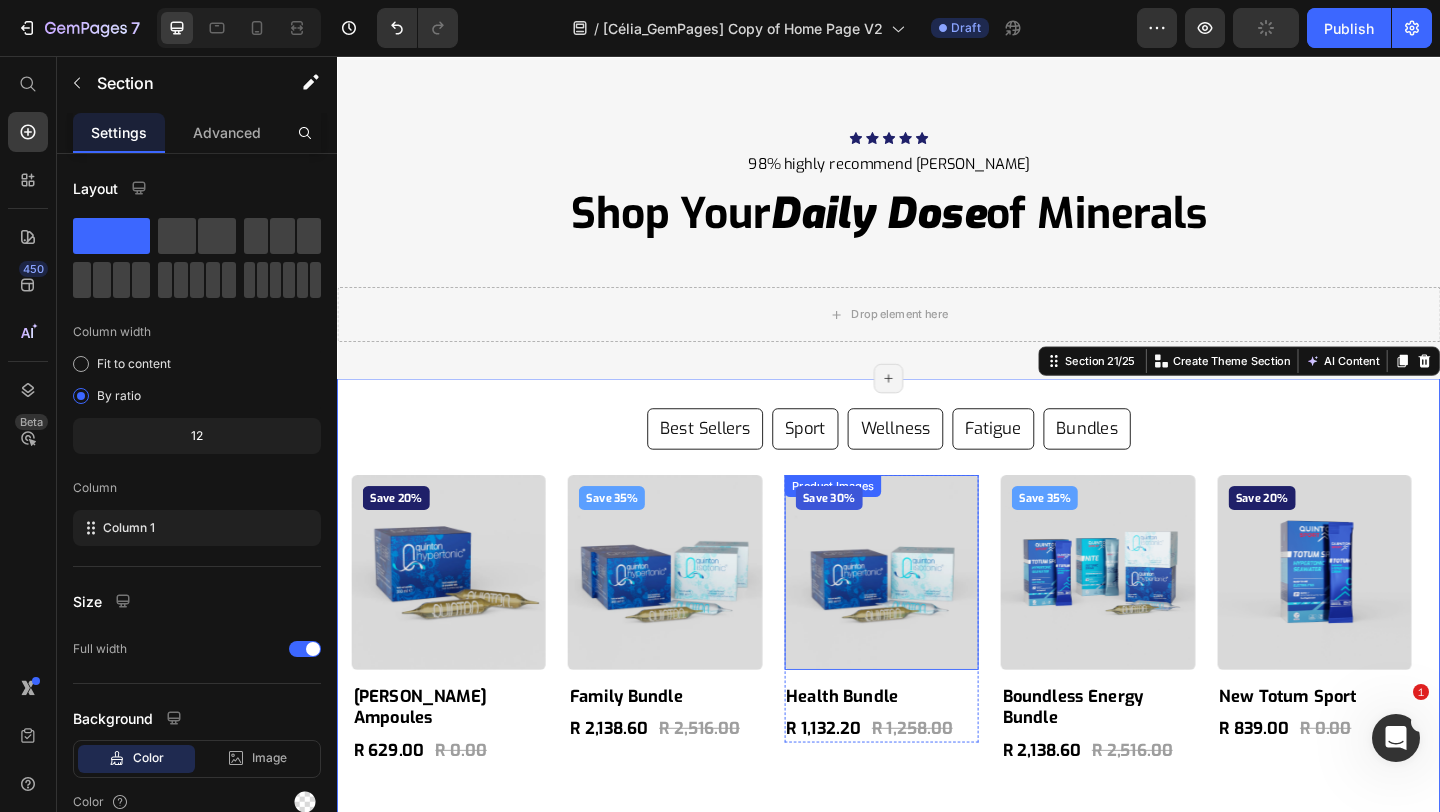 scroll, scrollTop: 11419, scrollLeft: 0, axis: vertical 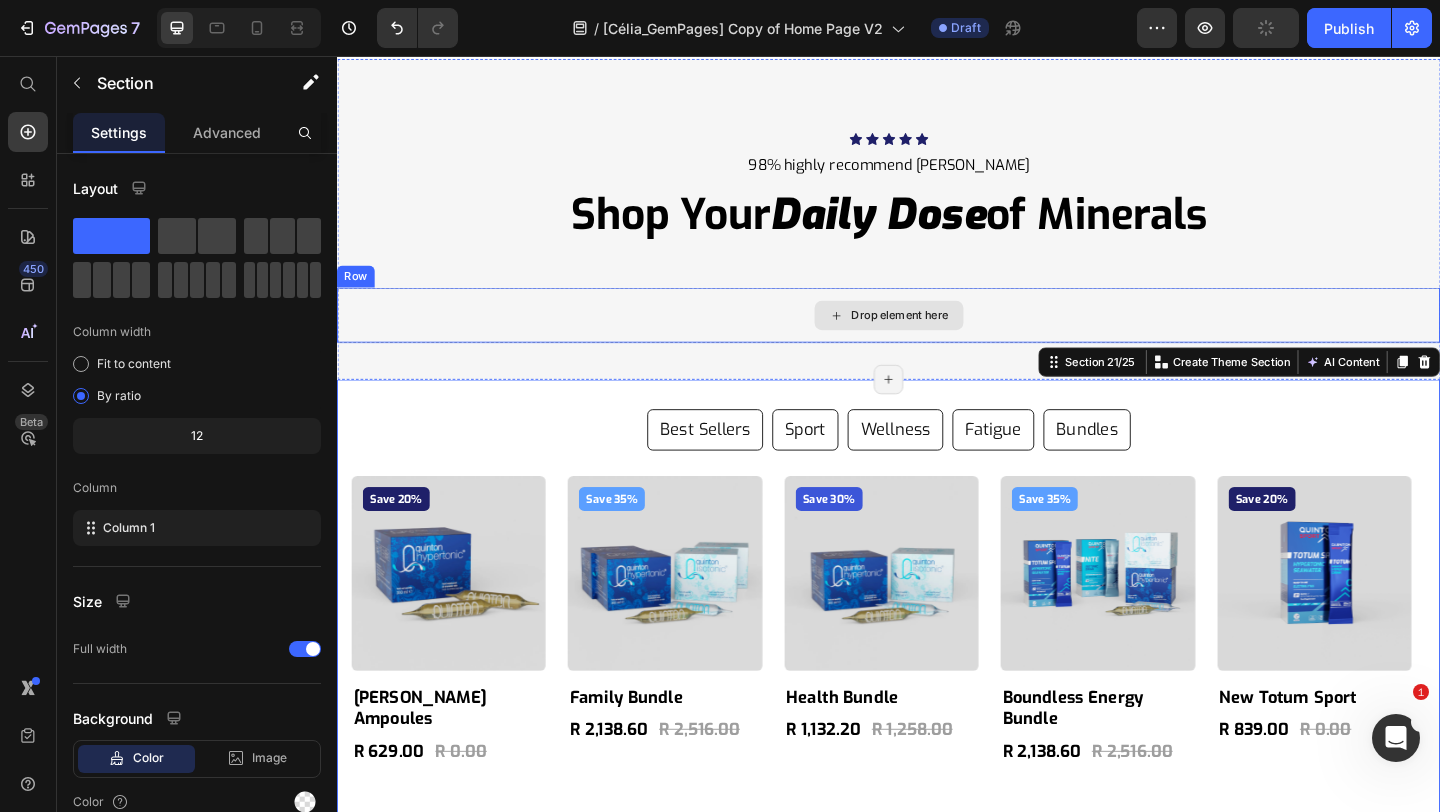 click on "Drop element here" at bounding box center [937, 338] 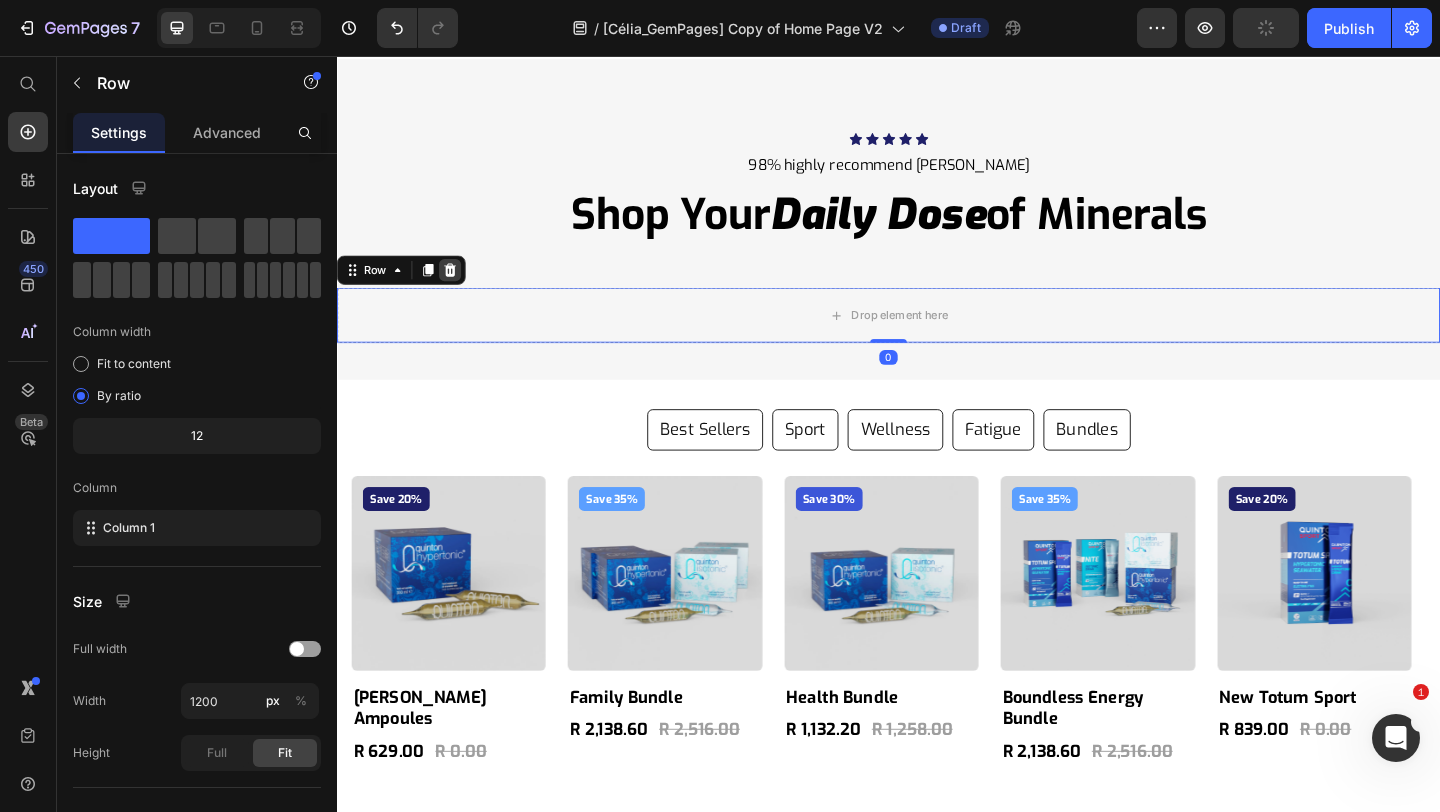 click 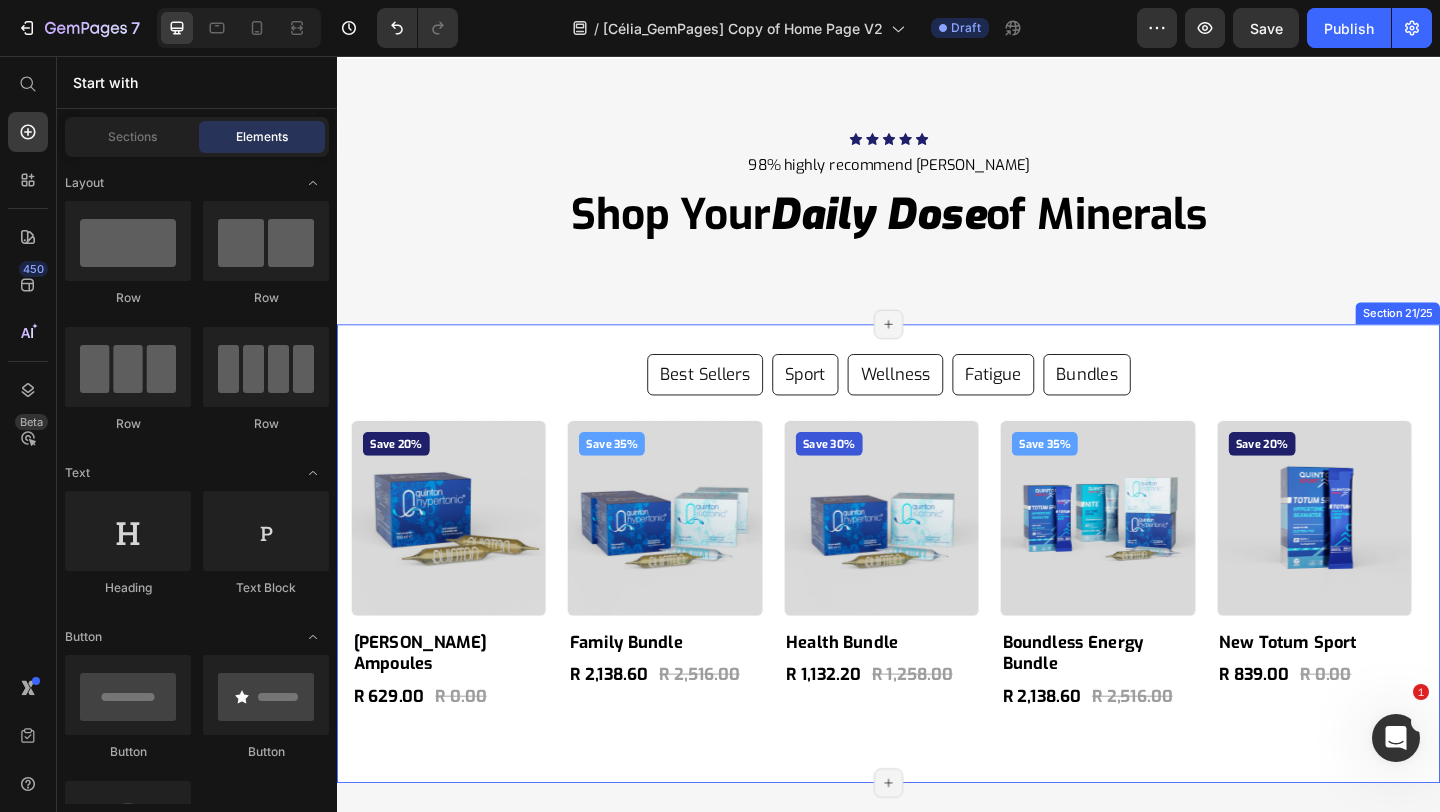 click on "Best Sellers Sport Wellness Fatigue Bundles Save 20% Product Badge Product Images [PERSON_NAME] Hypertonic Ampoules Product Title R 629.00 Product Price R 0.00 Product Price Row Product Save 35% Product Badge Product Images Family Bundle Product Title R 2,138.60 Product Price R 2,516.00 Product Price Row Product Save 30% Product Badge Product Images Health Bundle Product Title R 1,132.20 Product Price R 1,258.00 Product Price Row Product Save 35% Product Badge Product Images Boundless Energy Bundle Product Title R 2,138.60 Product Price R 2,516.00 Product Price Row Product Save 20% Product Badge Product Images New Totum Sport Product Title R 839.00 Product Price R 0.00 Product Price Row Product Carousel Save 20% Product Badge Product Images New Totum Sport Product Title R 839.00 Product Price R 0.00 Product Price Row Product Save 20% Product Badge Product Images Totum Nite Product Title R 419.00 Product Price R 0.00 Product Price Row Product Save 30% Product Badge Product Images Race Week Bundle Product Title Row" at bounding box center [937, 597] 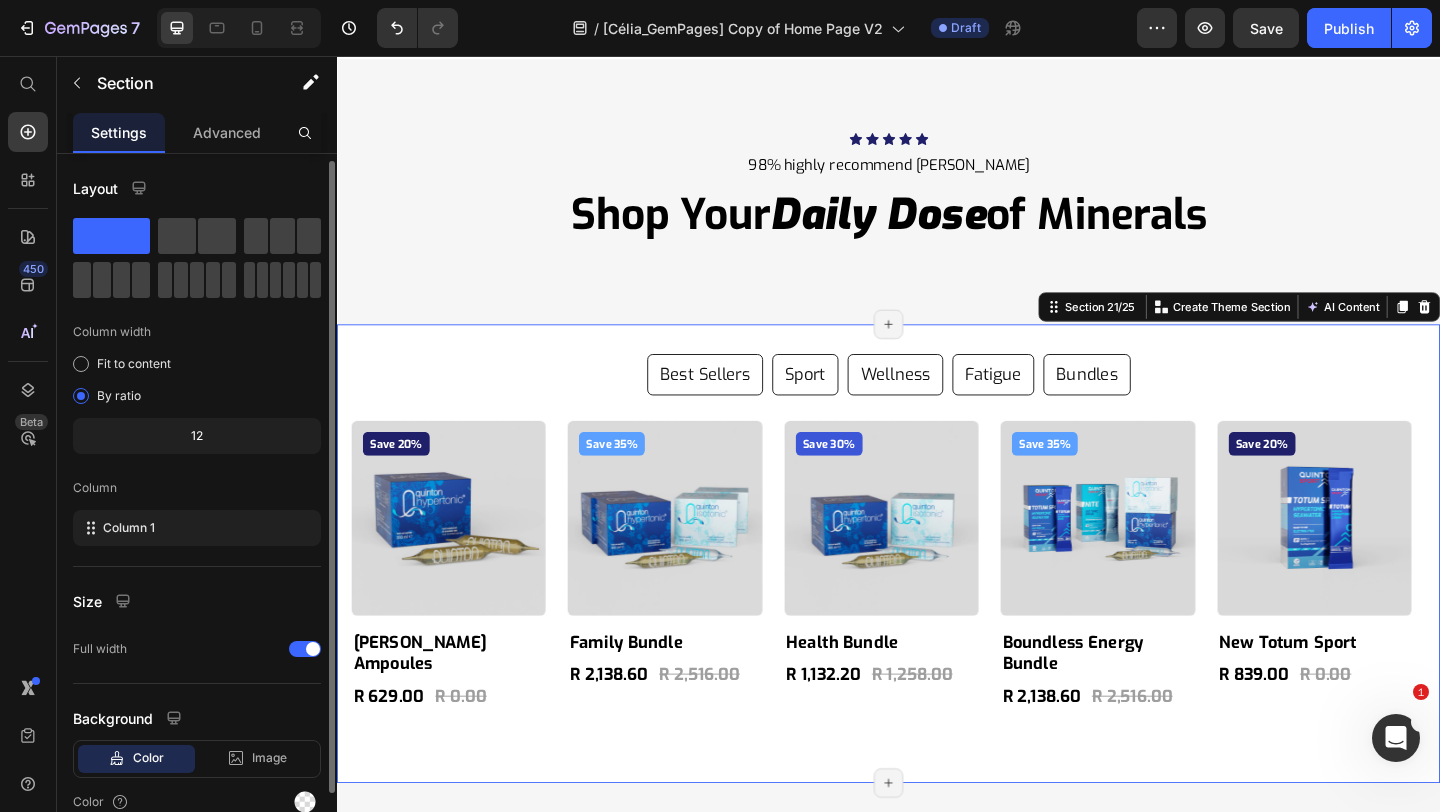 scroll, scrollTop: 93, scrollLeft: 0, axis: vertical 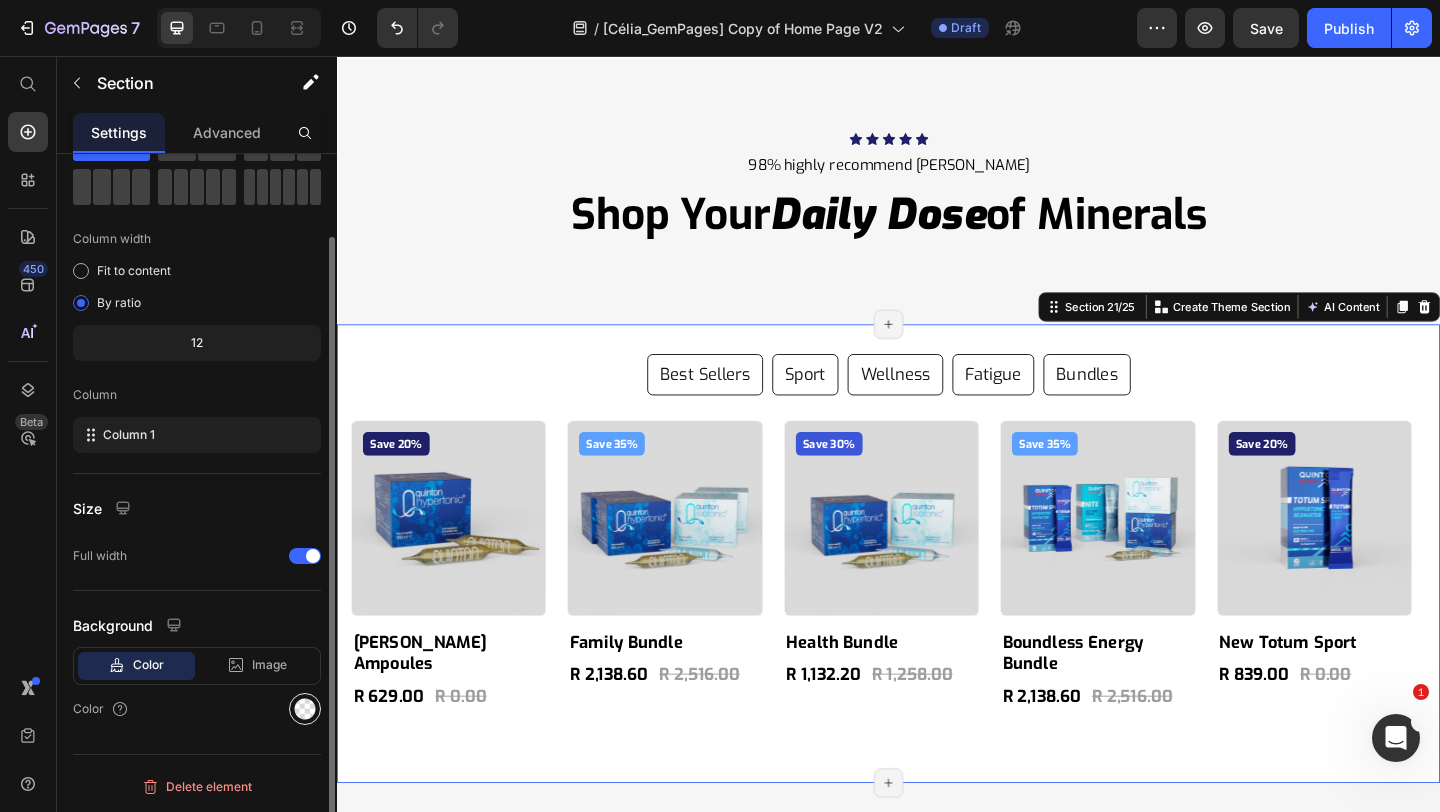 click at bounding box center (305, 709) 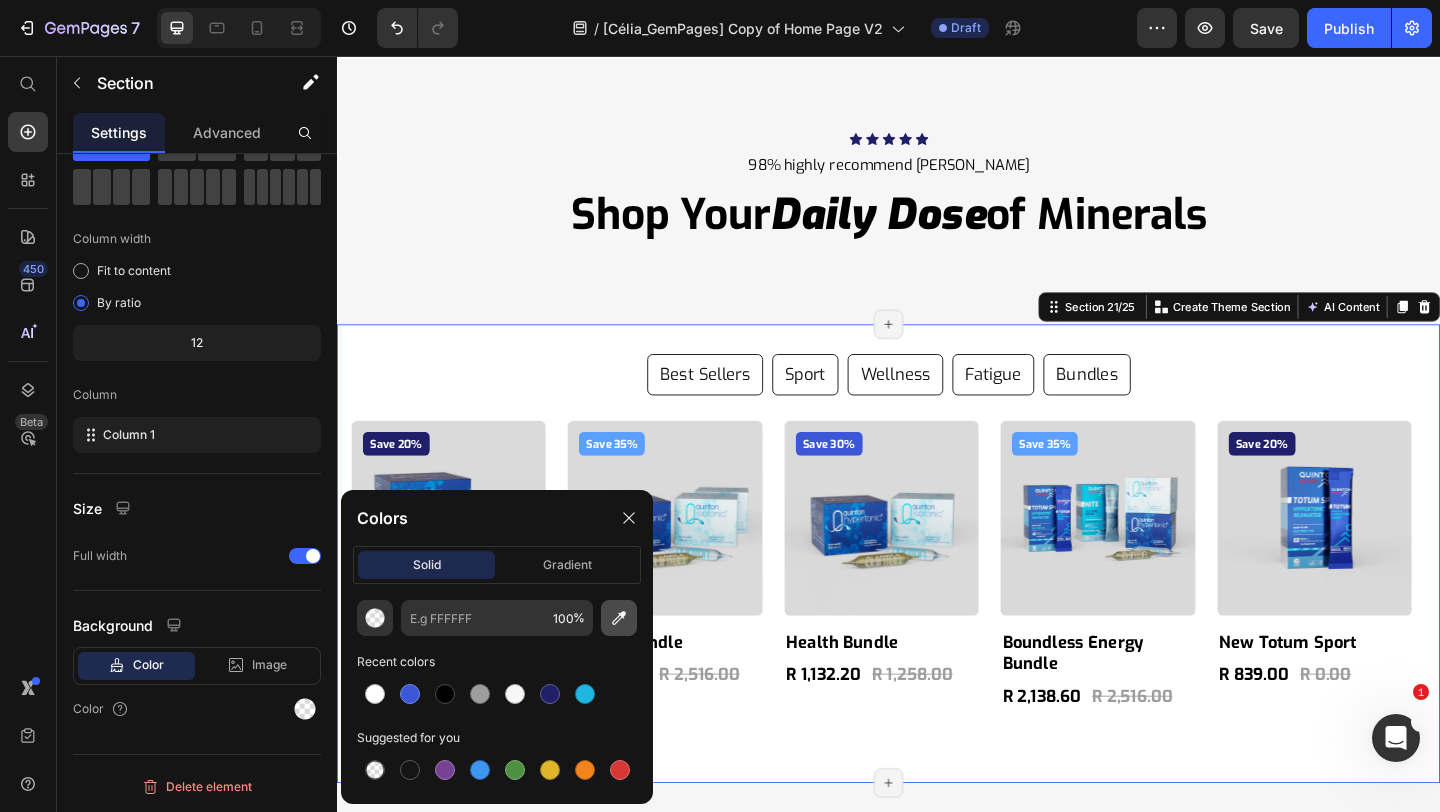 click 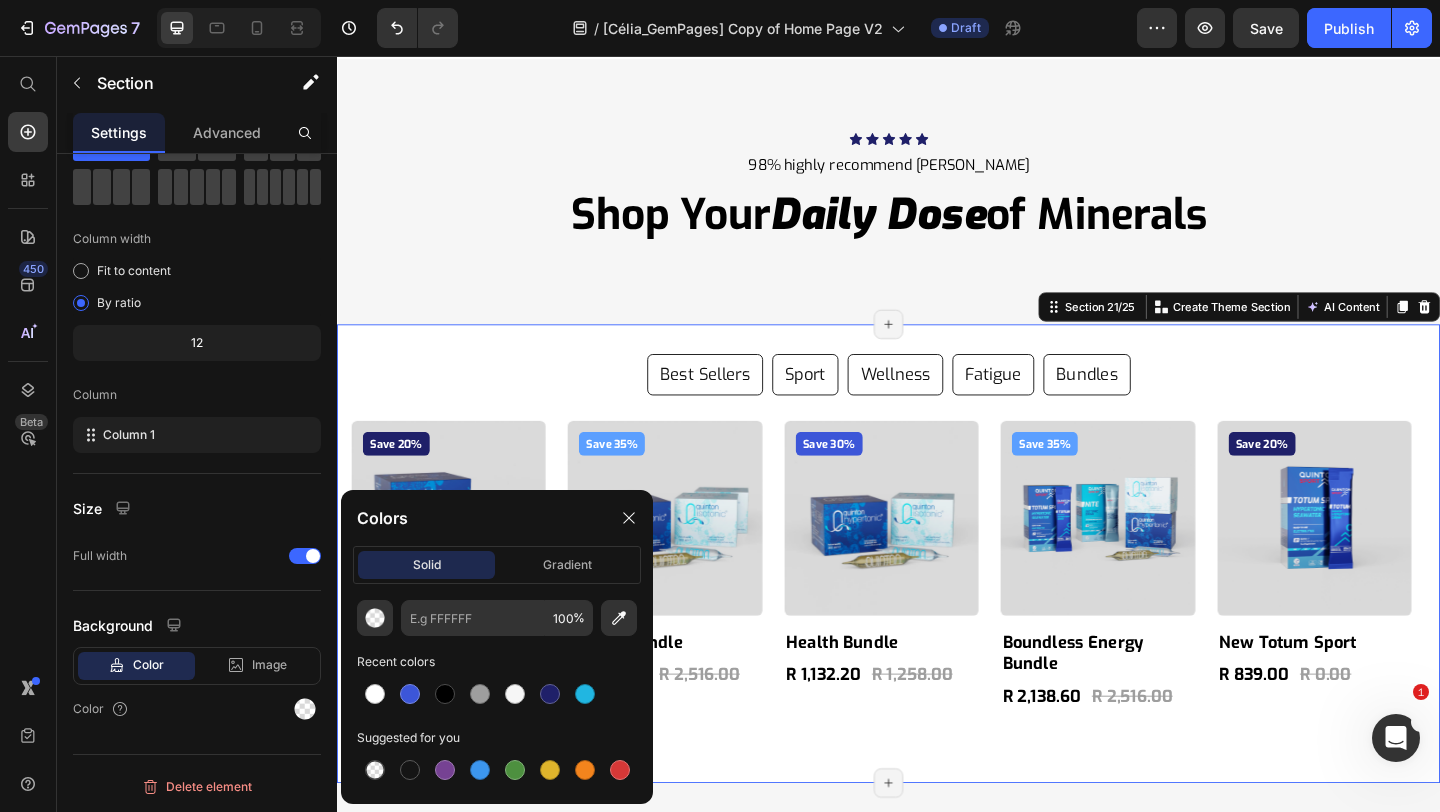 type on "F6F6F6" 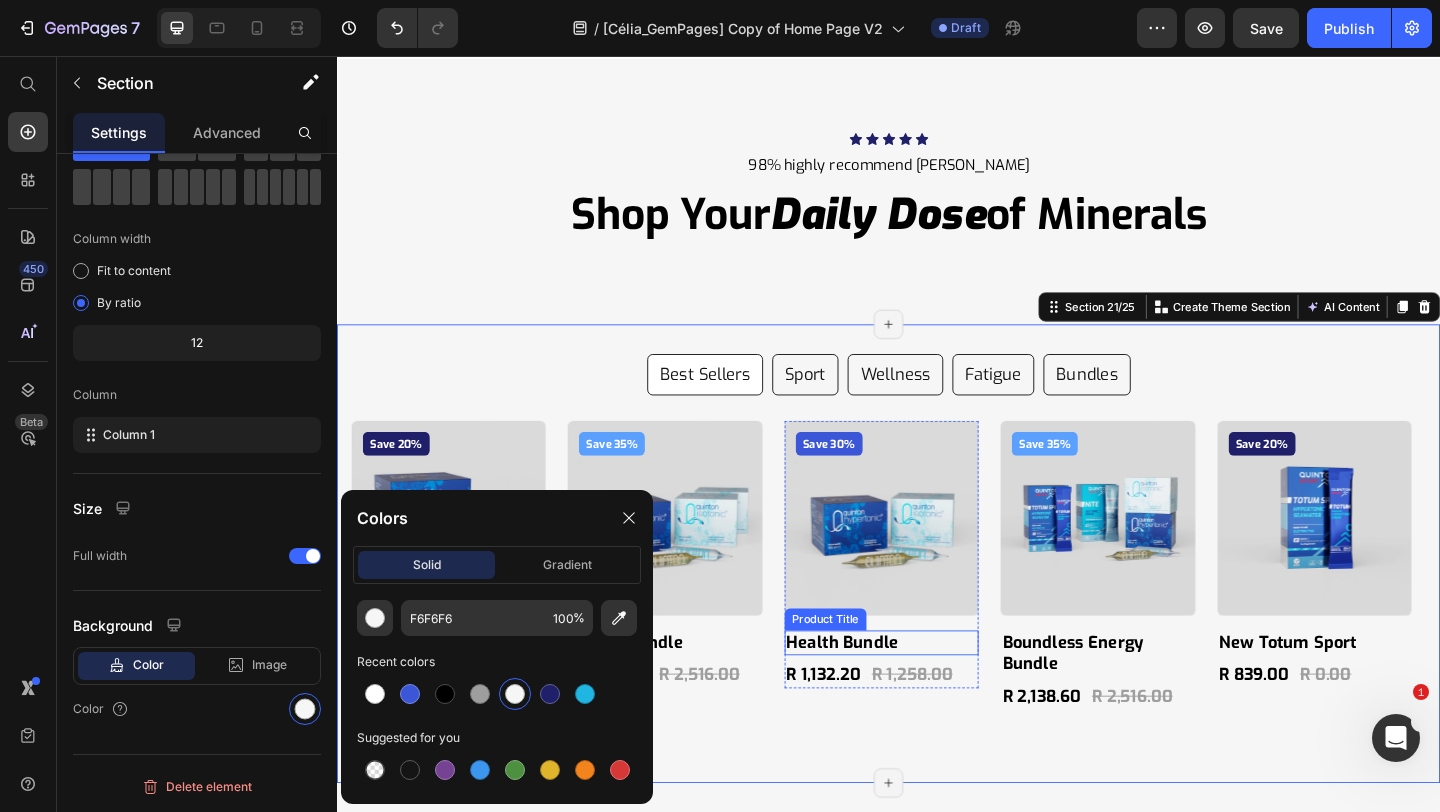 scroll, scrollTop: 11456, scrollLeft: 0, axis: vertical 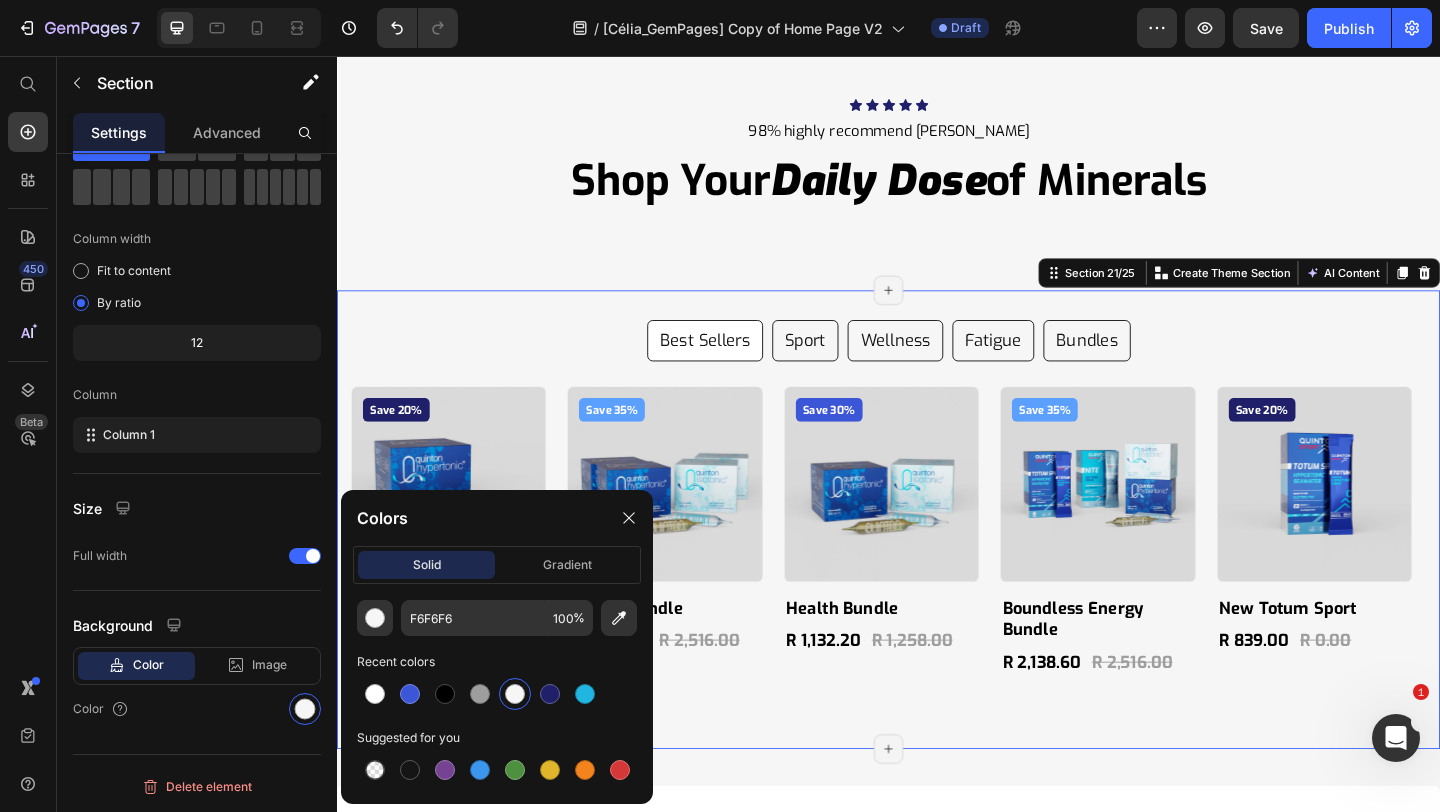 click on "Icon                Icon                Icon                Icon                Icon Icon List Hoz 98% highly recommend [PERSON_NAME] Text block Shop Your  Daily Dose  of Minerals Heading Row
[PERSON_NAME] Hypertonic Ampoules Product Title Save Up To 20% Button Image R 629.00 (P) Price Concentrated Mineral Power Delivers 78 essential minerals at high concentration to boost hydration, energy, and vitality through enhanced cellular absorption. Text Block Row Learn More Button Row Product Row [PERSON_NAME] Isotonic Ampoules Product Title Save Up To 20% Button Image R 629.00 (P) Price Balanced Mineral Hydration Matches blood plasma concentration for seamless absorption, promoting optimal hydration and overall wellness. Text Block Row Learn More Button Row Product Row Health Bundle Product Title Save Up To 30% Button Image R 1,132.20 (P) Price R 1,258.00 (P) Price Row Total Wellness Support Combines [PERSON_NAME] Hypertonic and Isotonic for all-day energy, hydration, and overall wellness. Text Block Row Row" at bounding box center [937, 187] 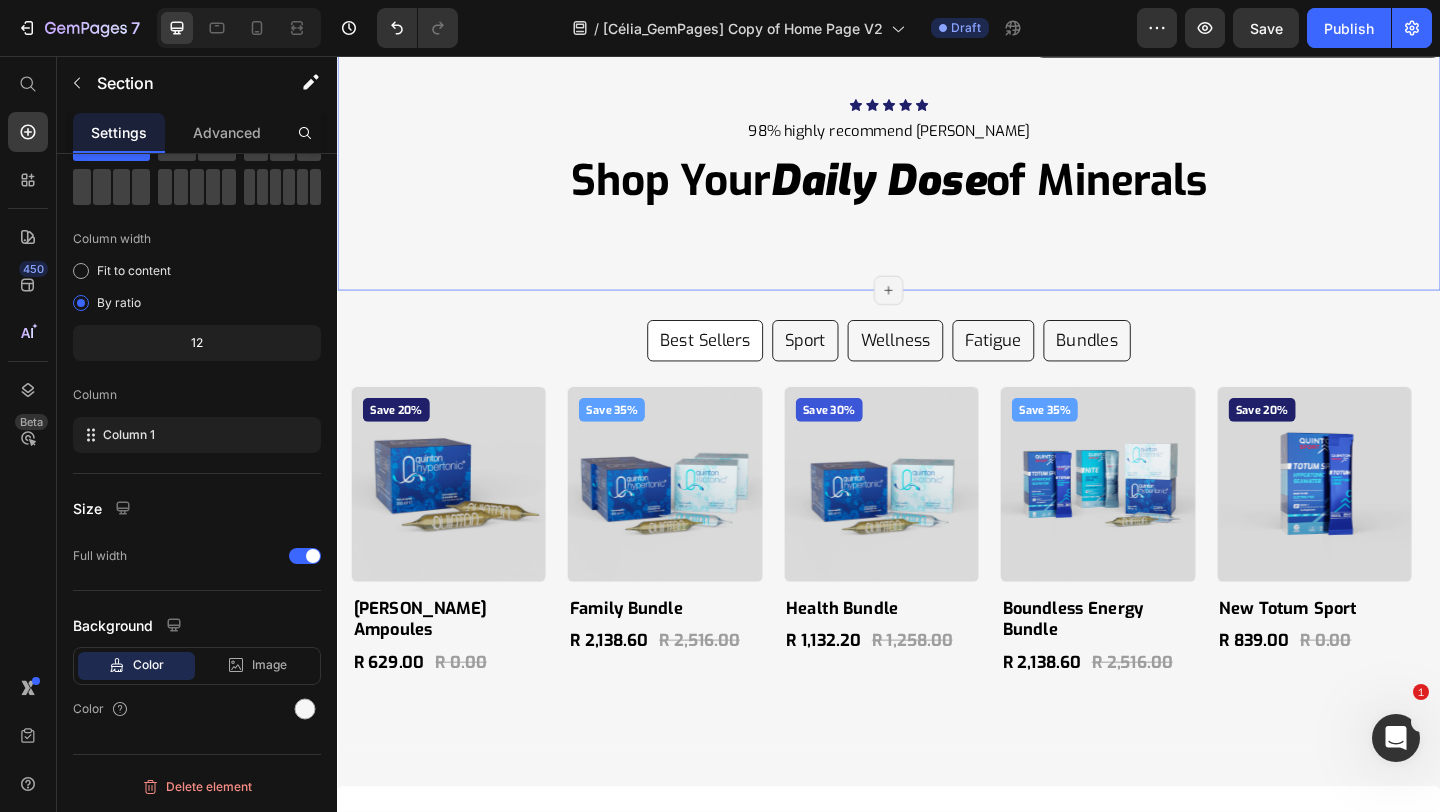 click on "Daily Dose" at bounding box center (925, 191) 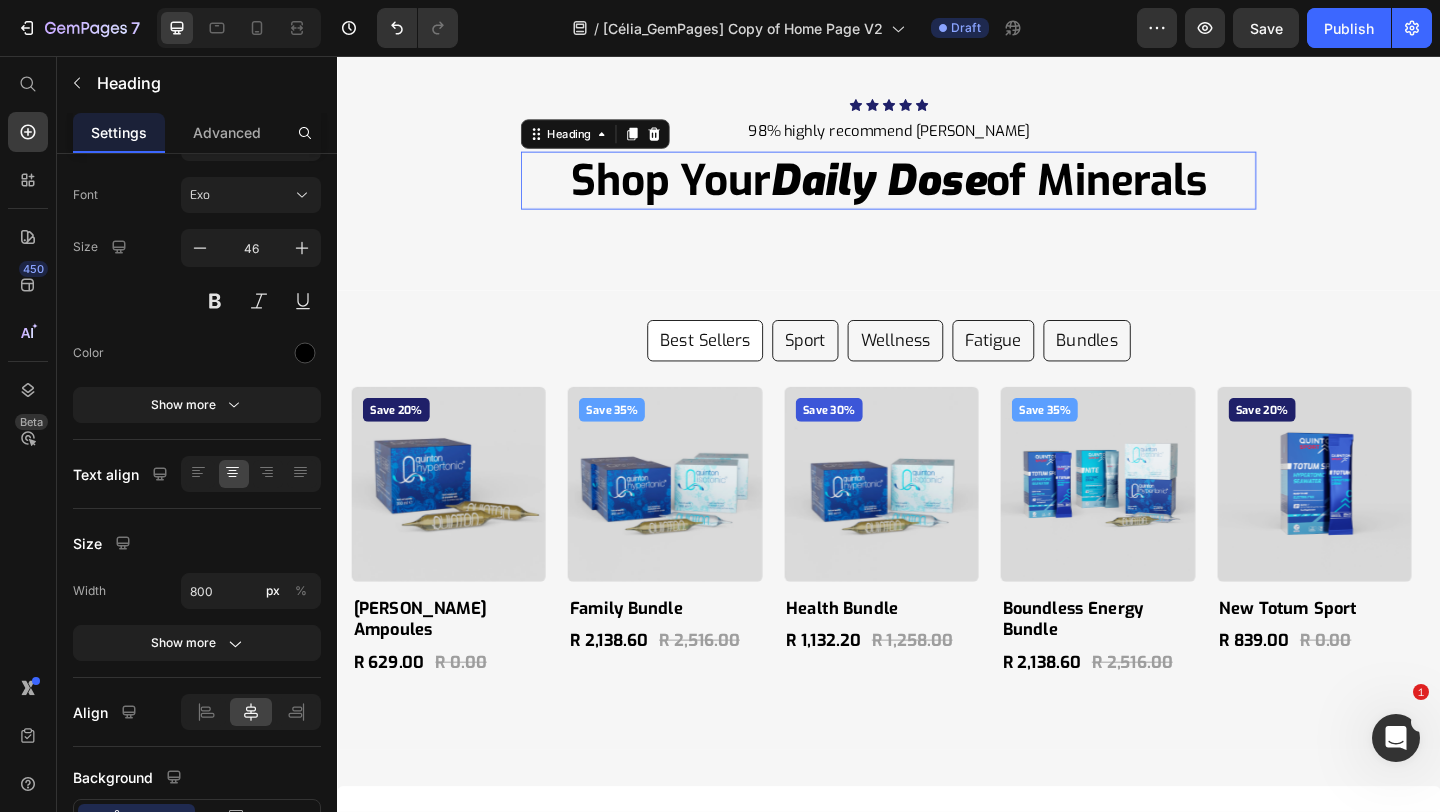 scroll, scrollTop: 0, scrollLeft: 0, axis: both 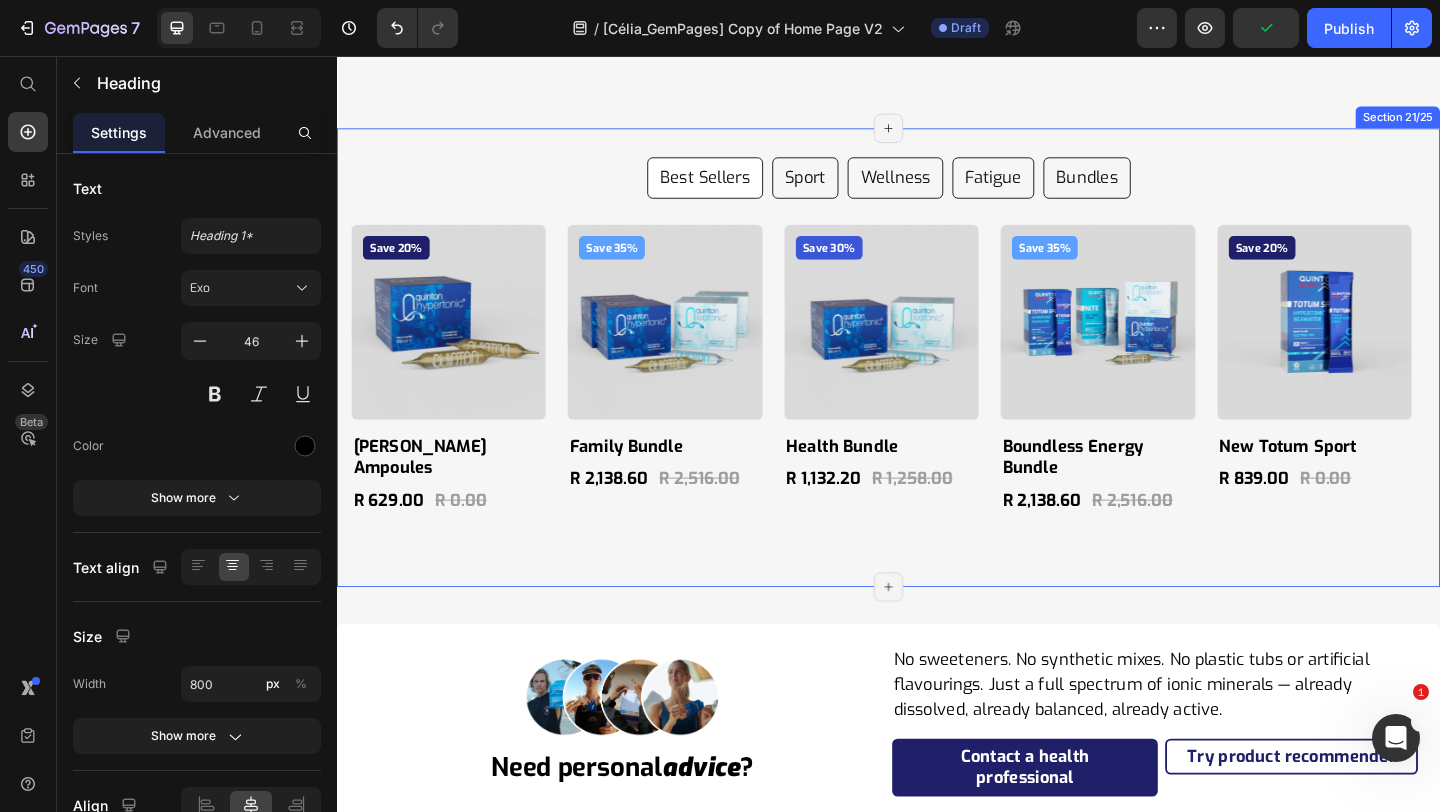 click on "Best Sellers Sport Wellness Fatigue Bundles Save 20% Product Badge Product Images [PERSON_NAME] Hypertonic Ampoules Product Title R 629.00 Product Price R 0.00 Product Price Row Product Save 35% Product Badge Product Images Family Bundle Product Title R 2,138.60 Product Price R 2,516.00 Product Price Row Product Save 30% Product Badge Product Images Health Bundle Product Title R 1,132.20 Product Price R 1,258.00 Product Price Row Product Save 35% Product Badge Product Images Boundless Energy Bundle Product Title R 2,138.60 Product Price R 2,516.00 Product Price Row Product Save 20% Product Badge Product Images New Totum Sport Product Title R 839.00 Product Price R 0.00 Product Price Row Product Carousel Save 20% Product Badge Product Images New Totum Sport Product Title R 839.00 Product Price R 0.00 Product Price Row Product Save 20% Product Badge Product Images Totum Nite Product Title R 419.00 Product Price R 0.00 Product Price Row Product Save 30% Product Badge Product Images Race Week Bundle Product Title Row" at bounding box center [937, 383] 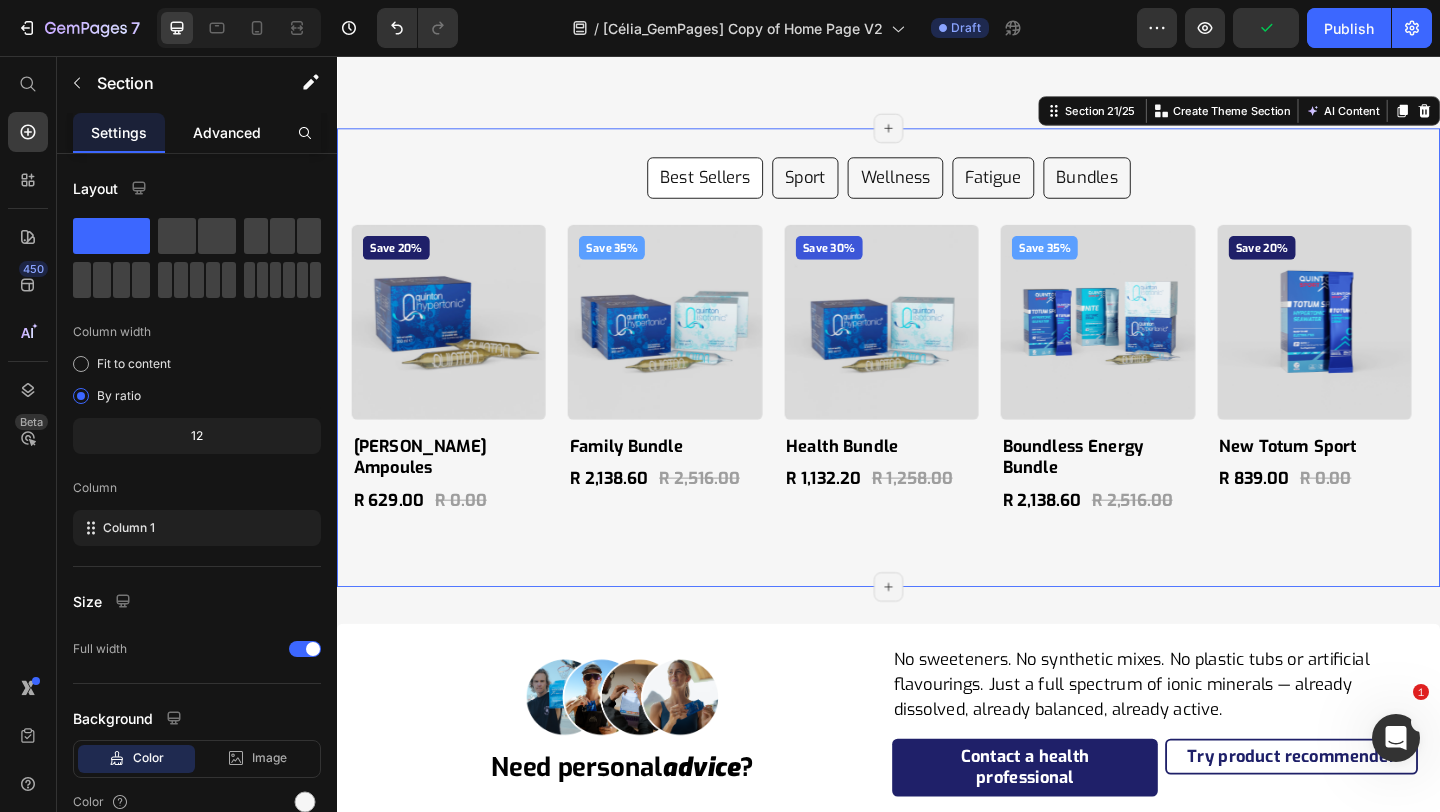 click on "Advanced" at bounding box center (227, 132) 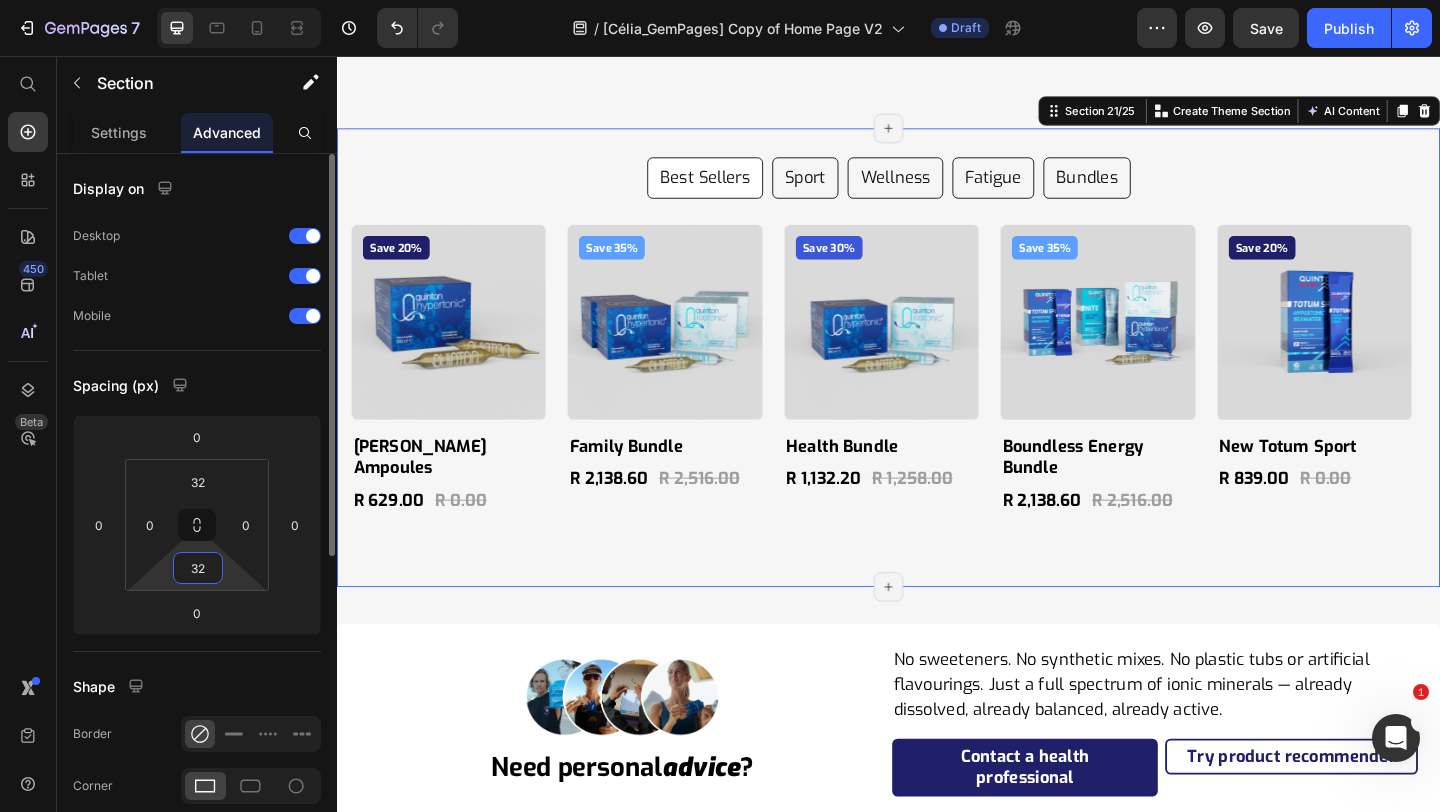 click on "32" at bounding box center (198, 568) 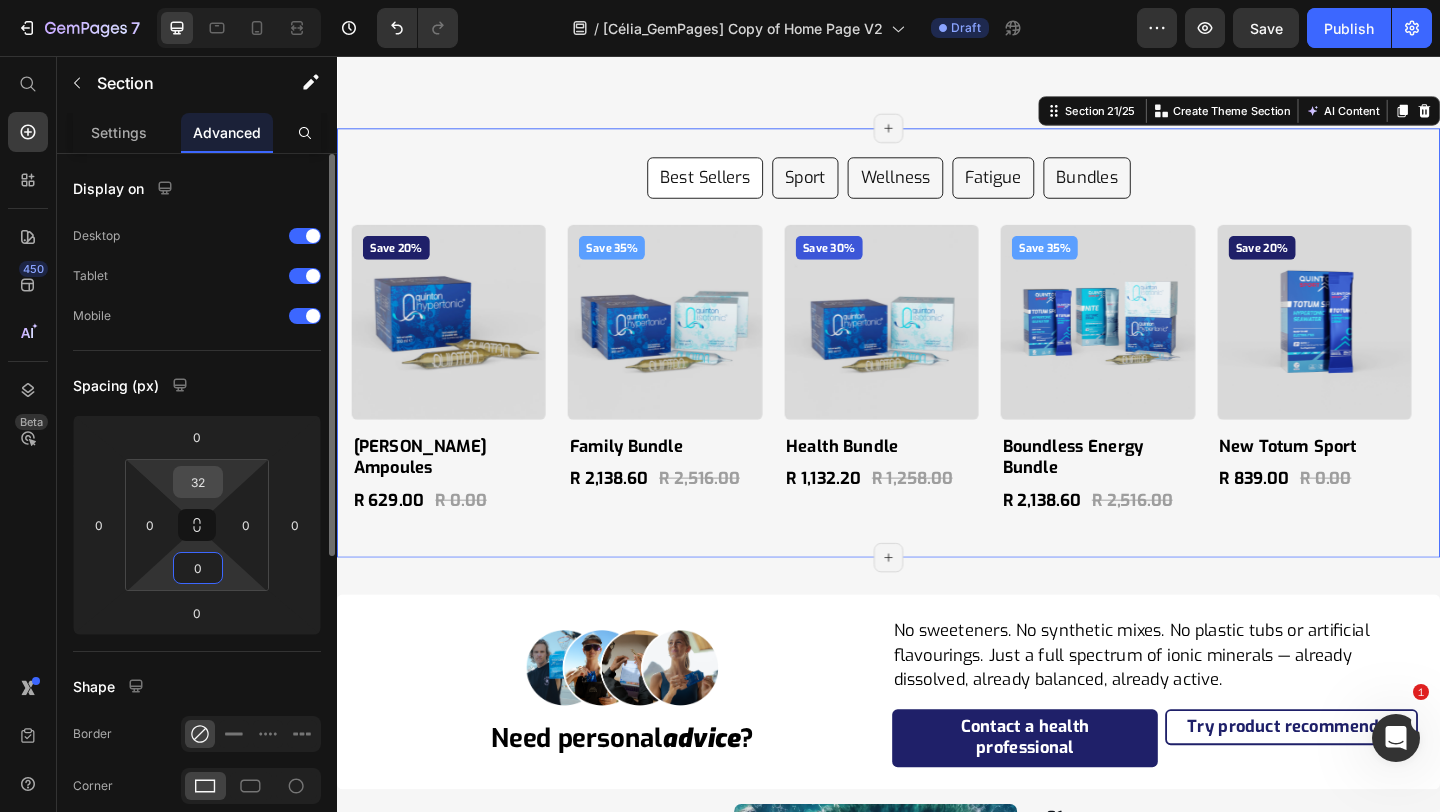 type on "0" 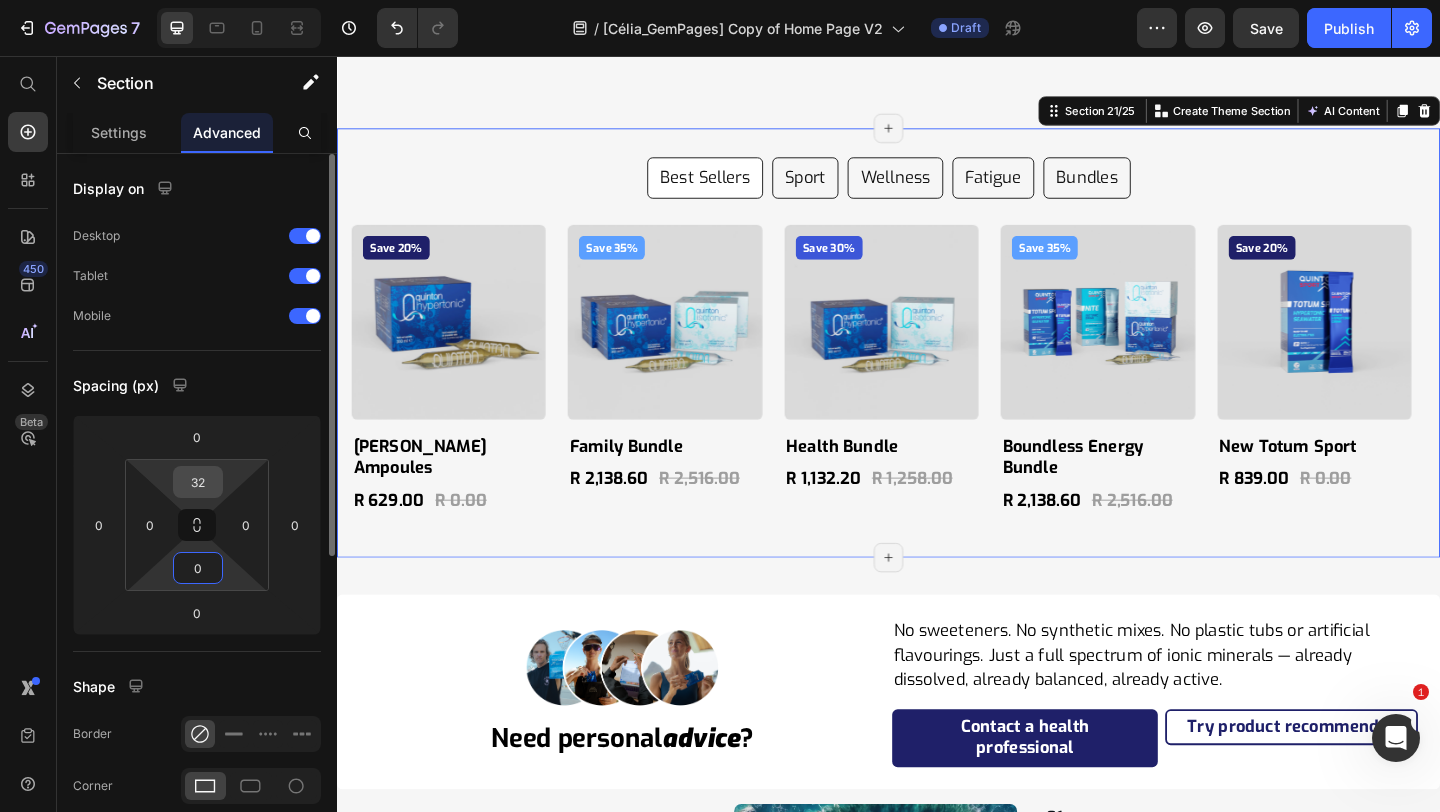 click on "32" at bounding box center (198, 482) 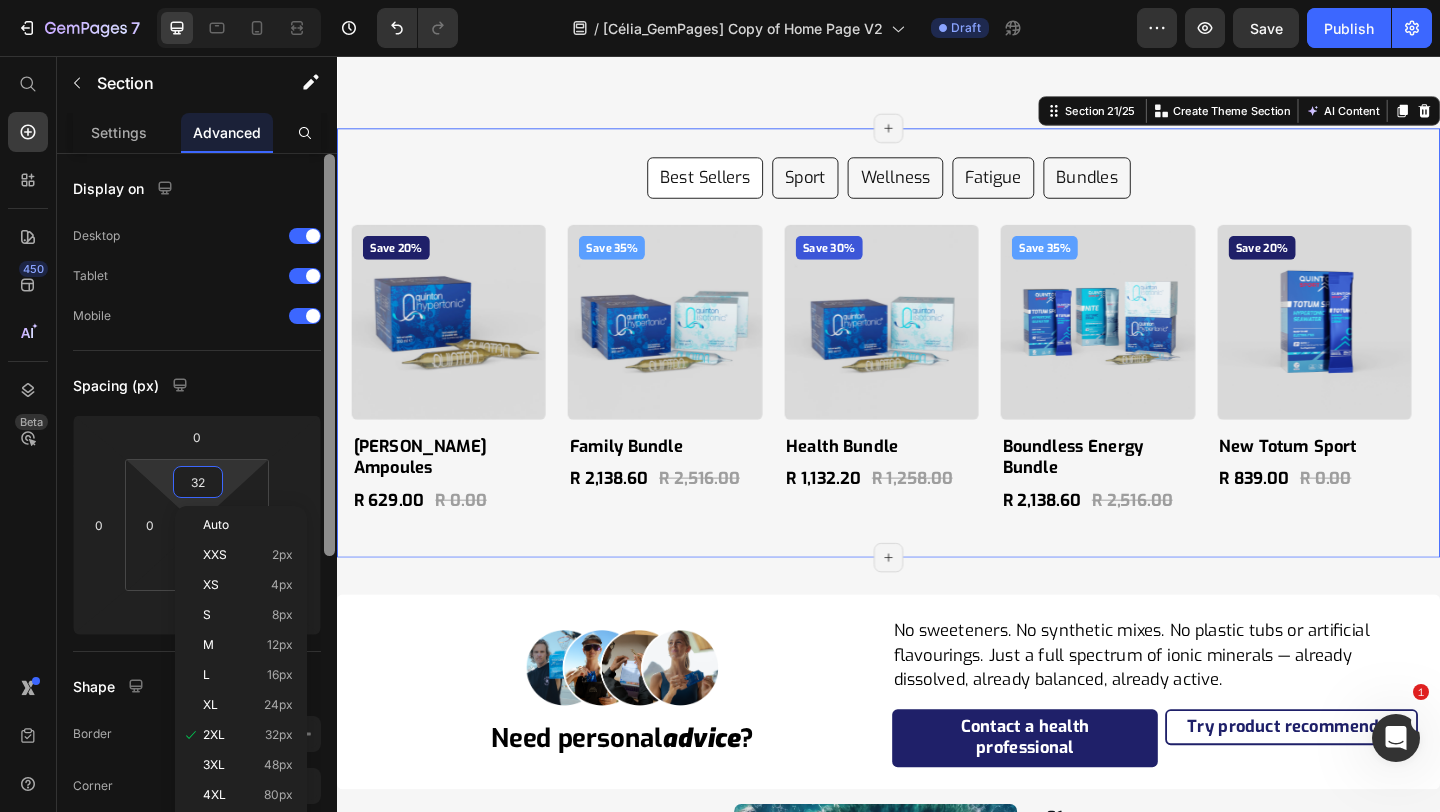 type on "0" 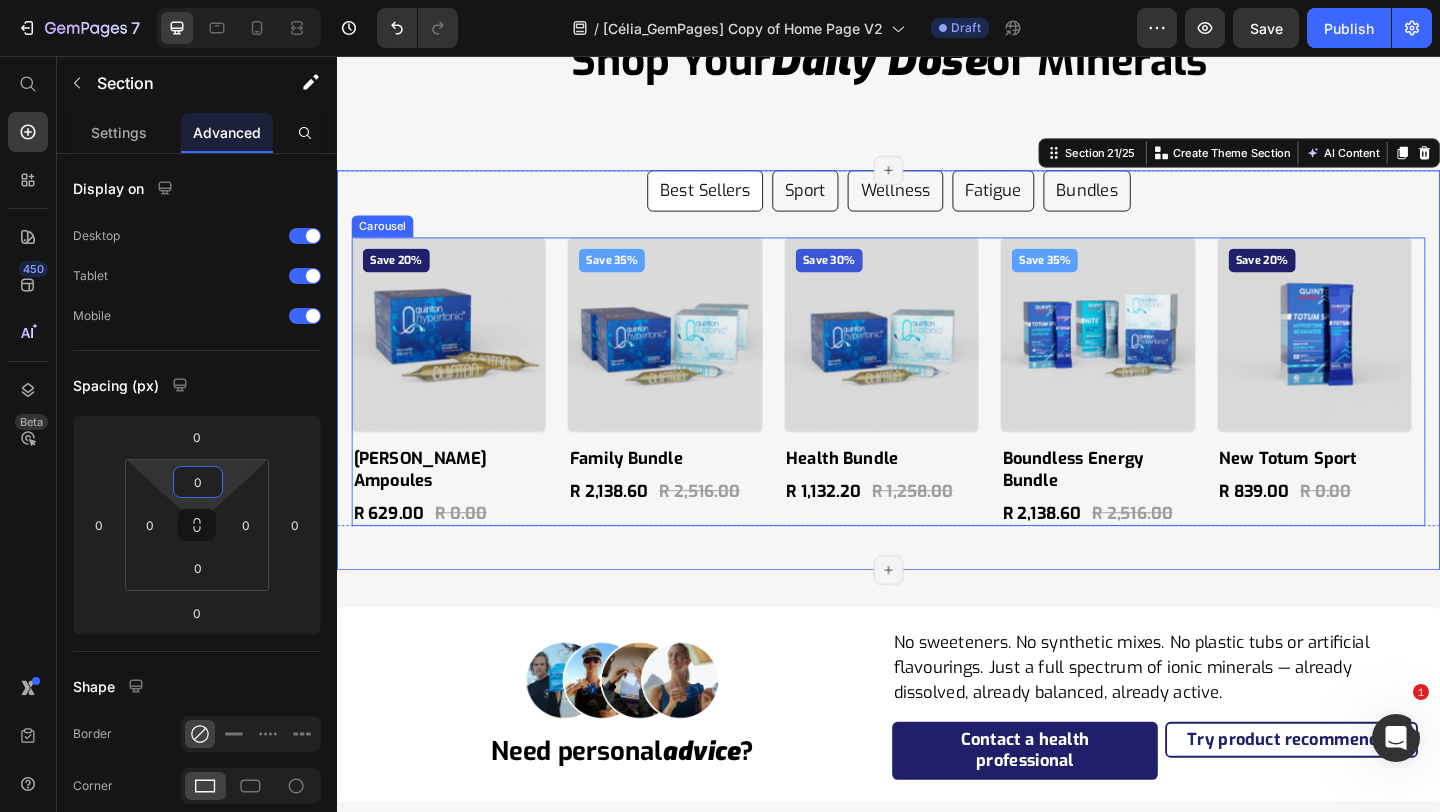 scroll, scrollTop: 11550, scrollLeft: 0, axis: vertical 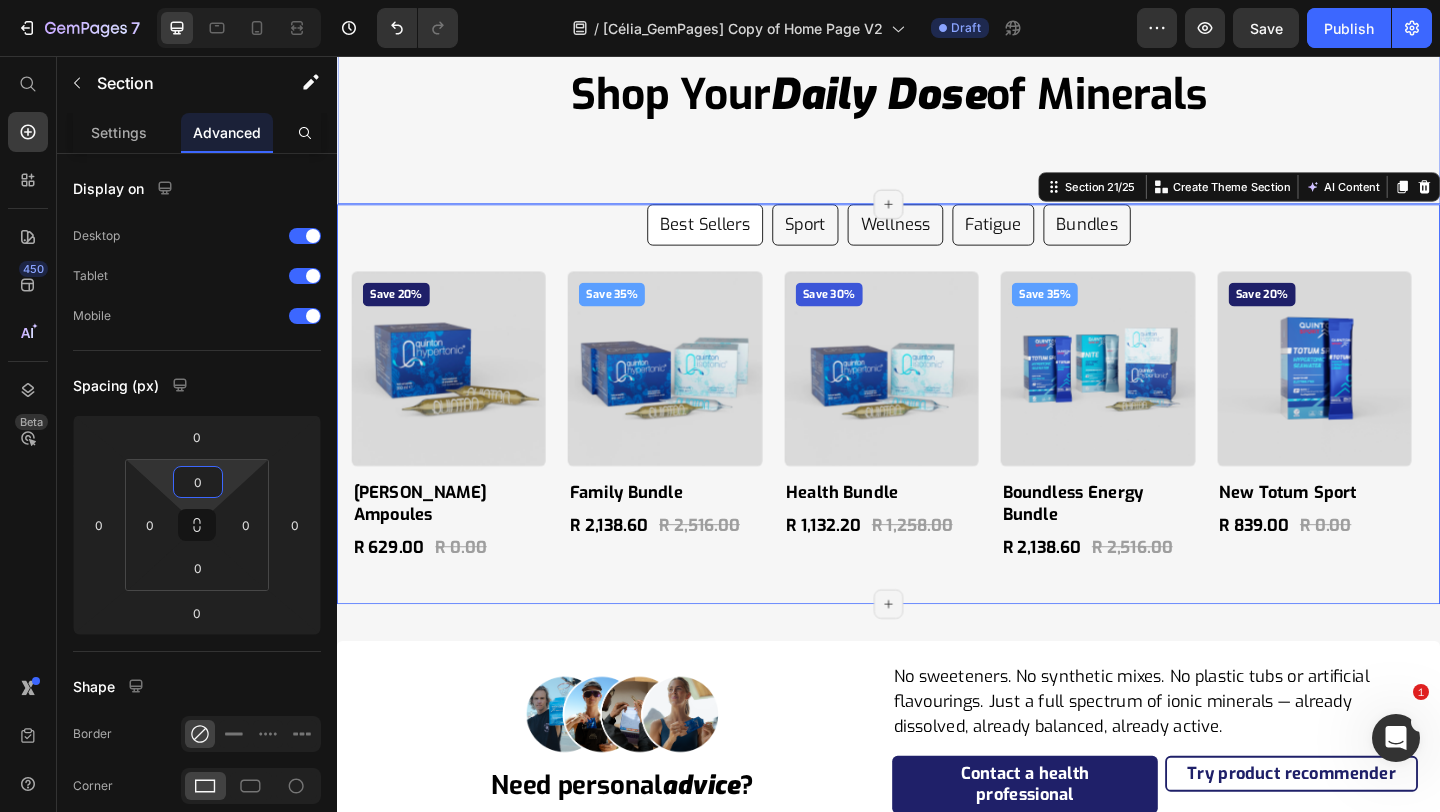 click on "Icon                Icon                Icon                Icon                Icon Icon List Hoz 98% highly recommend [PERSON_NAME] Text block Shop Your  Daily Dose  of Minerals Heading Row
[PERSON_NAME] Hypertonic Ampoules Product Title Save Up To 20% Button Image R 629.00 (P) Price Concentrated Mineral Power Delivers 78 essential minerals at high concentration to boost hydration, energy, and vitality through enhanced cellular absorption. Text Block Row Learn More Button Row Product Row [PERSON_NAME] Isotonic Ampoules Product Title Save Up To 20% Button Image R 629.00 (P) Price Balanced Mineral Hydration Matches blood plasma concentration for seamless absorption, promoting optimal hydration and overall wellness. Text Block Row Learn More Button Row Product Row Health Bundle Product Title Save Up To 30% Button Image R 1,132.20 (P) Price R 1,258.00 (P) Price Row Total Wellness Support Combines [PERSON_NAME] Hypertonic and Isotonic for all-day energy, hydration, and overall wellness. Text Block Row Row" at bounding box center [937, 73] 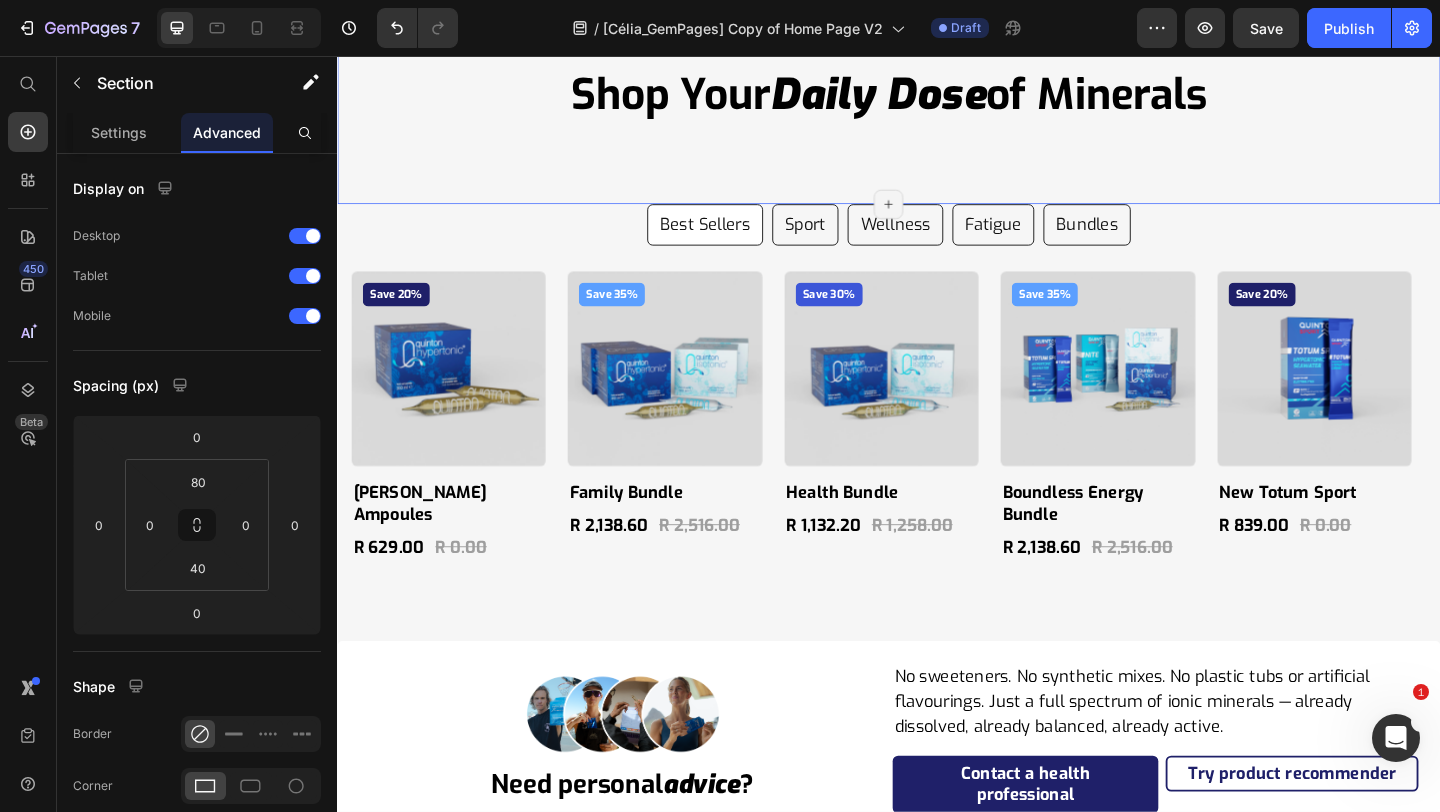 click on "Icon                Icon                Icon                Icon                Icon Icon List Hoz 98% highly recommend [PERSON_NAME] Text block Shop Your  Daily Dose  of Minerals Heading Row
[PERSON_NAME] Hypertonic Ampoules Product Title Save Up To 20% Button Image R 629.00 (P) Price Concentrated Mineral Power Delivers 78 essential minerals at high concentration to boost hydration, energy, and vitality through enhanced cellular absorption. Text Block Row Learn More Button Row Product Row [PERSON_NAME] Isotonic Ampoules Product Title Save Up To 20% Button Image R 629.00 (P) Price Balanced Mineral Hydration Matches blood plasma concentration for seamless absorption, promoting optimal hydration and overall wellness. Text Block Row Learn More Button Row Product Row Health Bundle Product Title Save Up To 30% Button Image R 1,132.20 (P) Price R 1,258.00 (P) Price Row Total Wellness Support Combines [PERSON_NAME] Hypertonic and Isotonic for all-day energy, hydration, and overall wellness. Text Block Row Row" at bounding box center [937, 73] 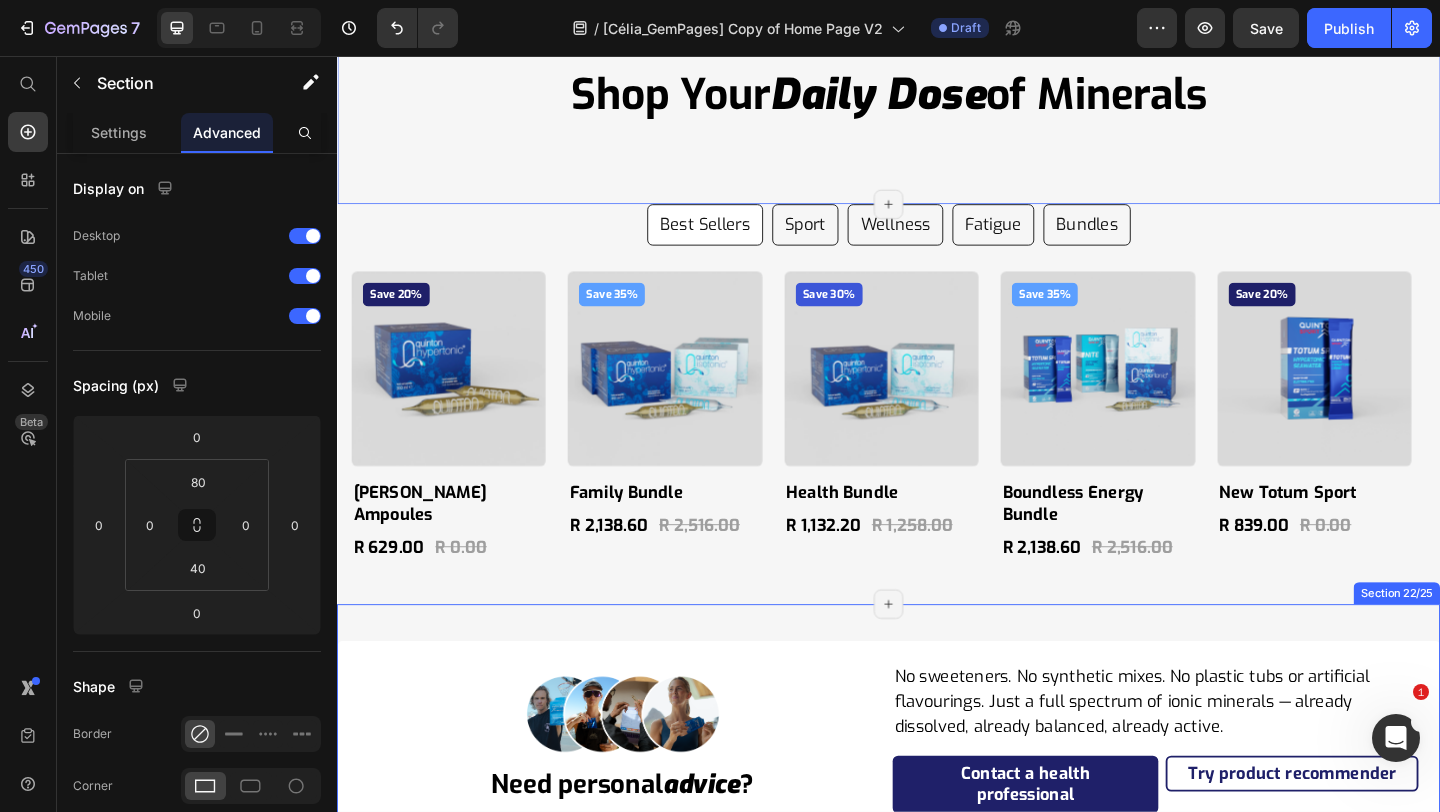 click on "Image Need personal  advice ? Heading No sweeteners. No synthetic mixes. No plastic tubs or artificial flavourings. Just a full spectrum of ionic minerals — already dissolved, already balanced, already active.  Text Block Contact a health professional Button Try product recommender Button Row Row" at bounding box center [937, 798] 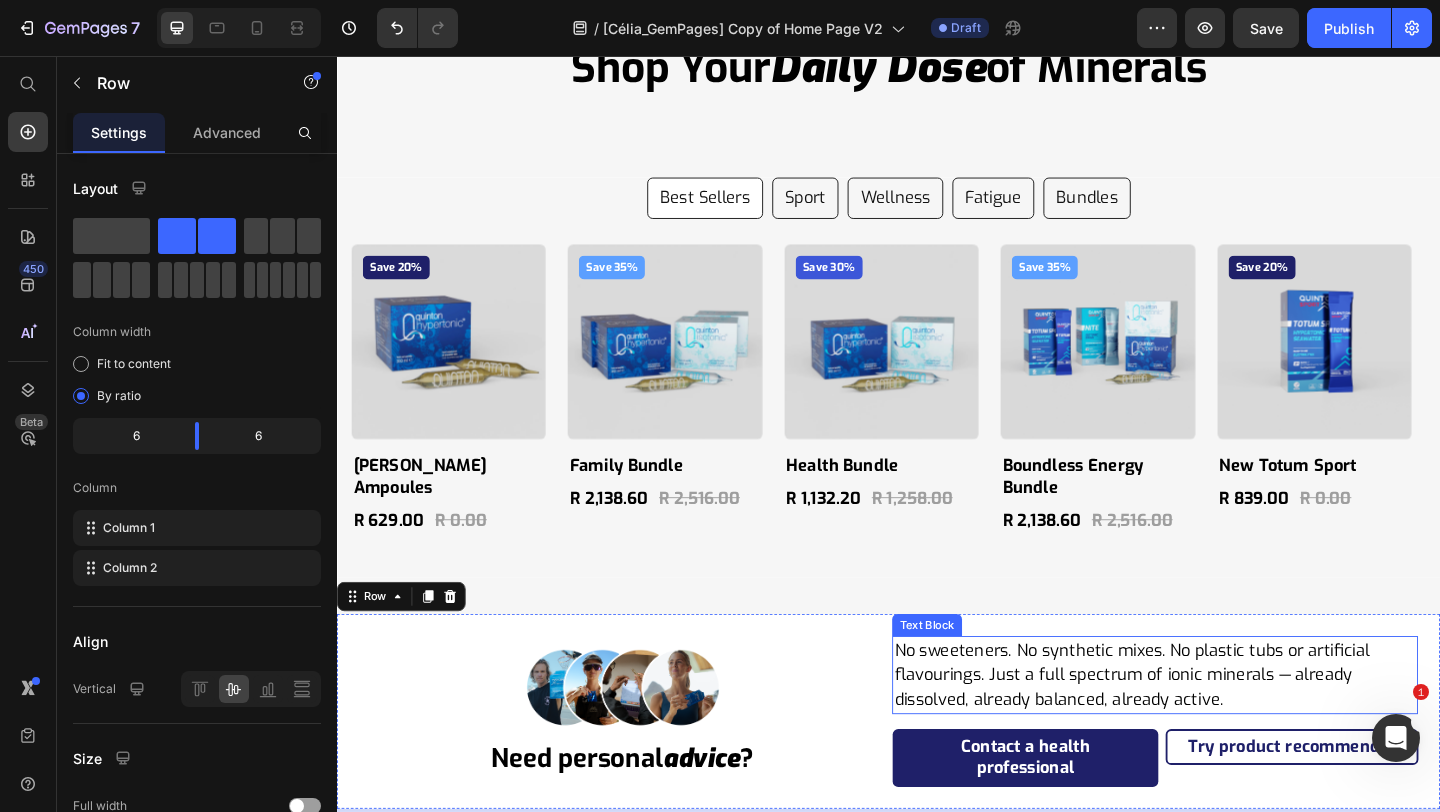scroll, scrollTop: 11726, scrollLeft: 0, axis: vertical 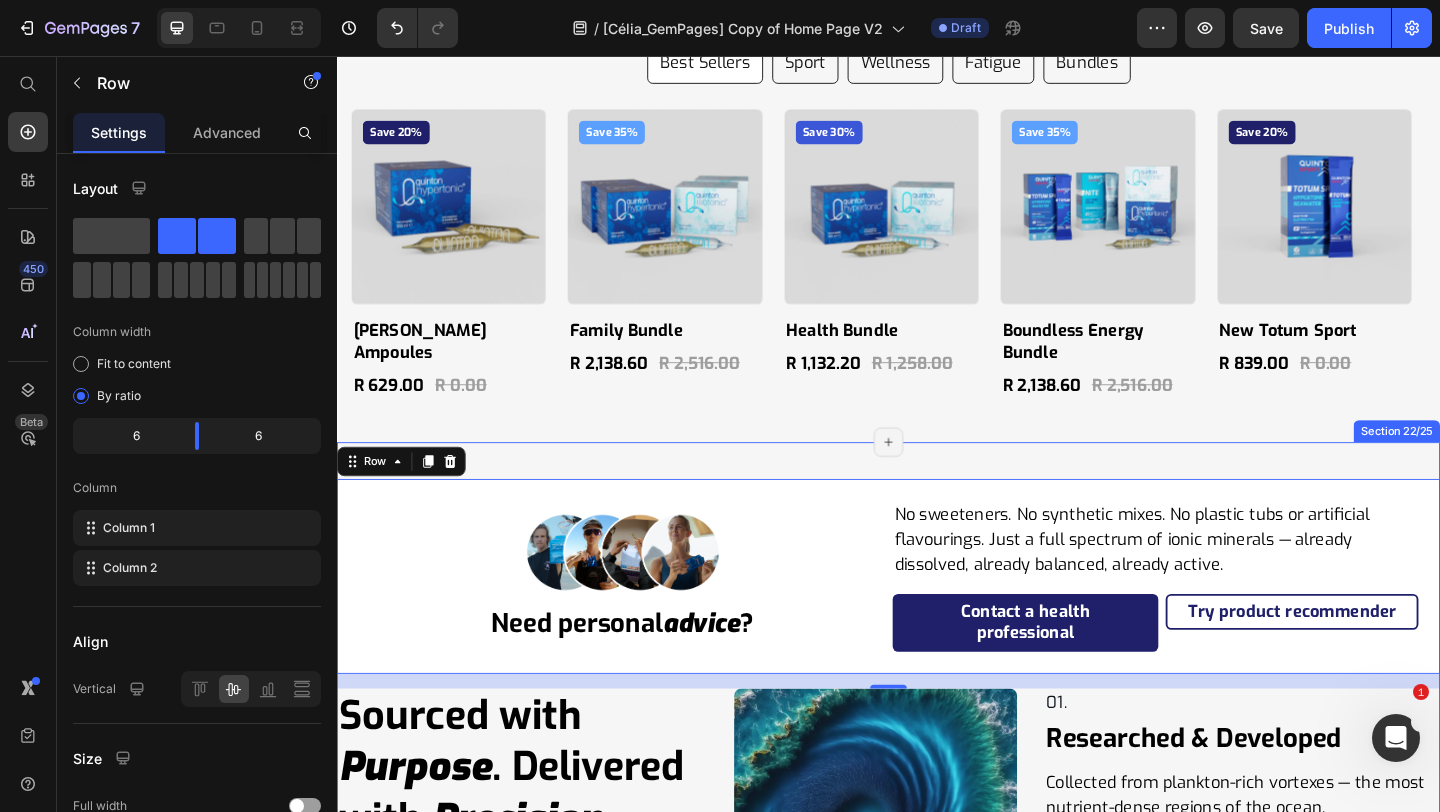 click on "Image Need personal  advice ? Heading No sweeteners. No synthetic mixes. No plastic tubs or artificial flavourings. Just a full spectrum of ionic minerals — already dissolved, already balanced, already active.  Text Block Contact a health professional Button Try product recommender Button Row Row   16 Sourced with   Purpose .   Delivered with   Precision . Heading Every dose of [PERSON_NAME] follows a process designed to protect nature’s original formula — from ocean to ampoule. Text Block Learn More Button Row Image 01. Text Block Row Researched & Developed Heading Collected from plankton-rich vortexes — the most nutrient-dense regions of the ocean. Text Block Row Row Image 01. Text Block Row Harvested Heading Collected from plankton-rich vortexes — the most nutrient-dense regions of the ocean. Text Block Row Row Image 02. Text Block Row Filtered Heading Cold-microfiltered to preserve ionic integrity while removing all contaminants. Text Block Row Row Image 03. Text Block Row Tested Heading Text Block" at bounding box center (937, 1466) 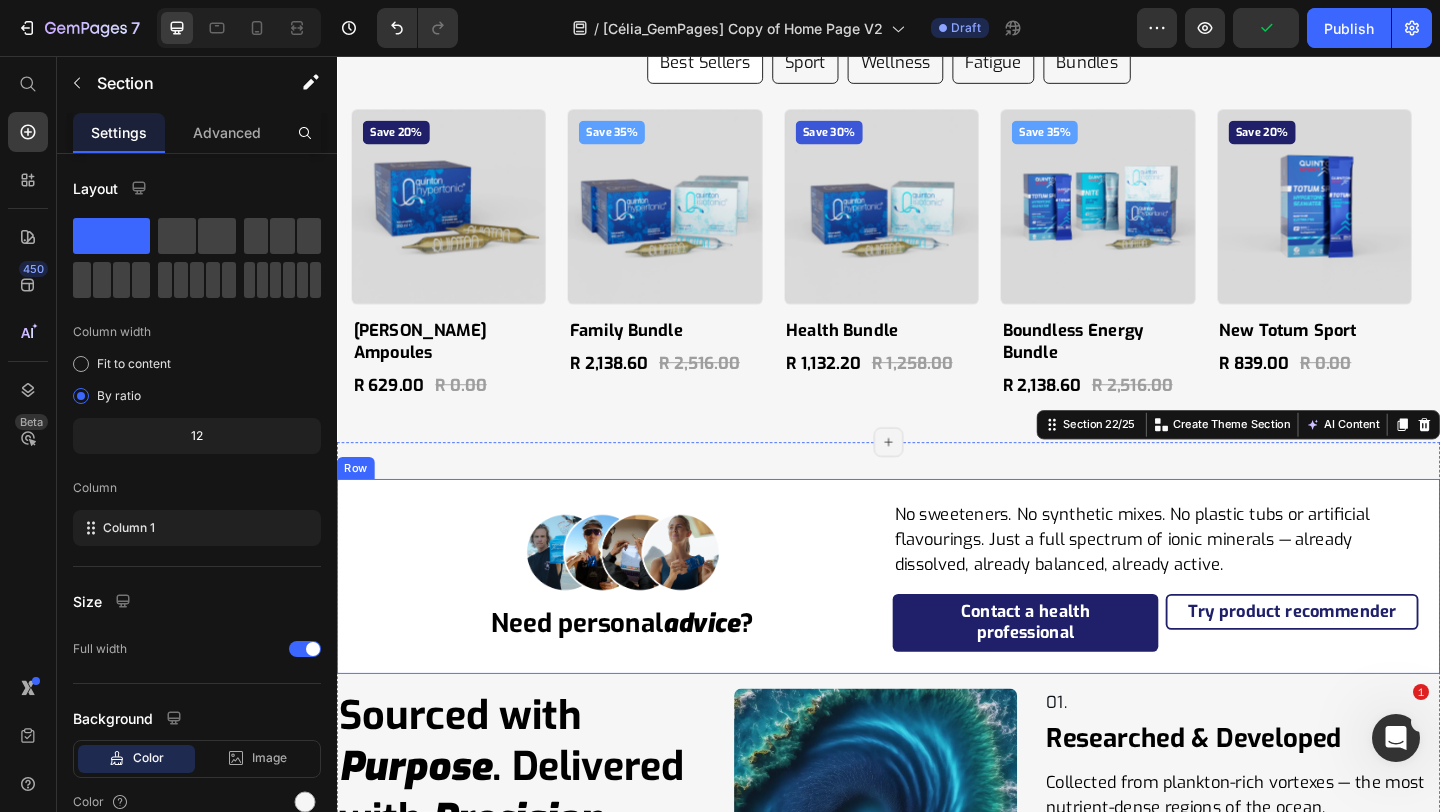 click on "Image Need personal  advice ? Heading" at bounding box center (647, 622) 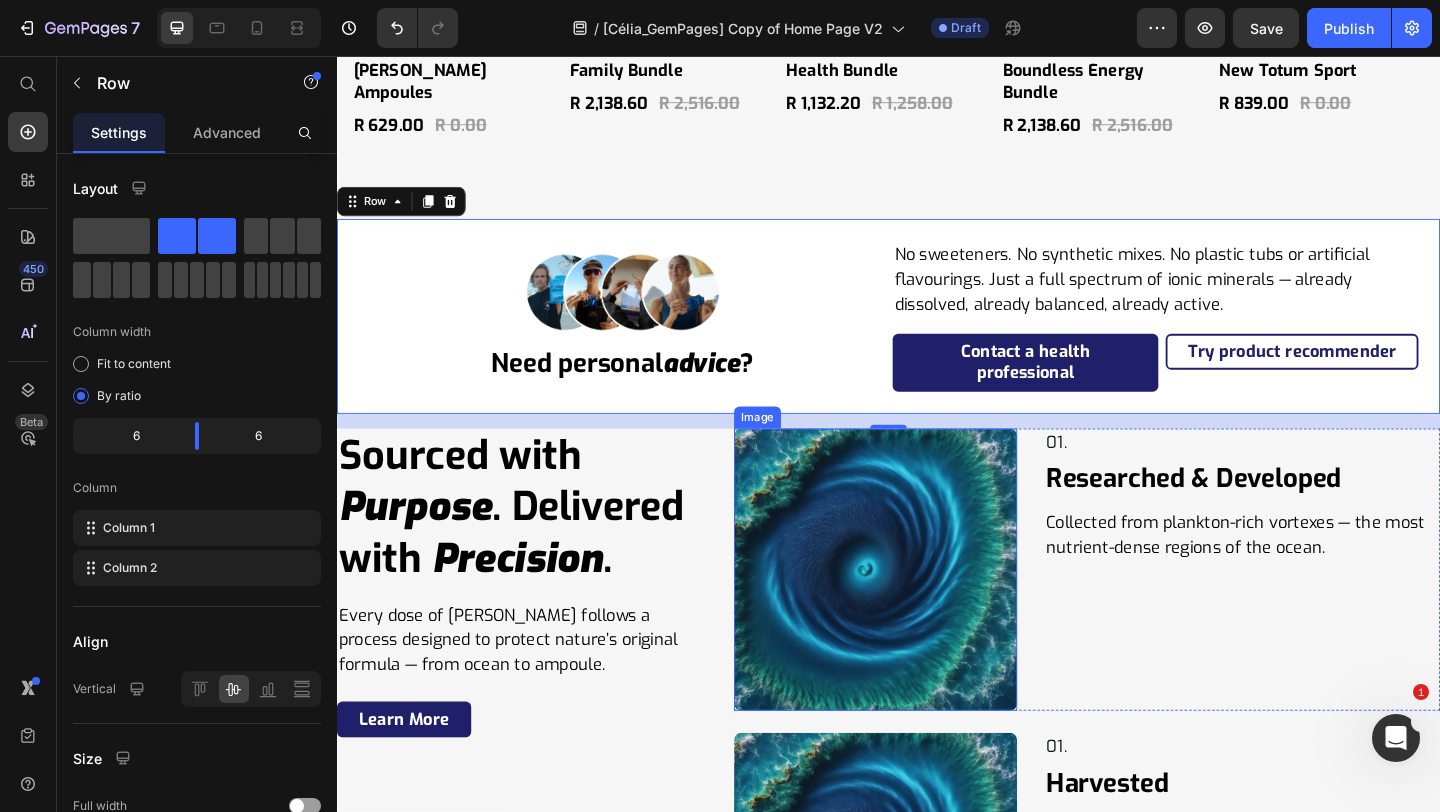 scroll, scrollTop: 11674, scrollLeft: 0, axis: vertical 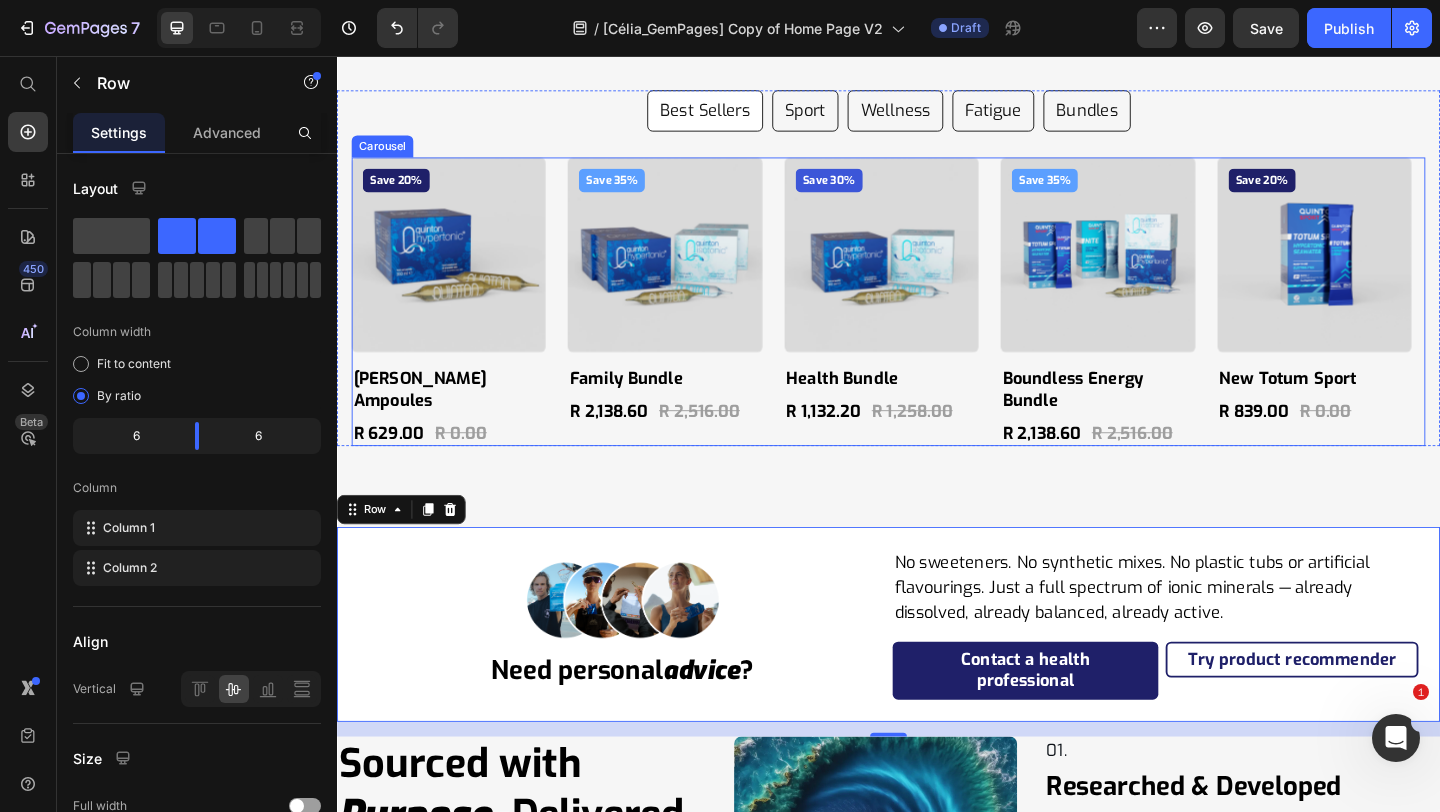 click on "Save 30% Product Badge Product Images Health Bundle Product Title R 1,132.20 Product Price R 1,258.00 Product Price Row Product" at bounding box center [929, 323] 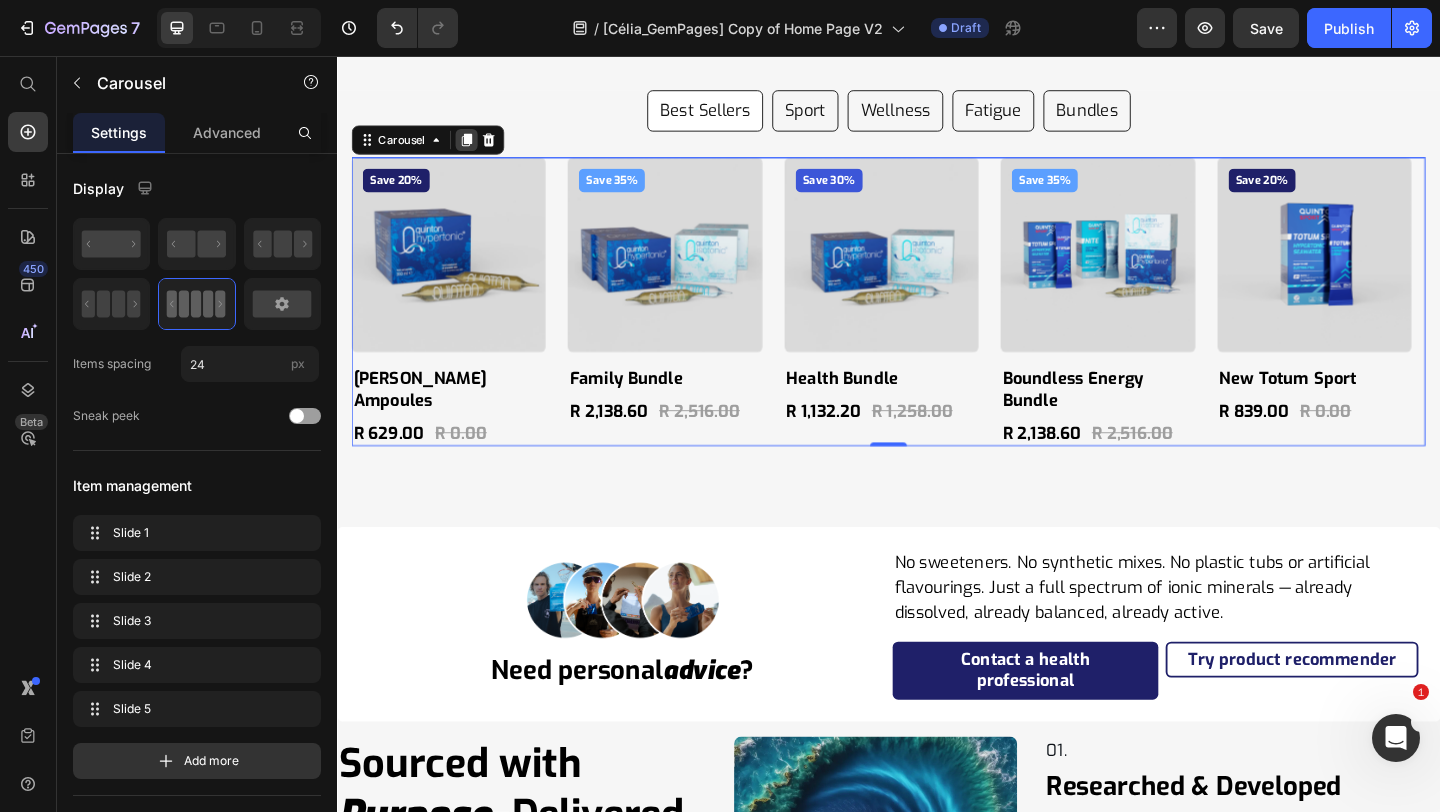 click 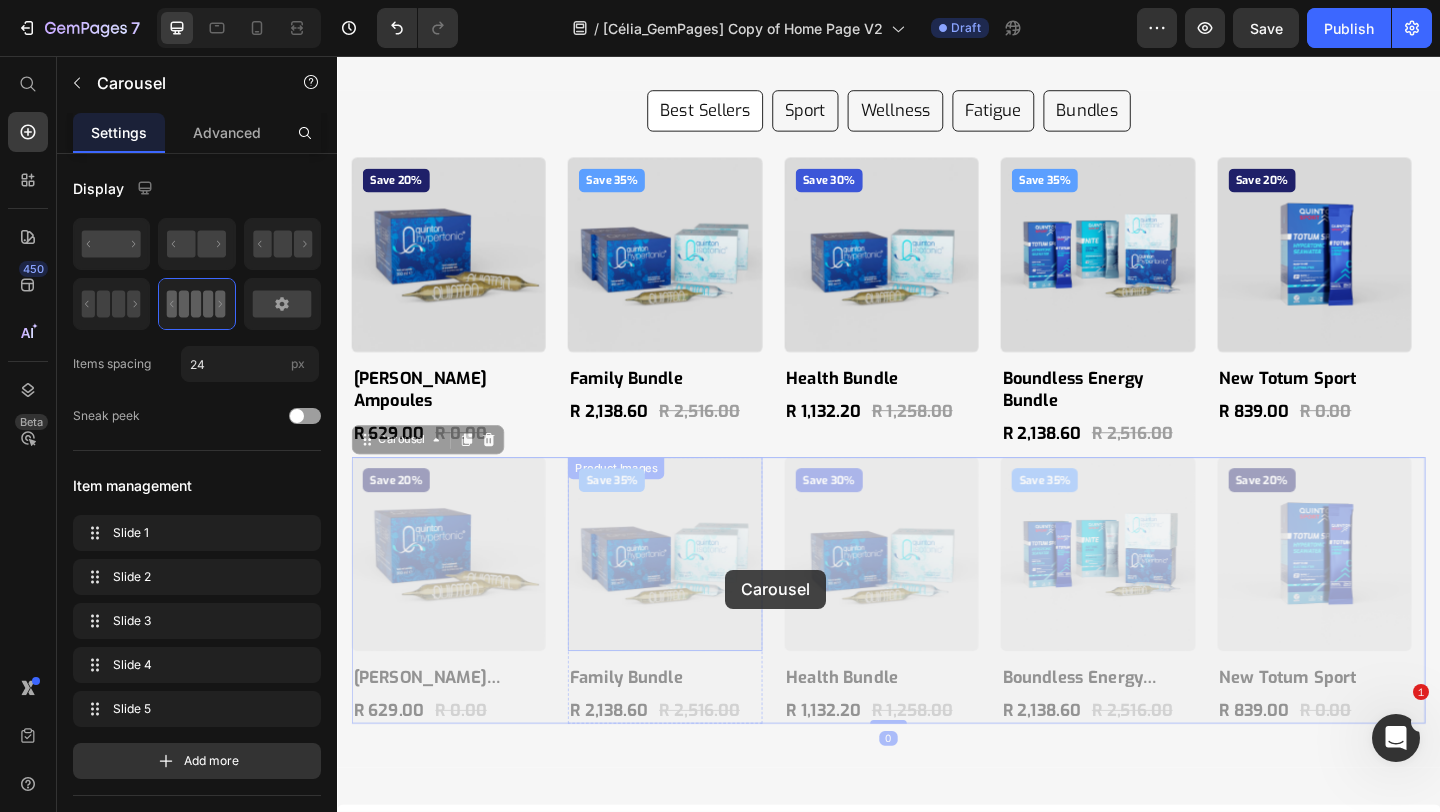 scroll, scrollTop: 11939, scrollLeft: 0, axis: vertical 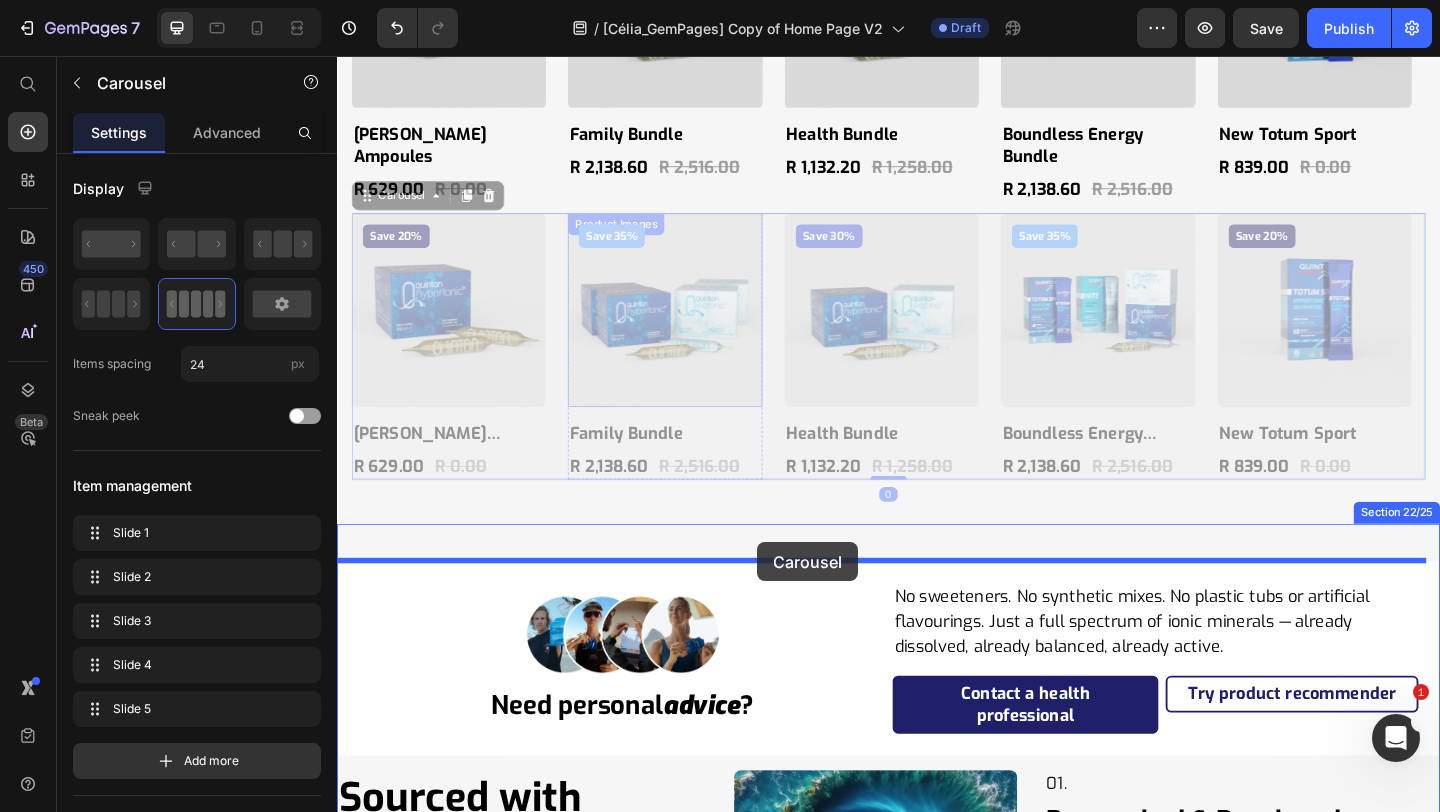drag, startPoint x: 441, startPoint y: 481, endPoint x: 794, endPoint y: 585, distance: 368.00137 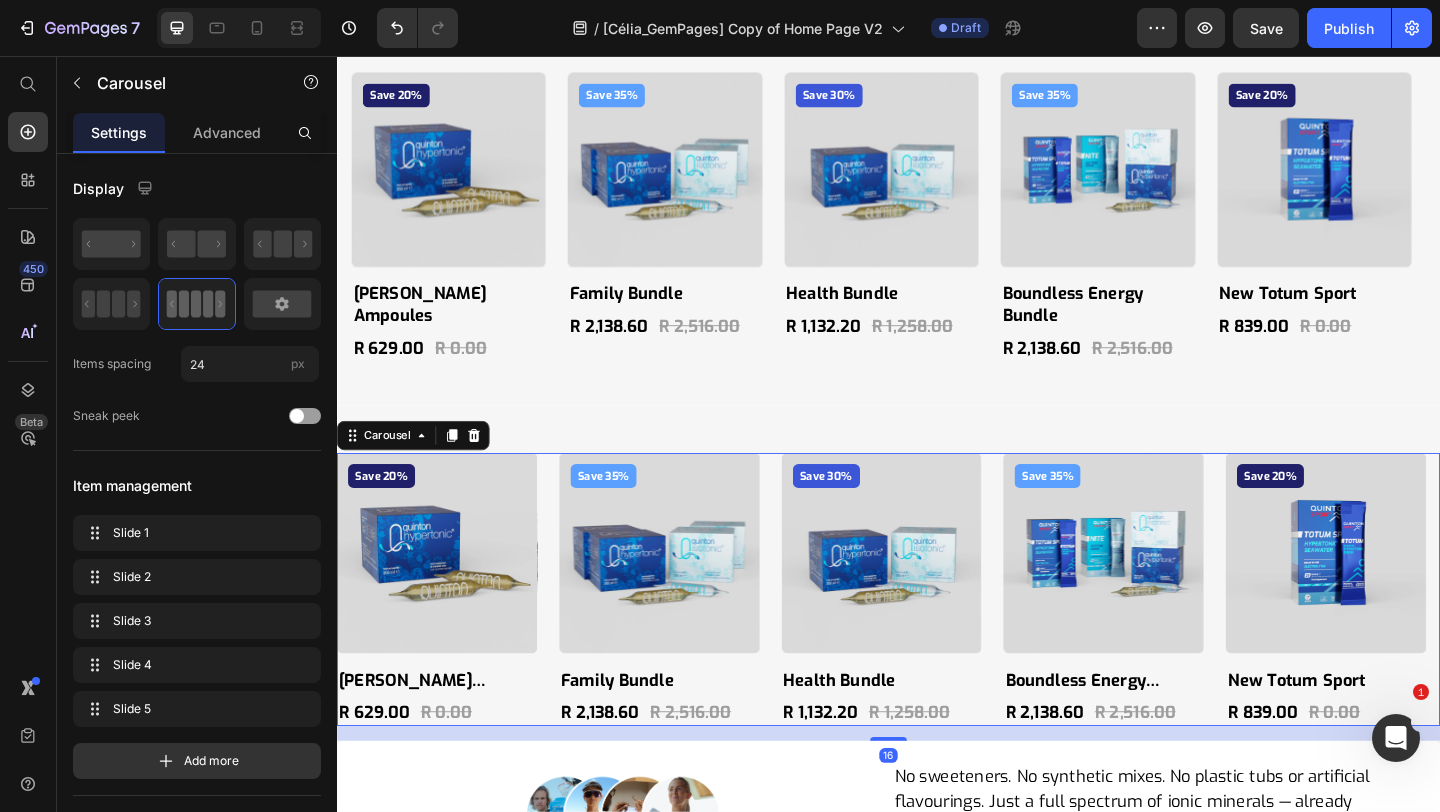 scroll, scrollTop: 11606, scrollLeft: 0, axis: vertical 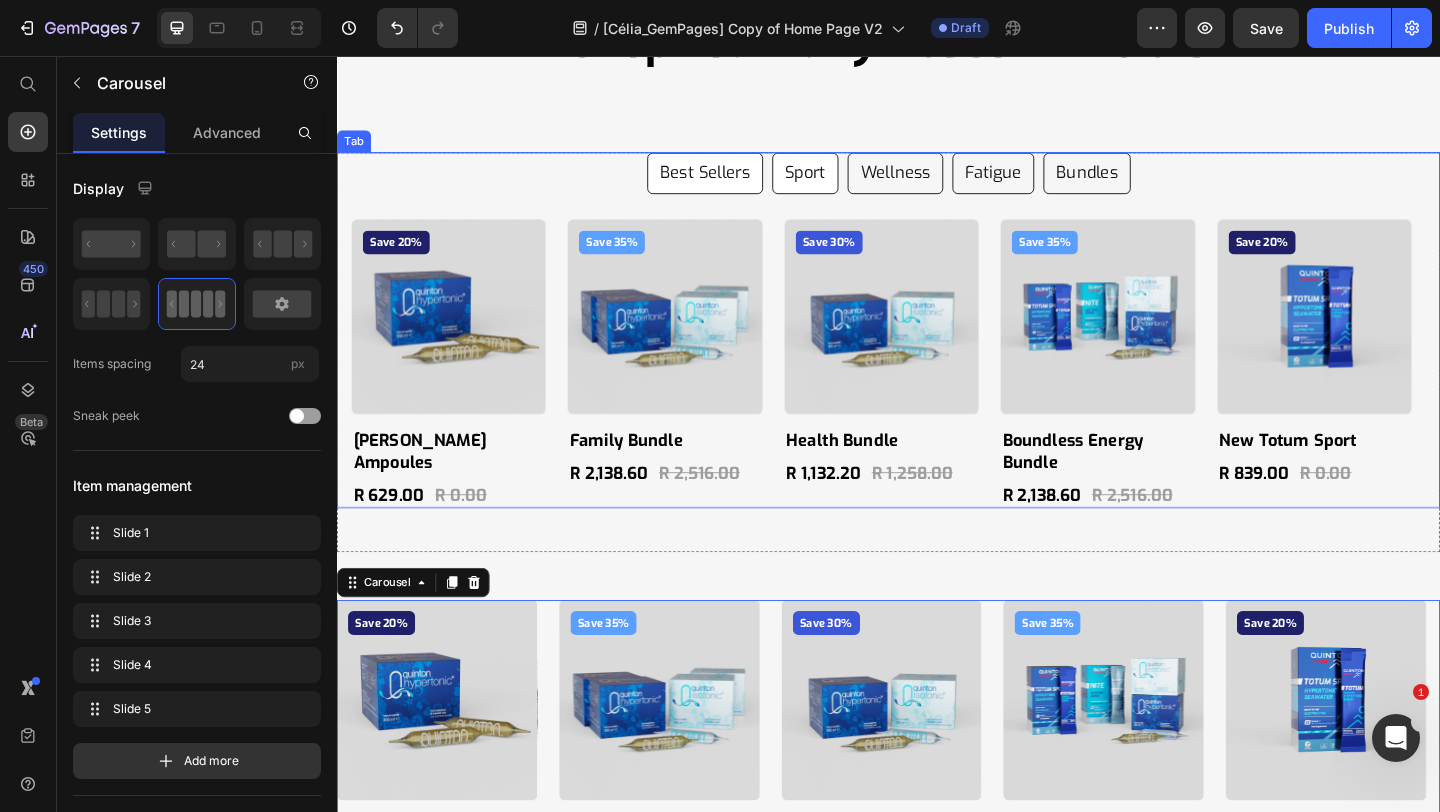 click on "Sport" at bounding box center [846, 183] 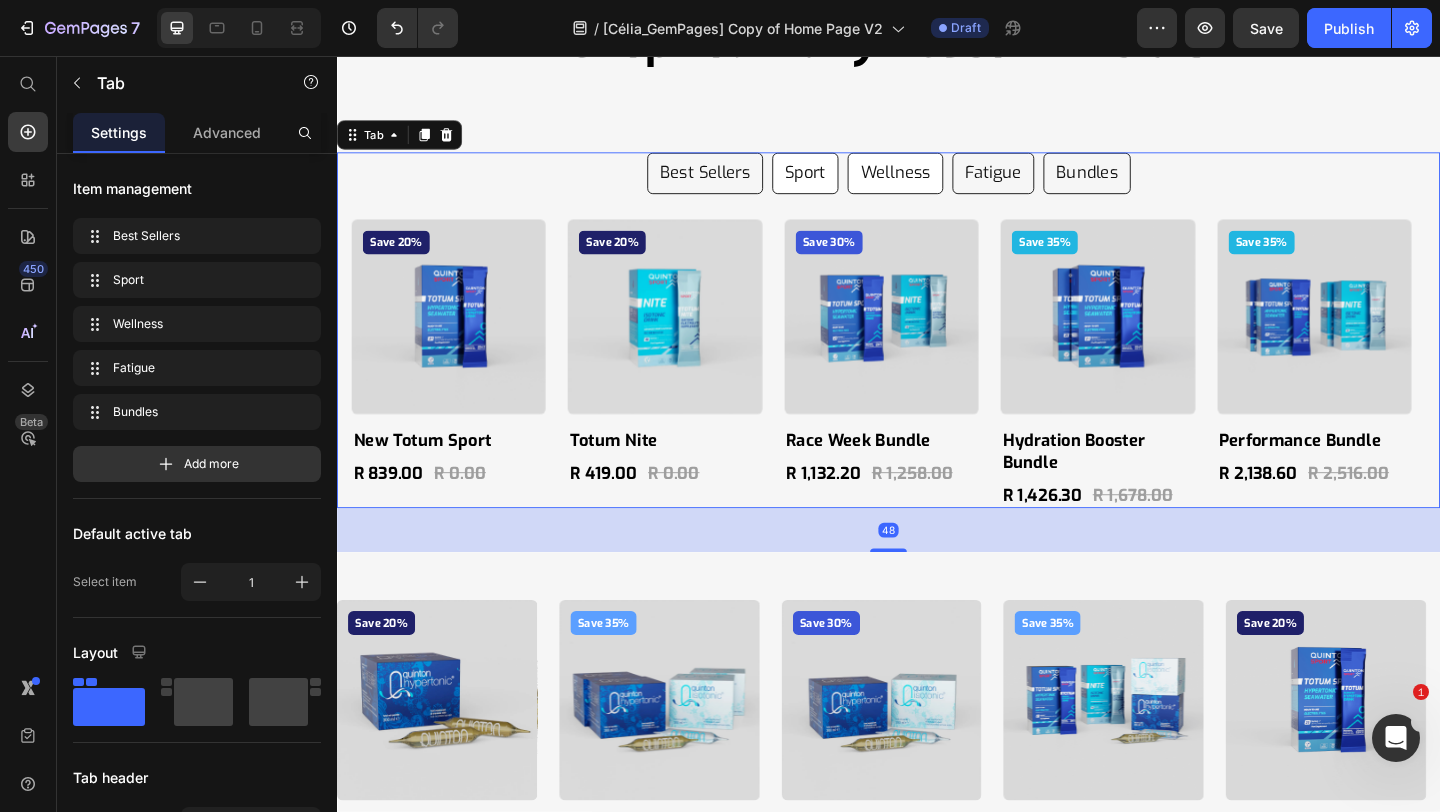 click on "Wellness" at bounding box center (944, 183) 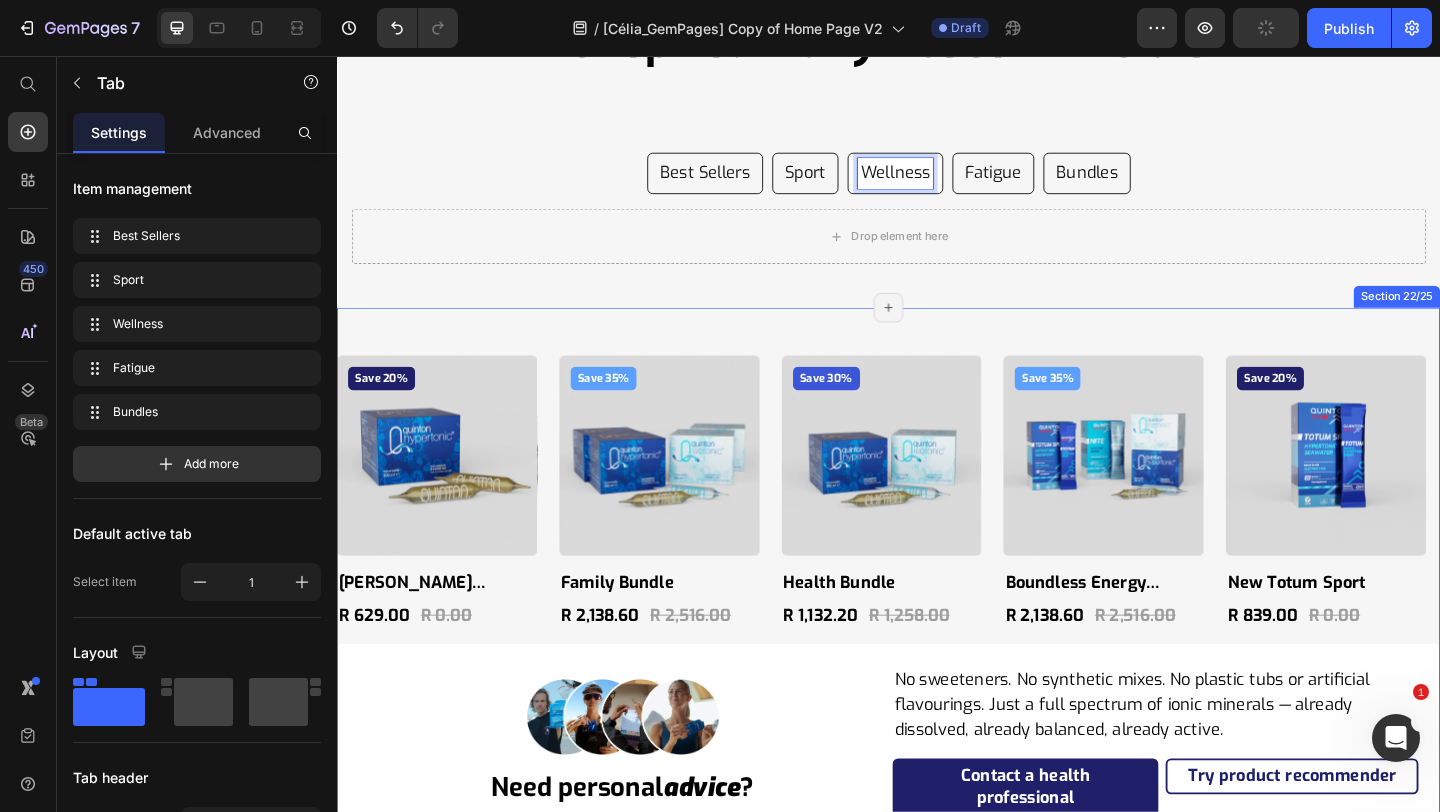 click on "Save 20% Product Badge Product Images [PERSON_NAME] Hypertonic Ampoules Product Title R 629.00 Product Price R 0.00 Product Price Row Product Save 35% Product Badge Product Images Family Bundle Product Title R 2,138.60 Product Price R 2,516.00 Product Price Row Product Save 30% Product Badge Product Images Health Bundle Product Title R 1,132.20 Product Price R 1,258.00 Product Price Row Product Save 35% Product Badge Product Images Boundless Energy Bundle Product Title R 2,138.60 Product Price R 2,516.00 Product Price Row Product Save 20% Product Badge Product Images New Totum Sport Product Title R 839.00 Product Price R 0.00 Product Price Row Product Carousel Image Need personal  advice ? Heading No sweeteners. No synthetic mixes. No plastic tubs or artificial flavourings. Just a full spectrum of ionic minerals — already dissolved, already balanced, already active.  Text Block Contact a health professional Button Try product recommender Button Row Row Sourced with   Purpose .   Delivered with   Precision . Row" at bounding box center [937, 1483] 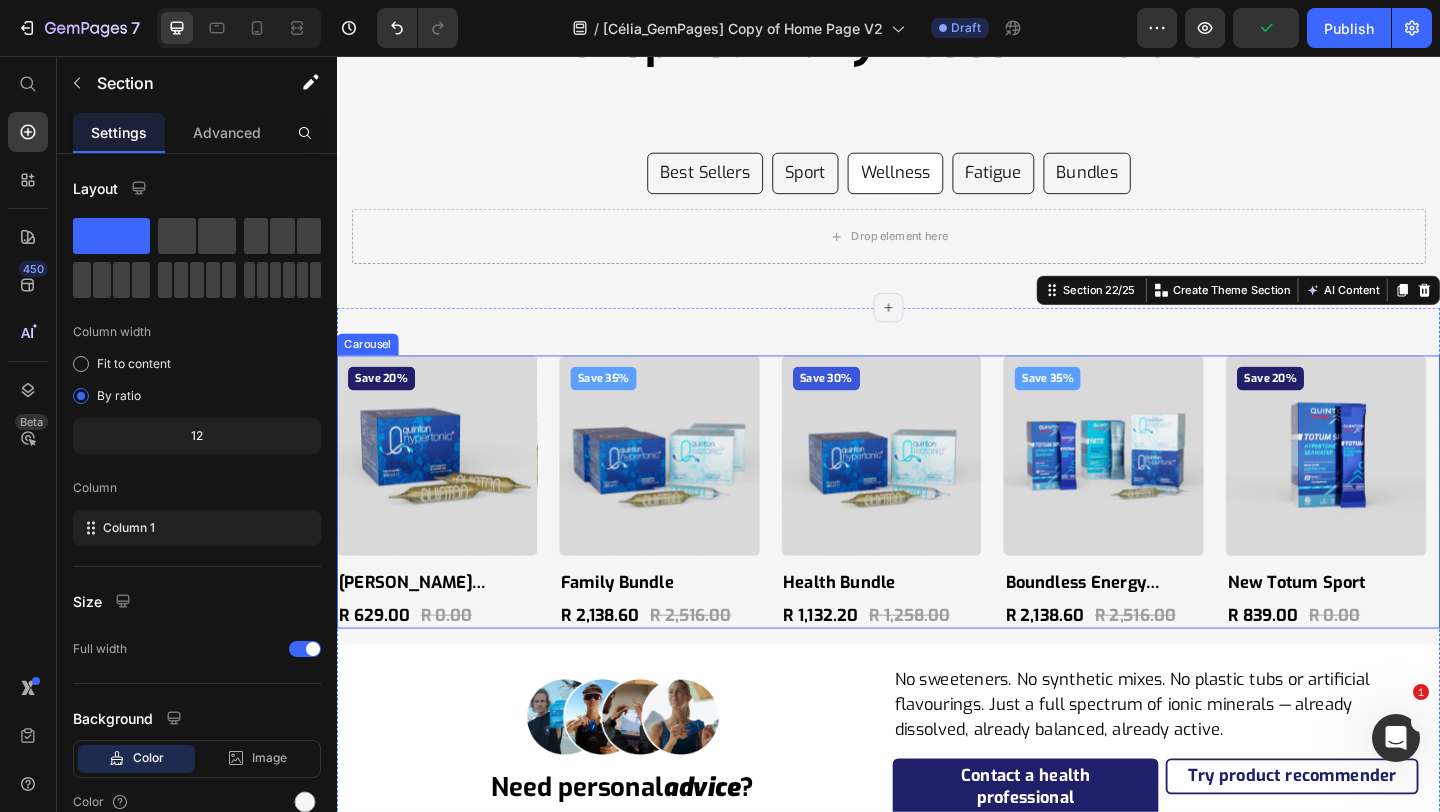 click on "Save 20% Product Badge Product Images [PERSON_NAME] Hypertonic Ampoules Product Title R 629.00 Product Price R 0.00 Product Price Row Product Save 35% Product Badge Product Images Family Bundle Product Title R 2,138.60 Product Price R 2,516.00 Product Price Row Product Save 30% Product Badge Product Images Health Bundle Product Title R 1,132.20 Product Price R 1,258.00 Product Price Row Product Save 35% Product Badge Product Images Boundless Energy Bundle Product Title R 2,138.60 Product Price R 2,516.00 Product Price Row Product Save 20% Product Badge Product Images New Totum Sport Product Title R 839.00 Product Price R 0.00 Product Price Row Product" at bounding box center [937, 530] 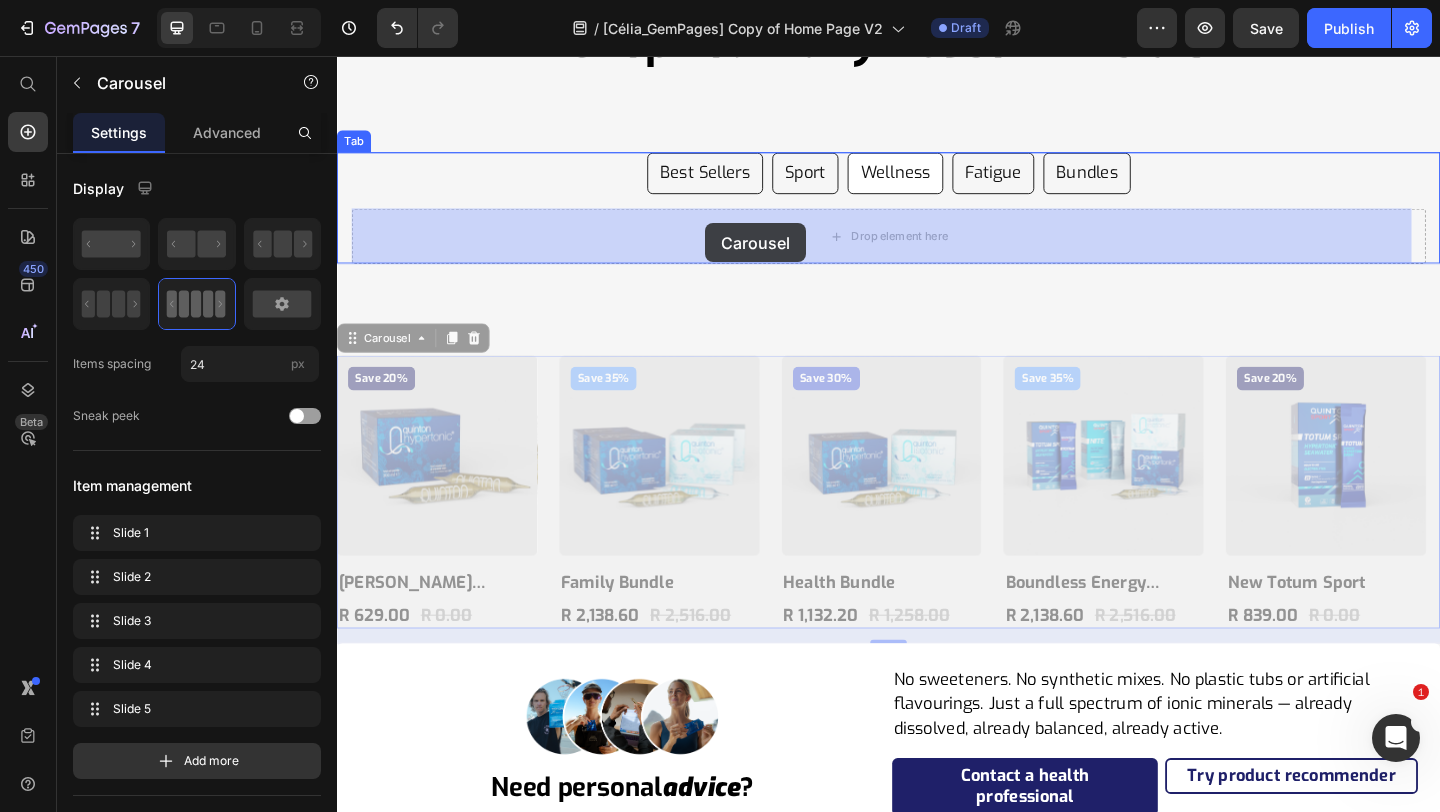 drag, startPoint x: 424, startPoint y: 356, endPoint x: 737, endPoint y: 239, distance: 334.15265 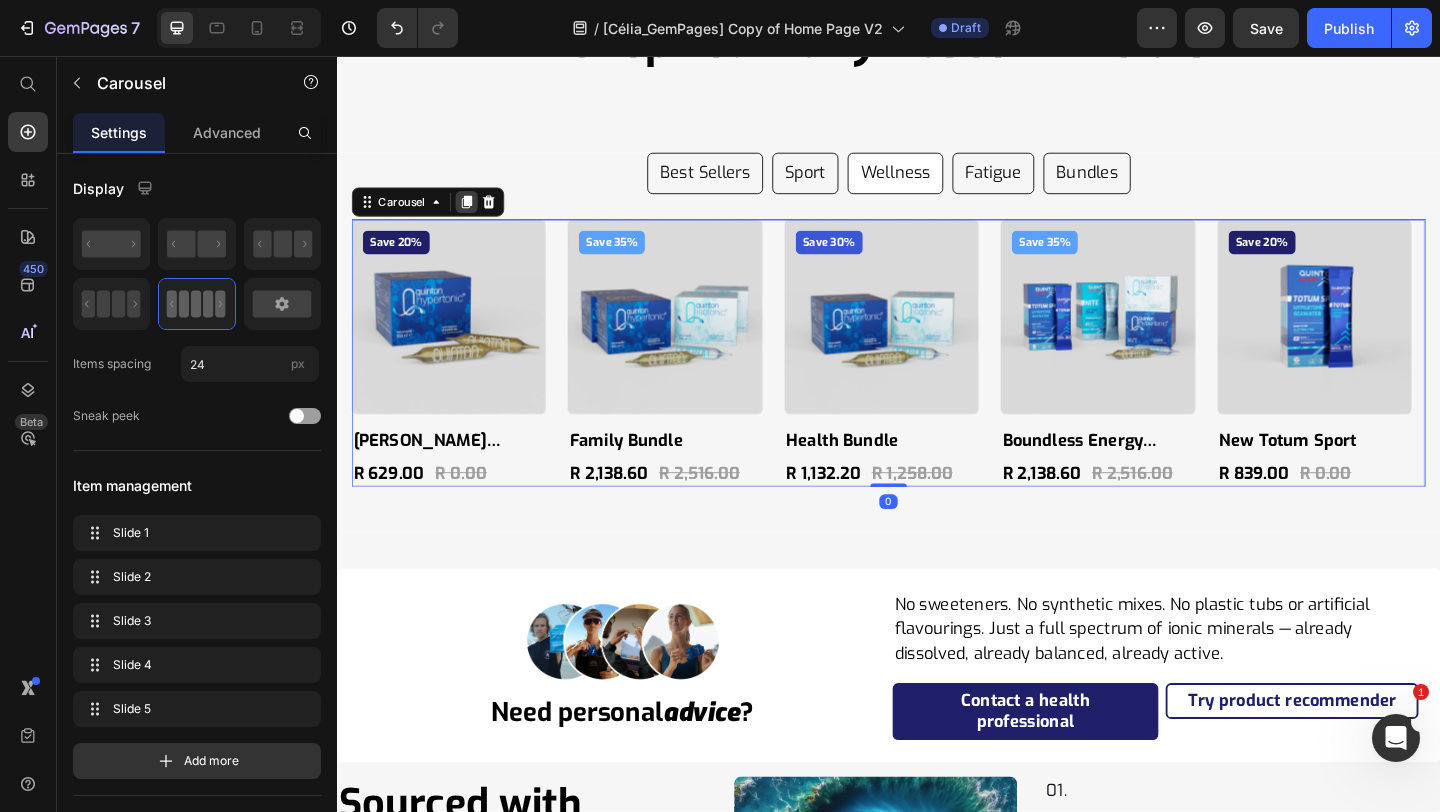 click 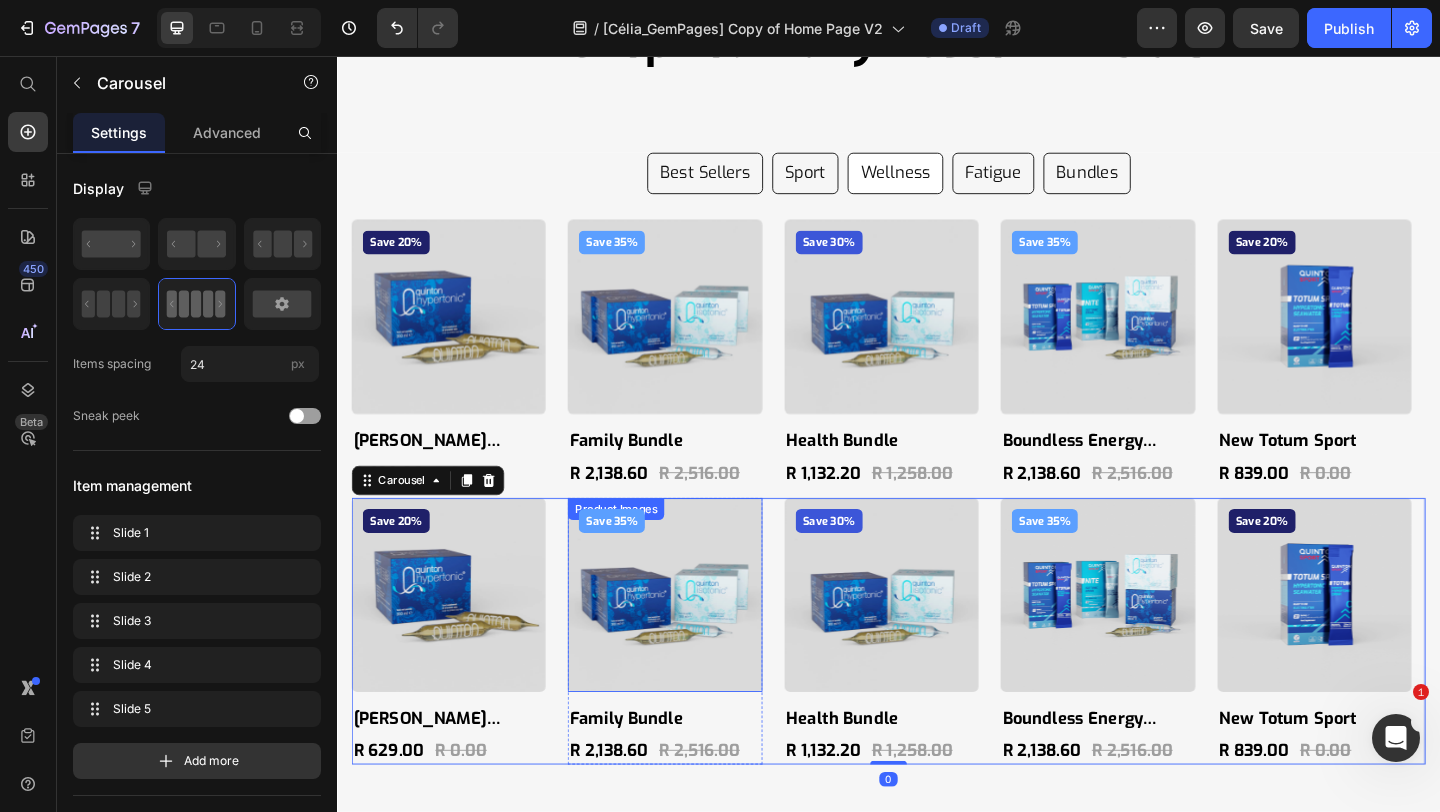 scroll, scrollTop: 11794, scrollLeft: 0, axis: vertical 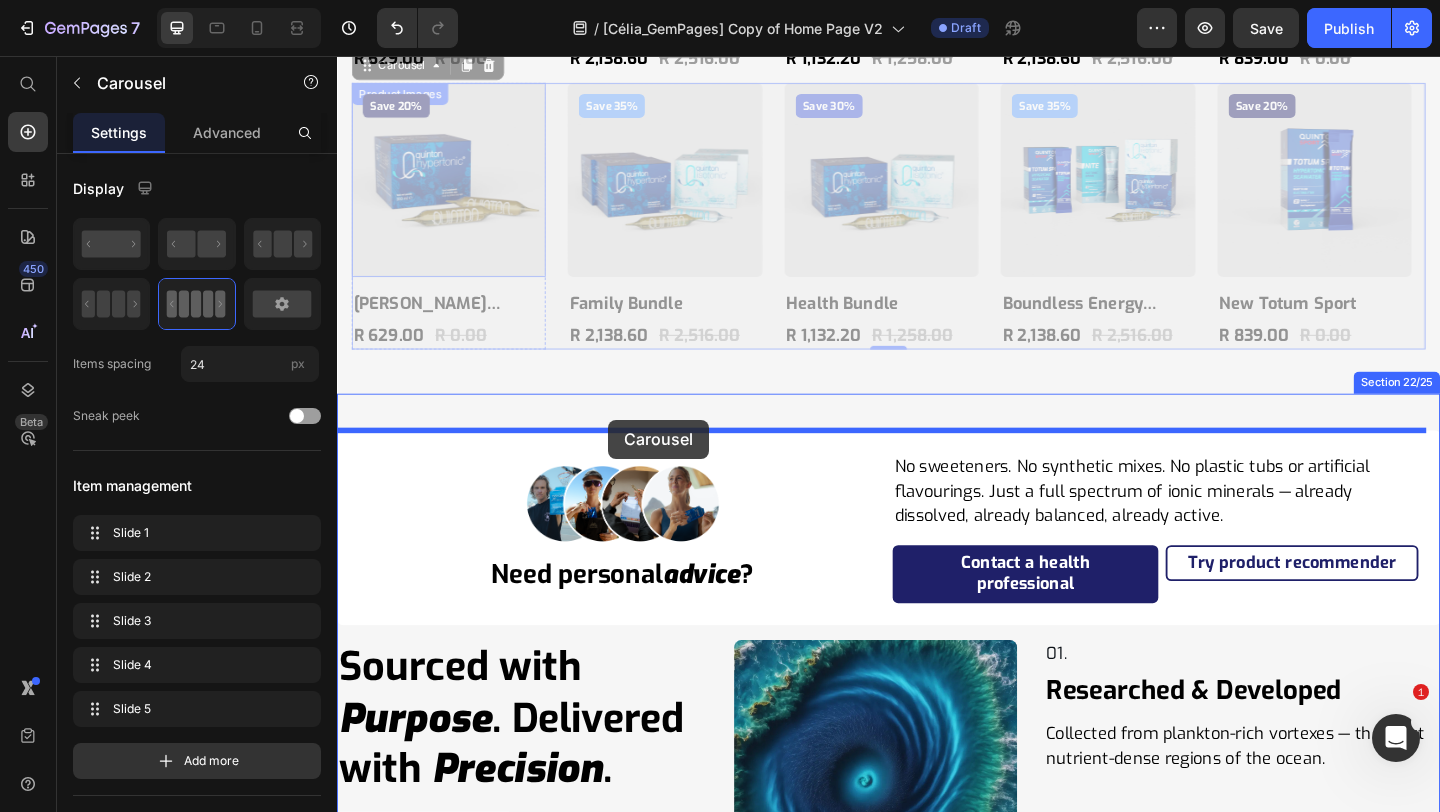 drag, startPoint x: 414, startPoint y: 332, endPoint x: 632, endPoint y: 452, distance: 248.84534 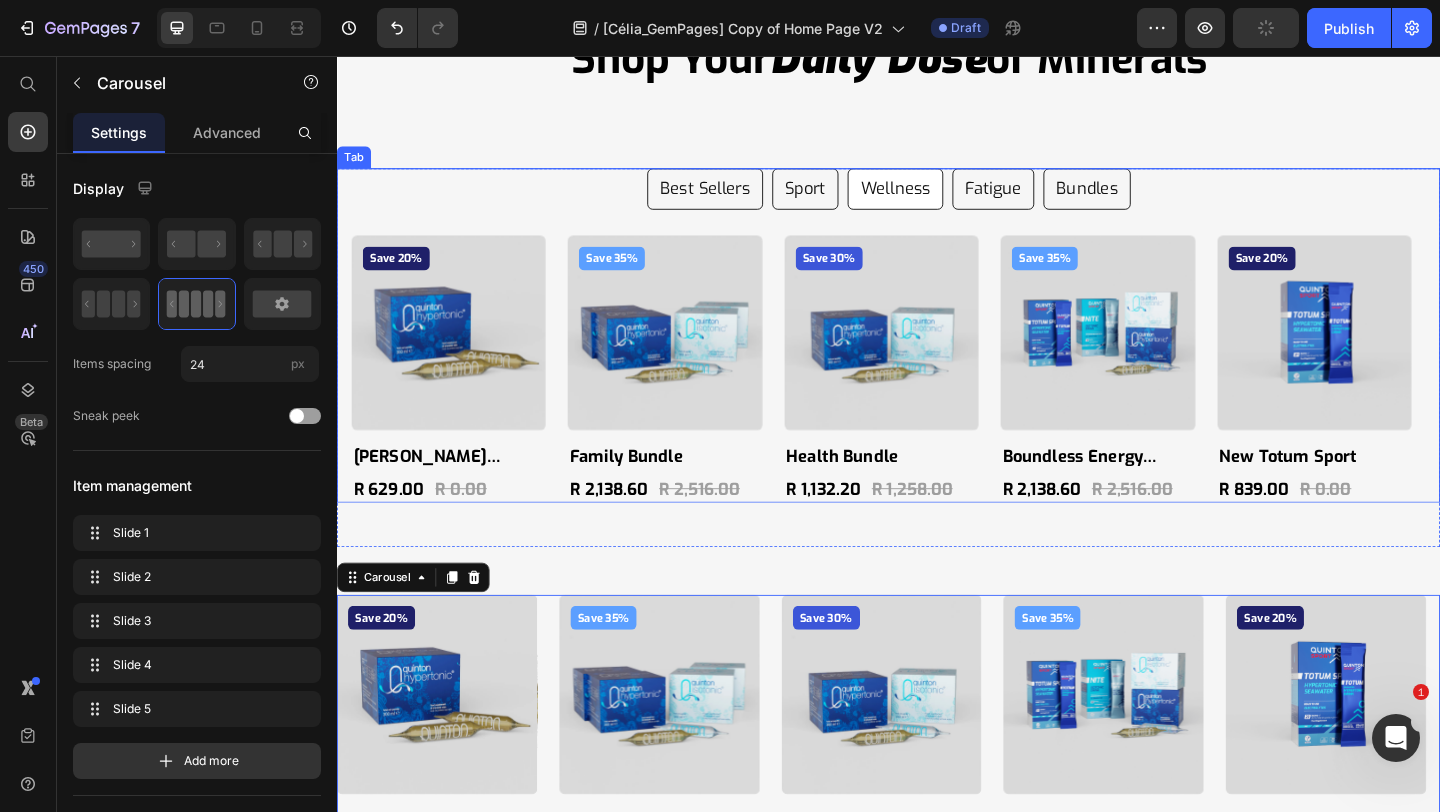 scroll, scrollTop: 11576, scrollLeft: 0, axis: vertical 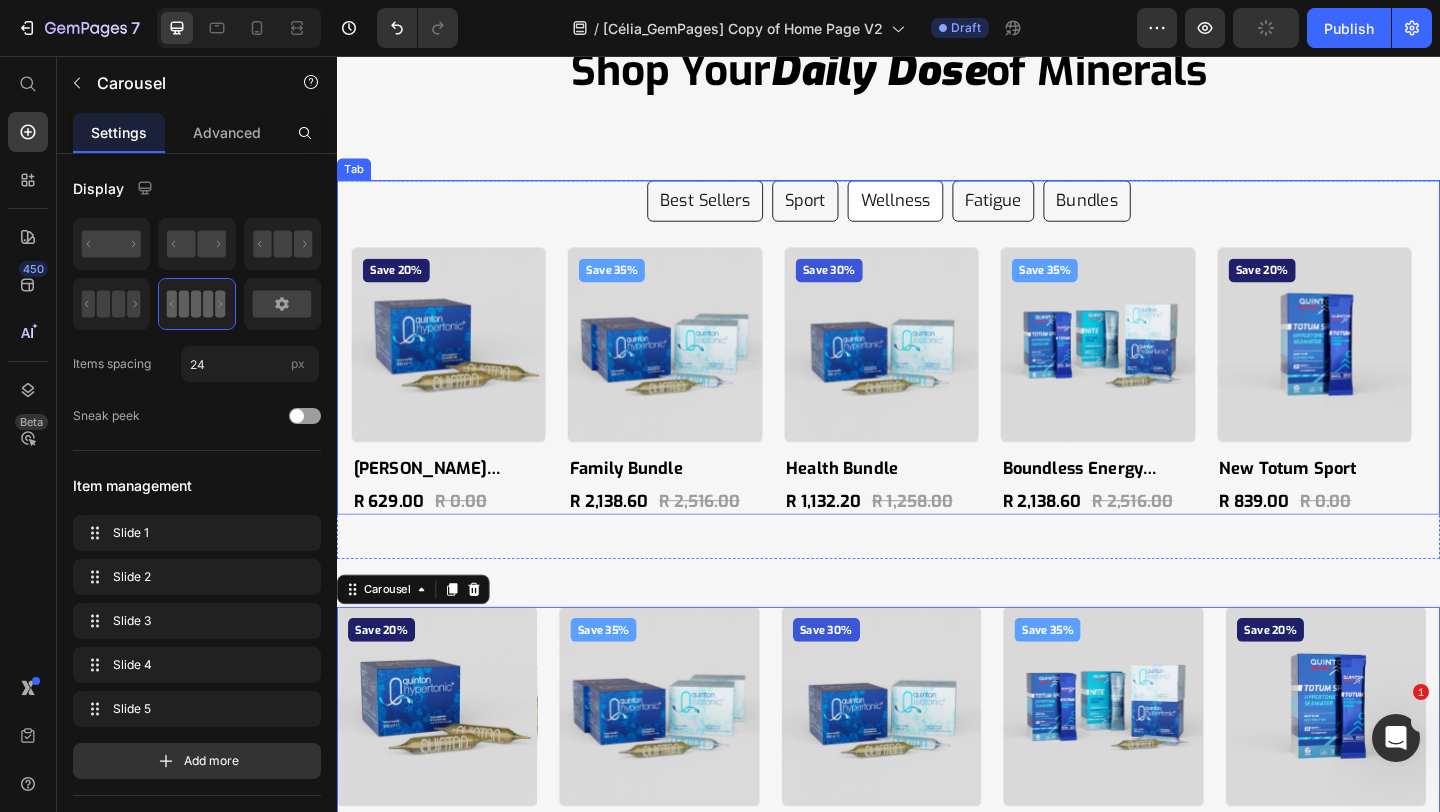 click on "Fatigue" at bounding box center (1050, 213) 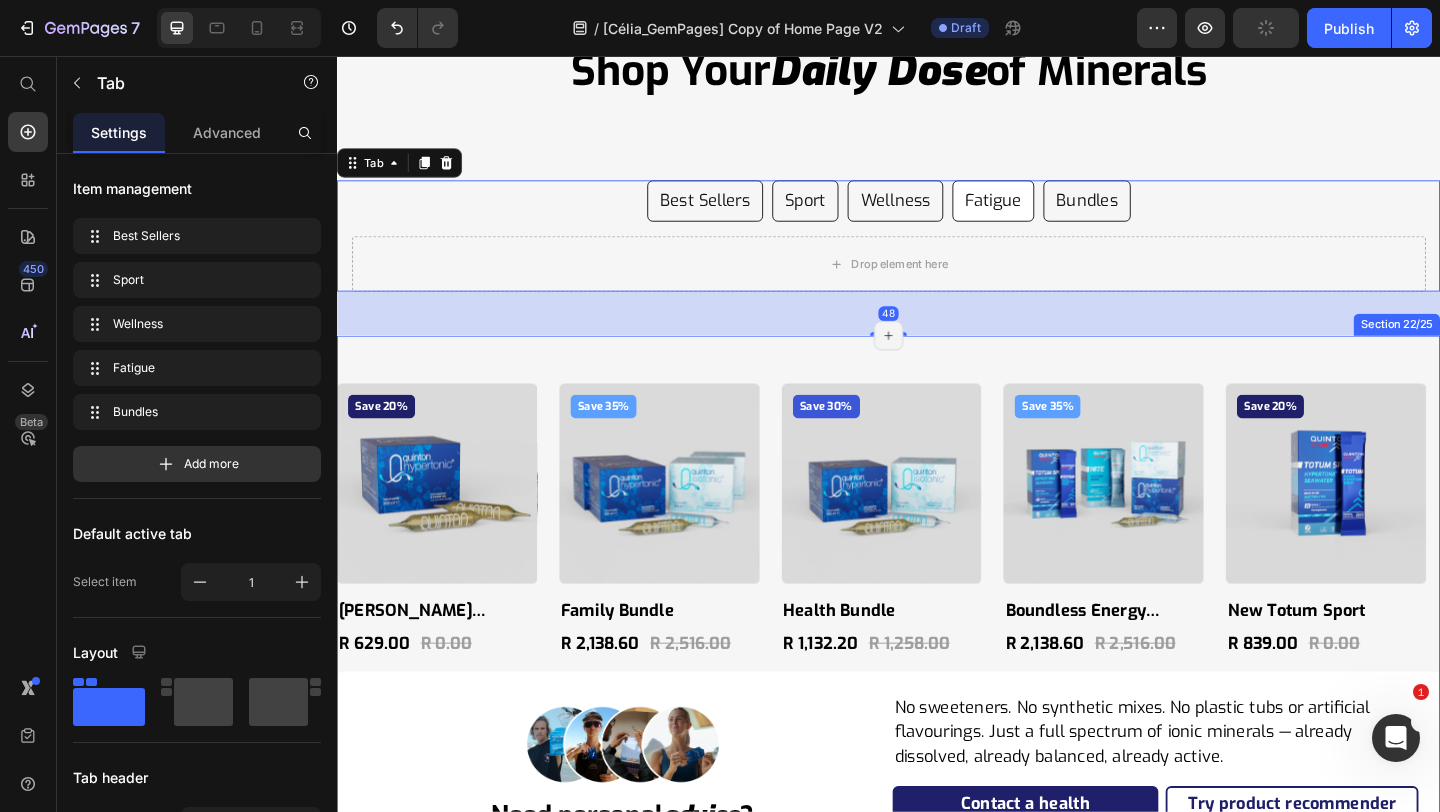 click on "Save 20% Product Badge Product Images [PERSON_NAME] Hypertonic Ampoules Product Title R 629.00 Product Price R 0.00 Product Price Row Product Save 35% Product Badge Product Images Family Bundle Product Title R 2,138.60 Product Price R 2,516.00 Product Price Row Product Save 30% Product Badge Product Images Health Bundle Product Title R 1,132.20 Product Price R 1,258.00 Product Price Row Product Save 35% Product Badge Product Images Boundless Energy Bundle Product Title R 2,138.60 Product Price R 2,516.00 Product Price Row Product Save 20% Product Badge Product Images New Totum Sport Product Title R 839.00 Product Price R 0.00 Product Price Row Product Carousel Image Need personal  advice ? Heading No sweeteners. No synthetic mixes. No plastic tubs or artificial flavourings. Just a full spectrum of ionic minerals — already dissolved, already balanced, already active.  Text Block Contact a health professional Button Try product recommender Button Row Row Sourced with   Purpose .   Delivered with   Precision . Row" at bounding box center (937, 1513) 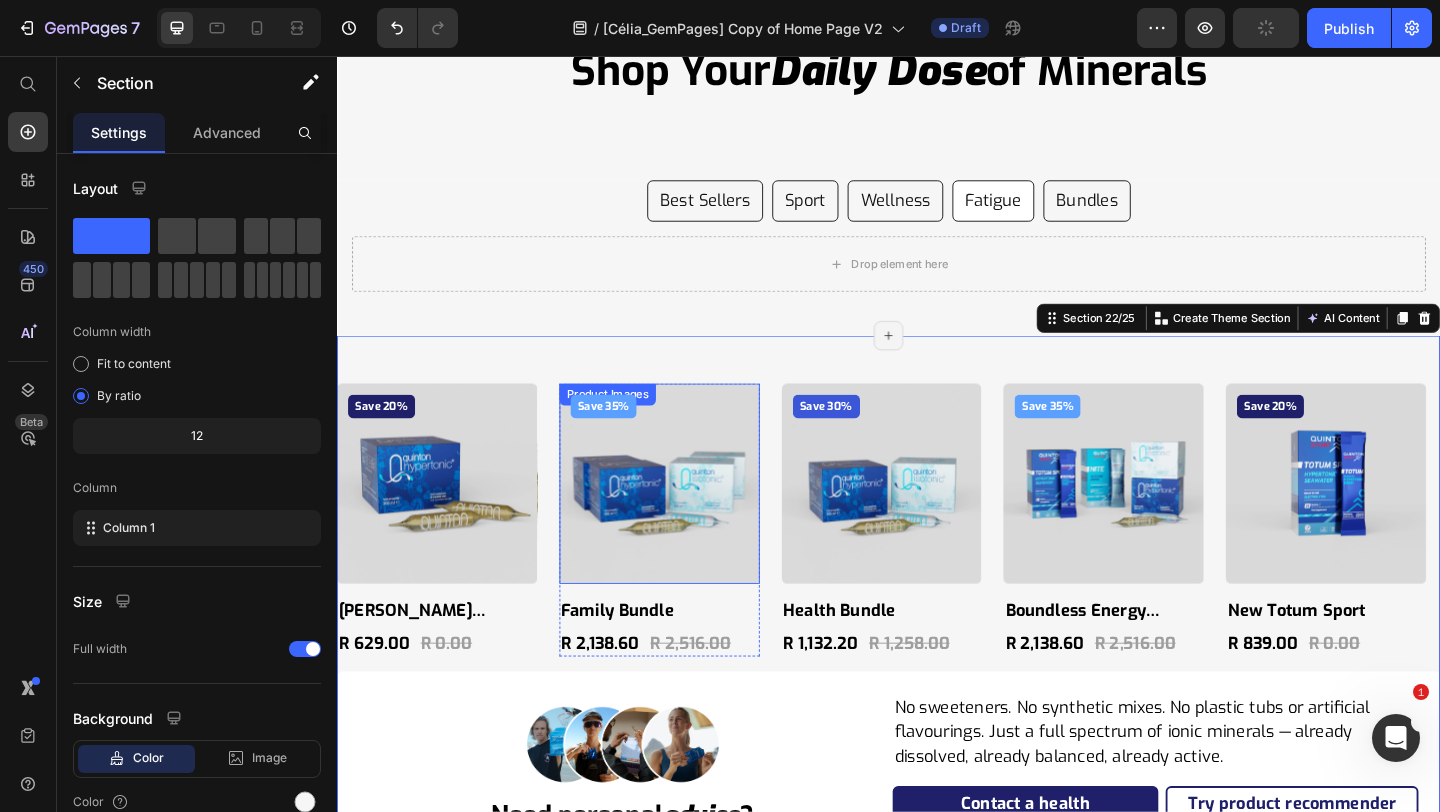 click at bounding box center (688, 521) 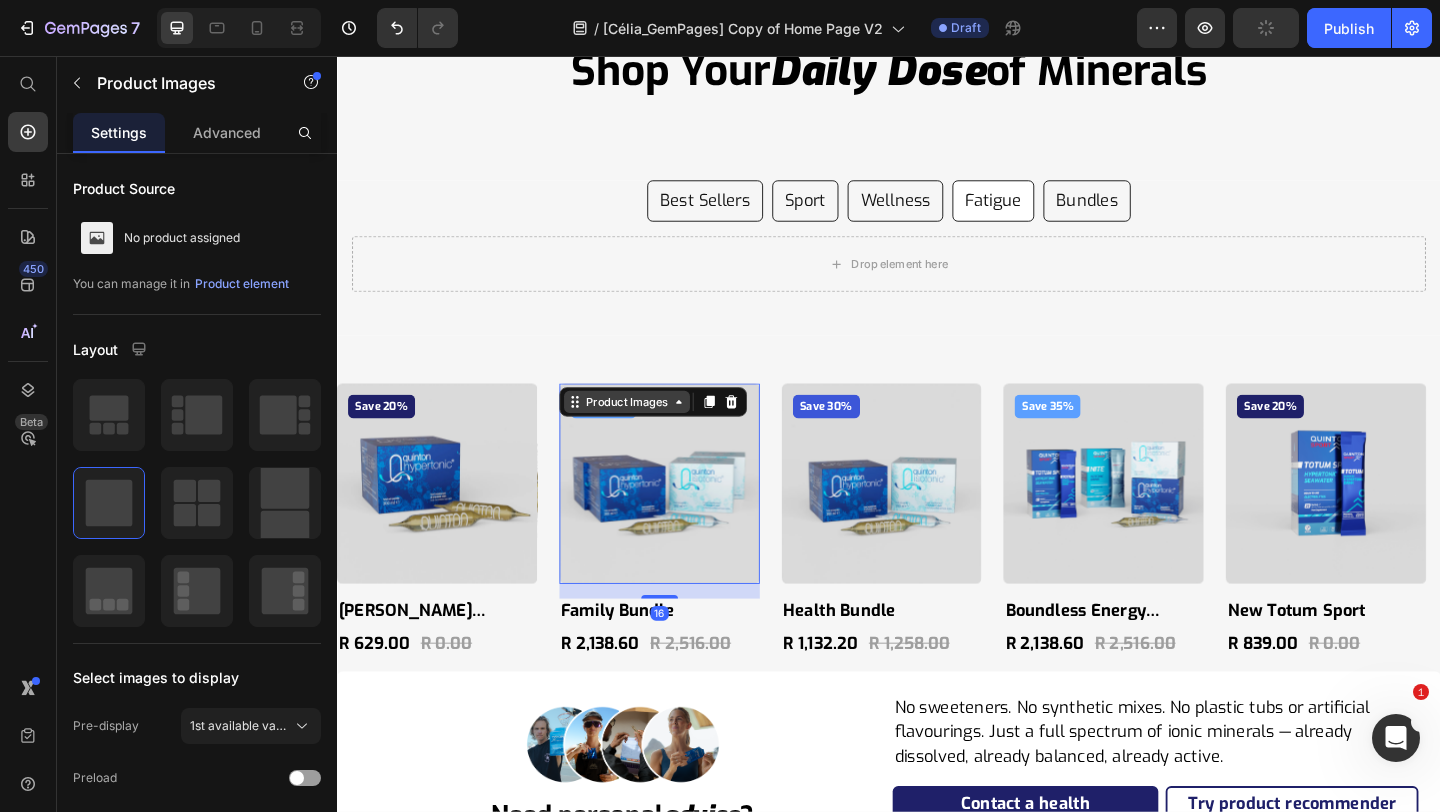 click on "Product Images" at bounding box center (652, 432) 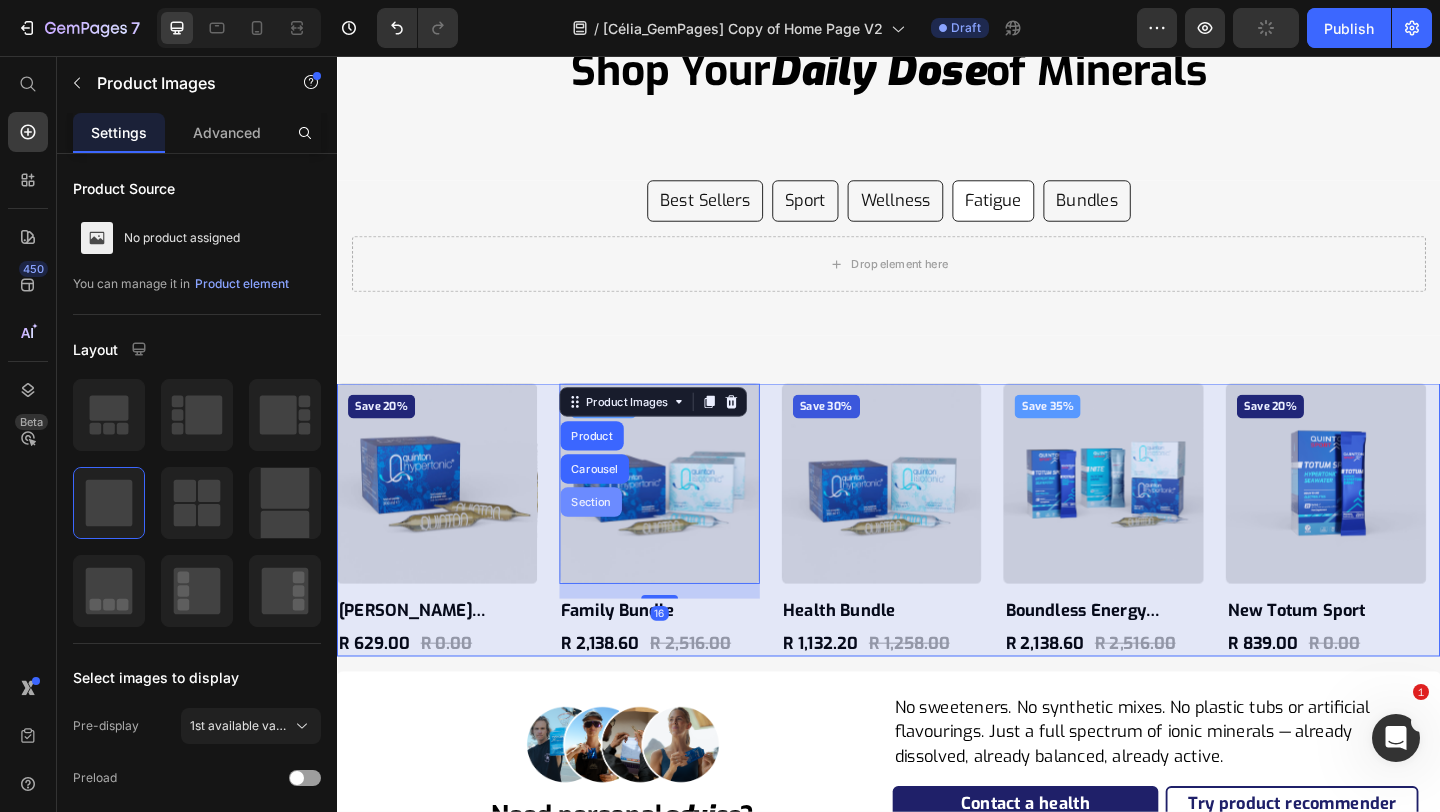 click on "Carousel" at bounding box center (617, 505) 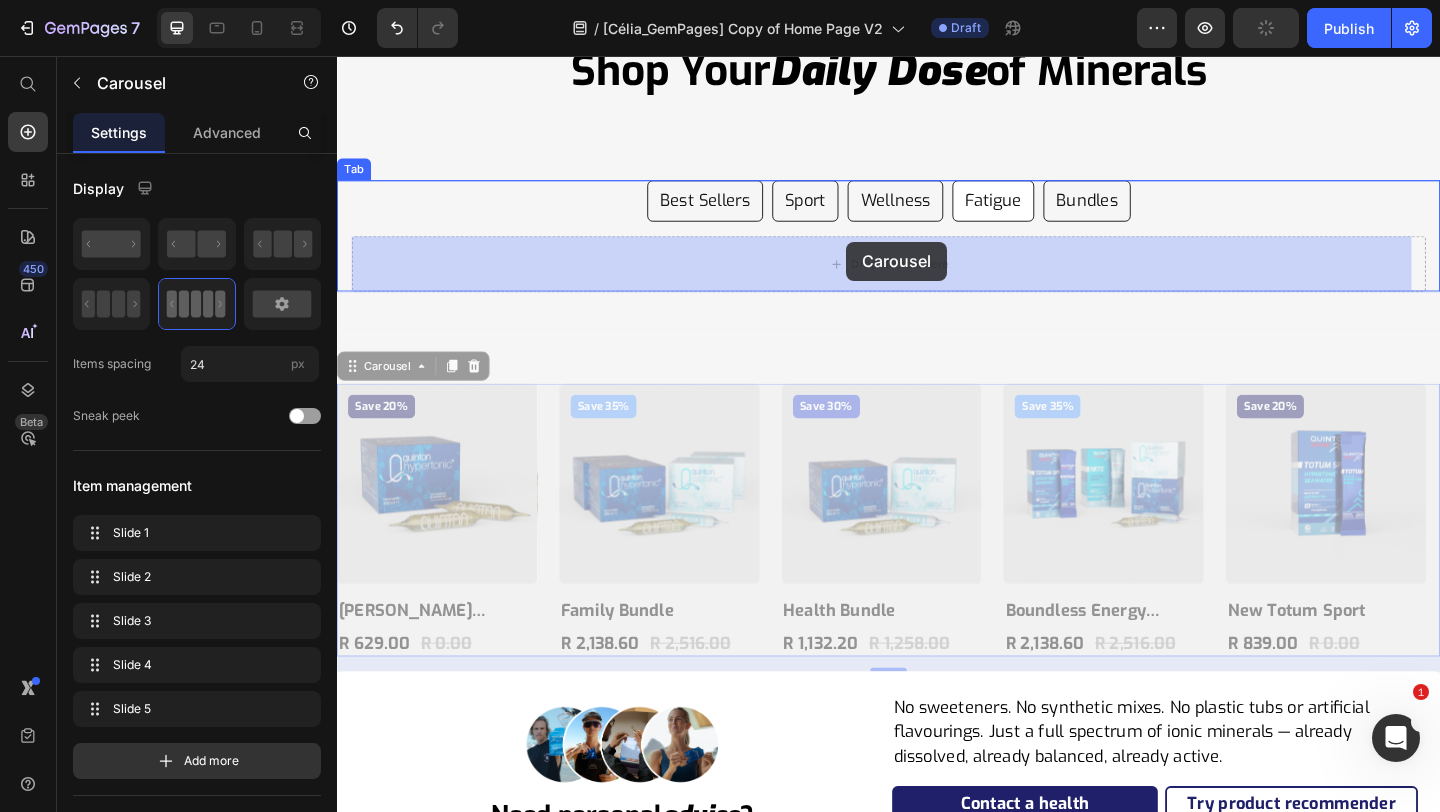 drag, startPoint x: 374, startPoint y: 396, endPoint x: 907, endPoint y: 257, distance: 550.82666 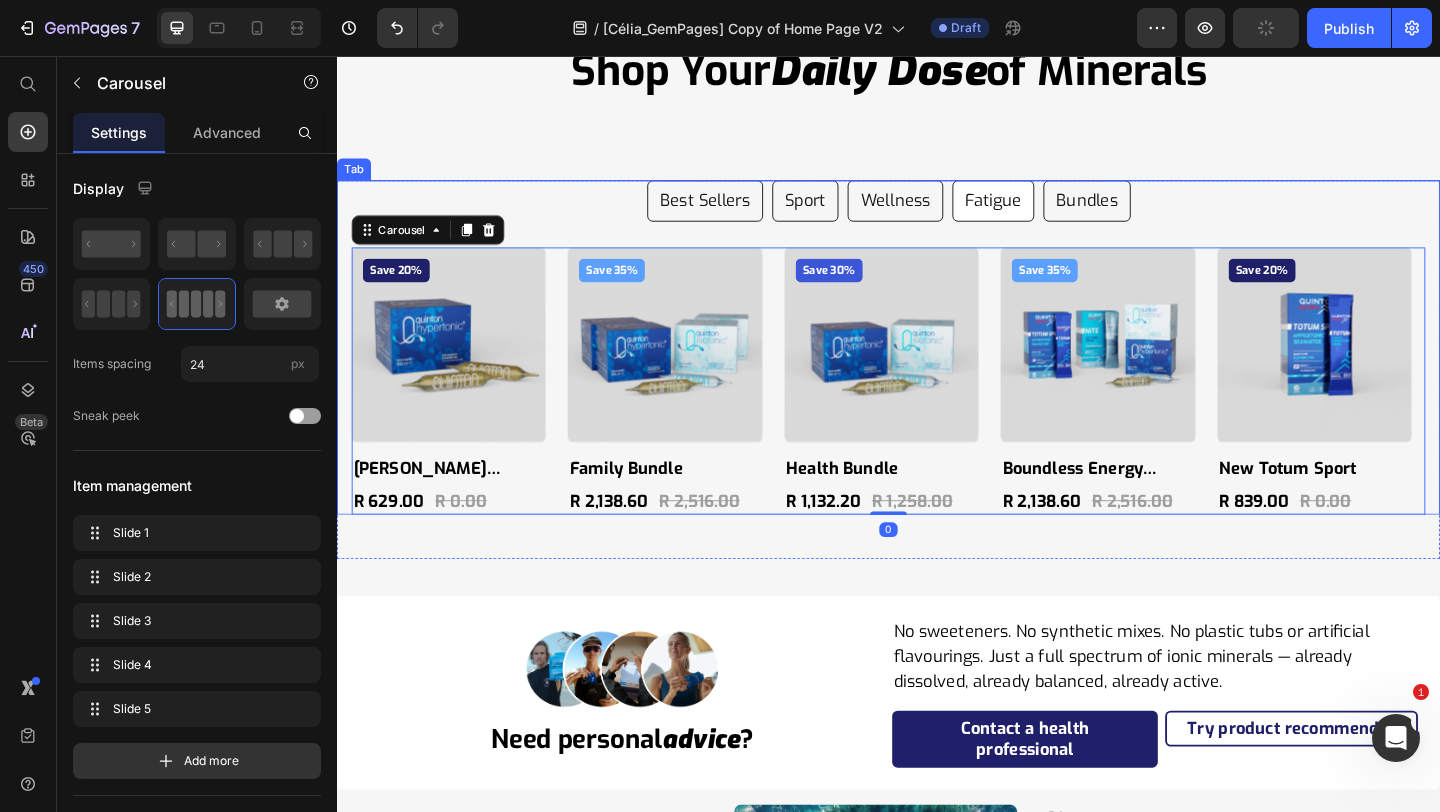 click on "Bundles" at bounding box center [1152, 213] 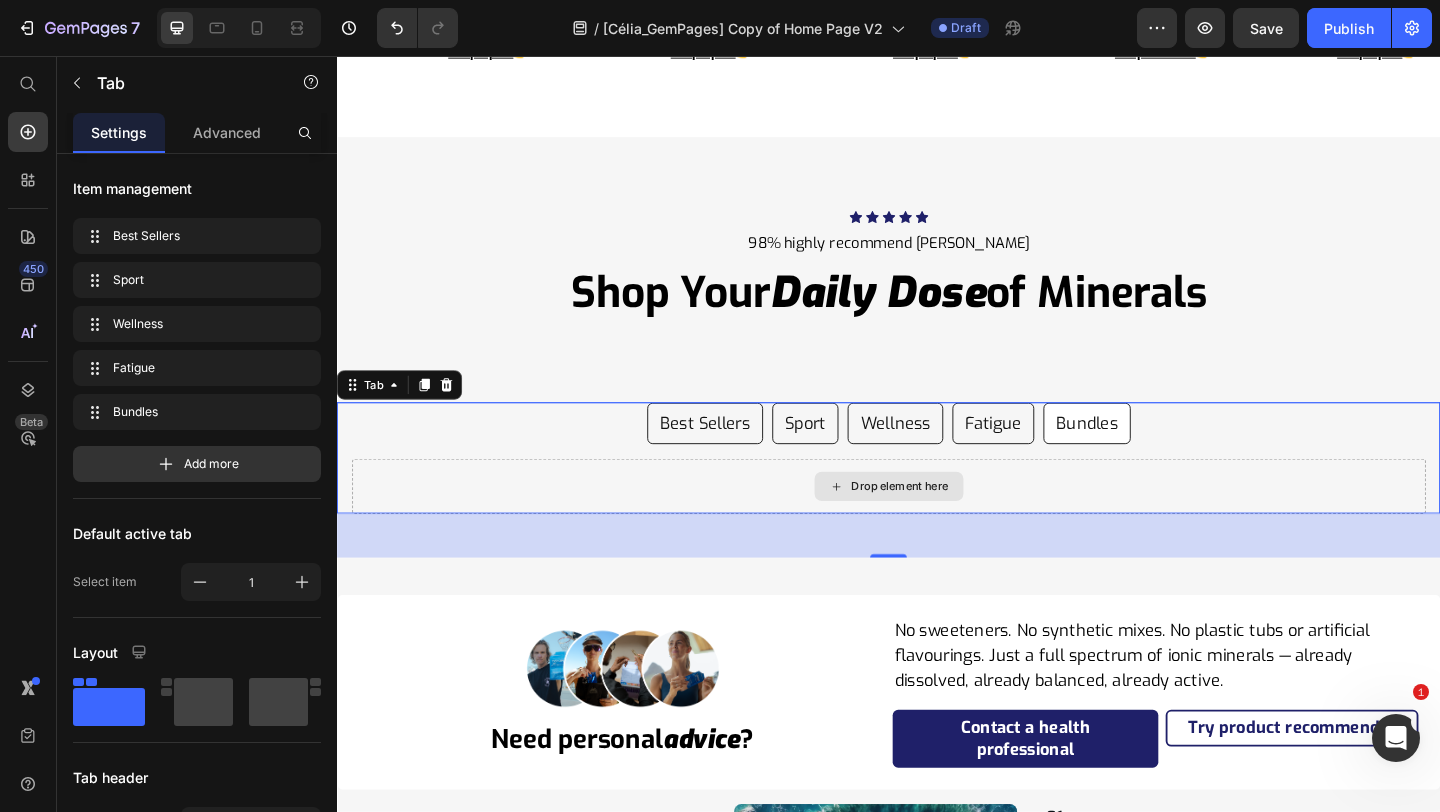 scroll, scrollTop: 11301, scrollLeft: 0, axis: vertical 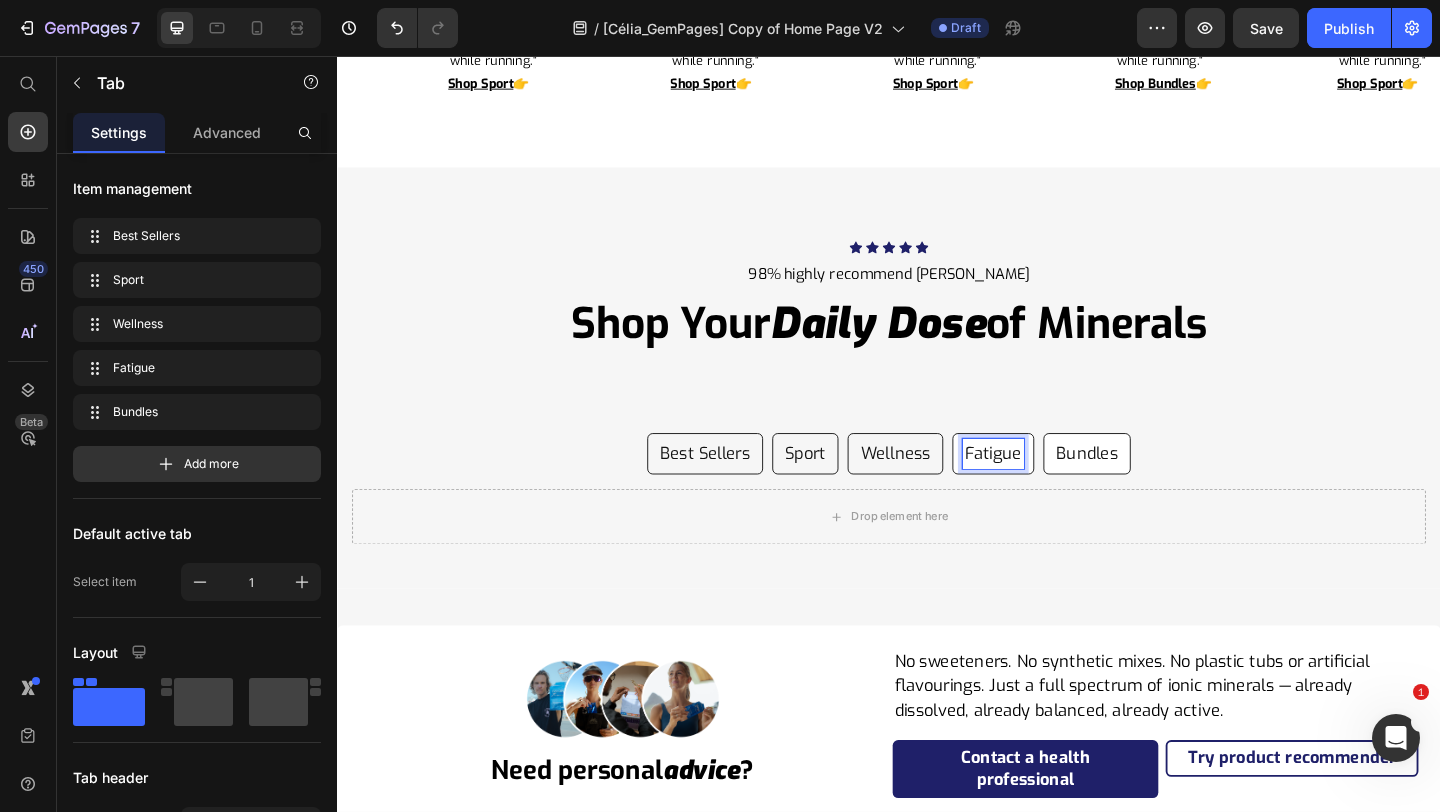 click on "Fatigue" at bounding box center (1050, 488) 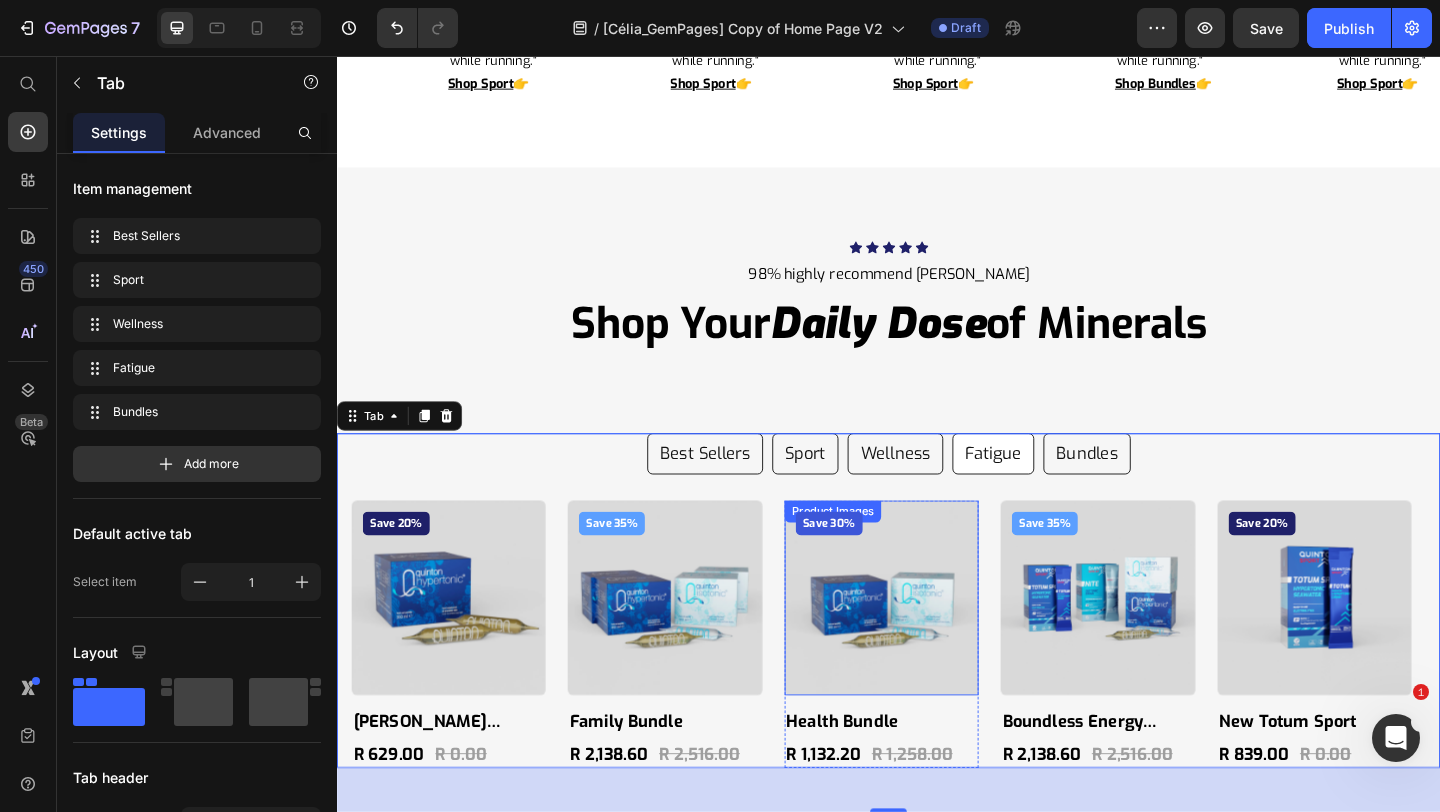 click on "Save 20% Product Badge Product Images [PERSON_NAME] Hypertonic Ampoules Product Title R 629.00 Product Price R 0.00 Product Price Row Product Save 35% Product Badge Product Images Family Bundle Product Title R 2,138.60 Product Price R 2,516.00 Product Price Row Product Save 30% Product Badge Product Images Health Bundle Product Title R 1,132.20 Product Price R 1,258.00 Product Price Row Product Save 35% Product Badge Product Images Boundless Energy Bundle Product Title R 2,138.60 Product Price R 2,516.00 Product Price Row Product Save 20% Product Badge Product Images New Totum Sport Product Title R 839.00 Product Price R 0.00 Product Price Row Product" at bounding box center [937, 684] 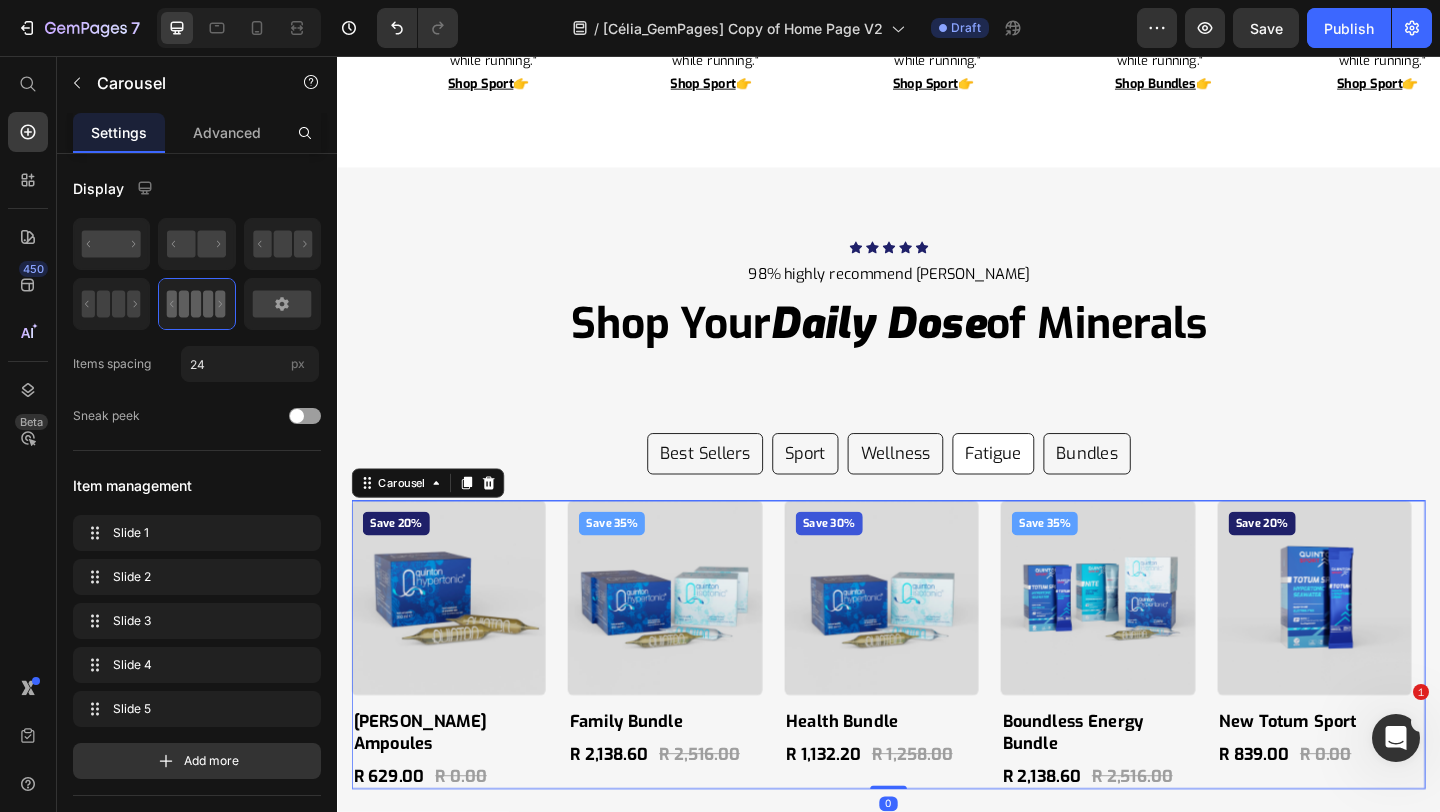click 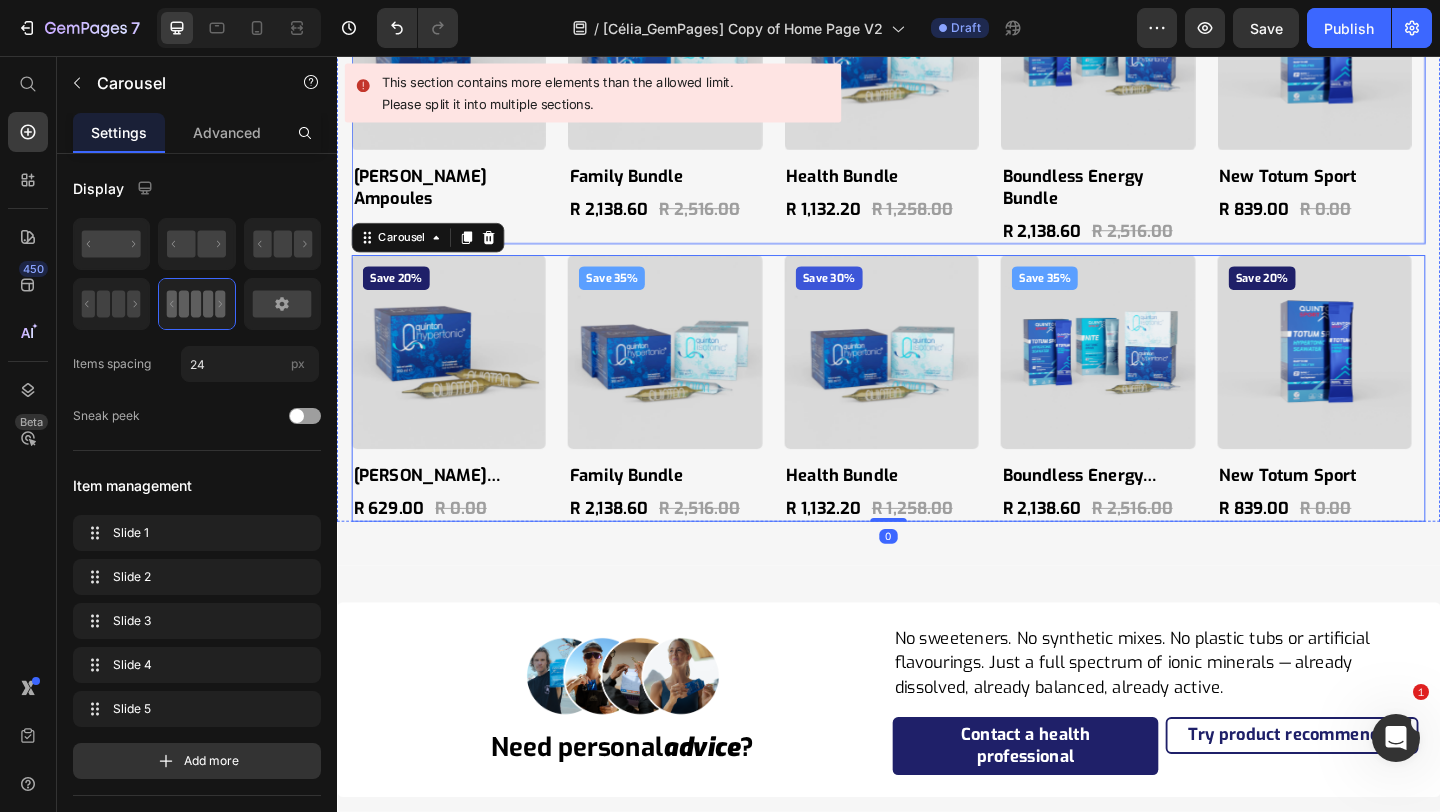 scroll, scrollTop: 11812, scrollLeft: 0, axis: vertical 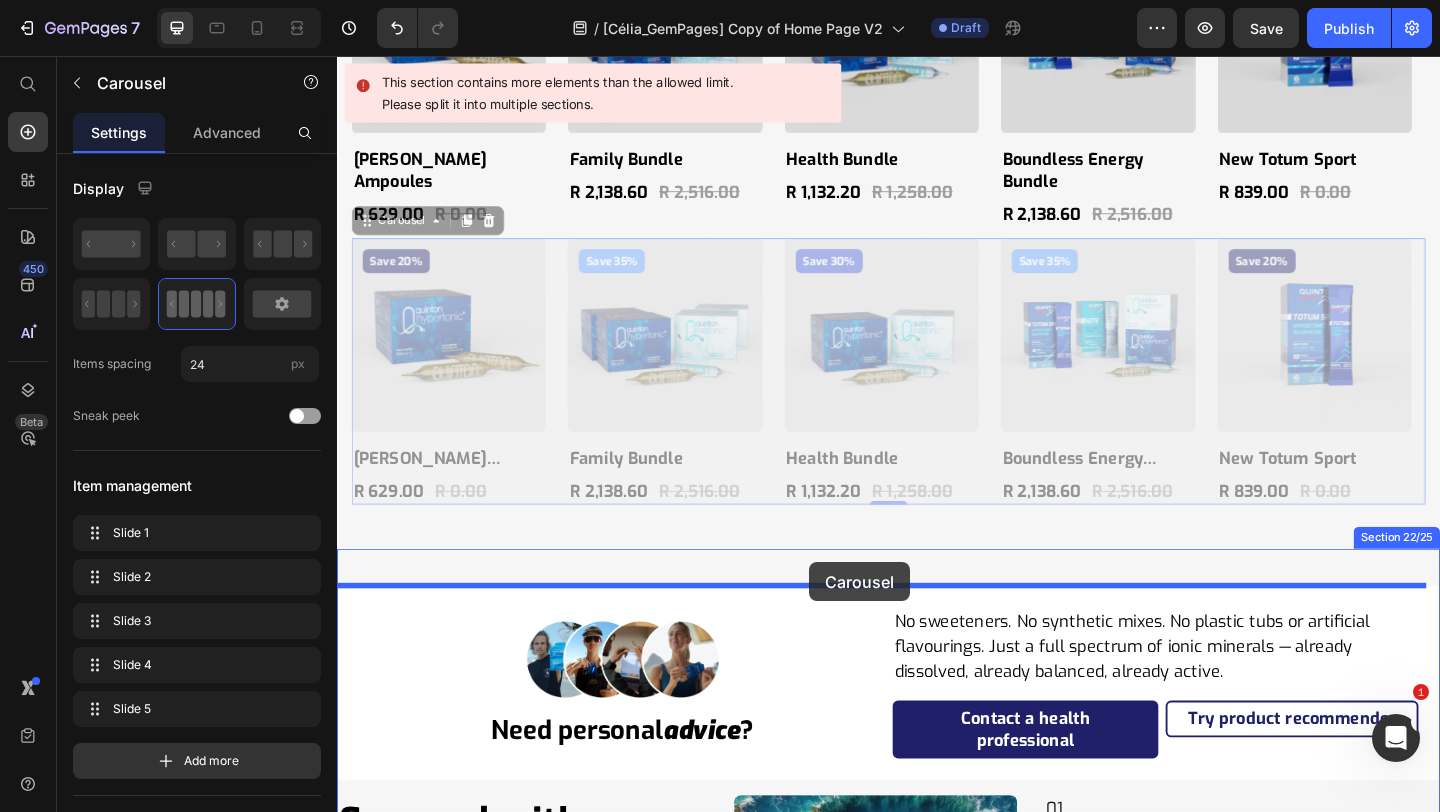 drag, startPoint x: 404, startPoint y: 331, endPoint x: 851, endPoint y: 607, distance: 525.3428 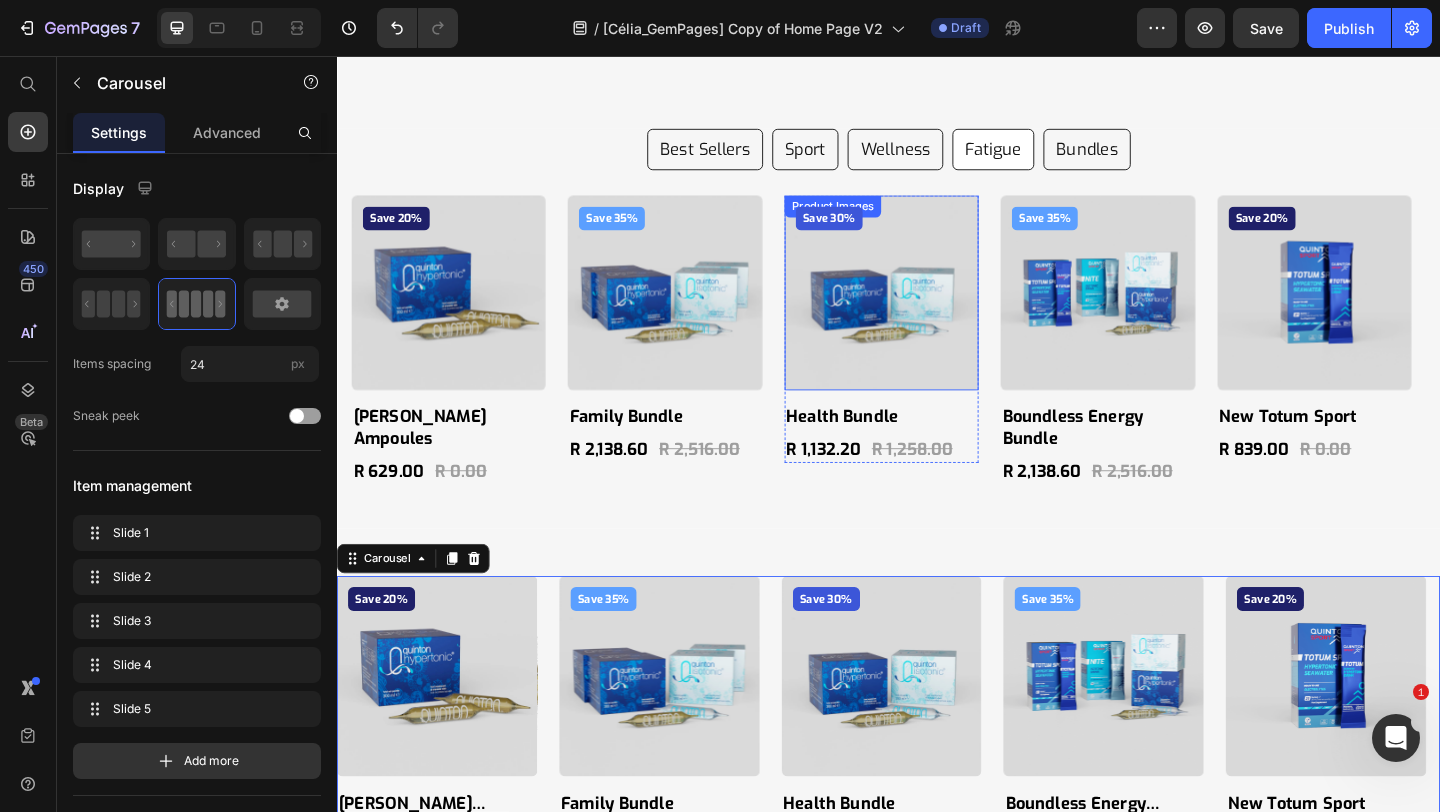 scroll, scrollTop: 11613, scrollLeft: 0, axis: vertical 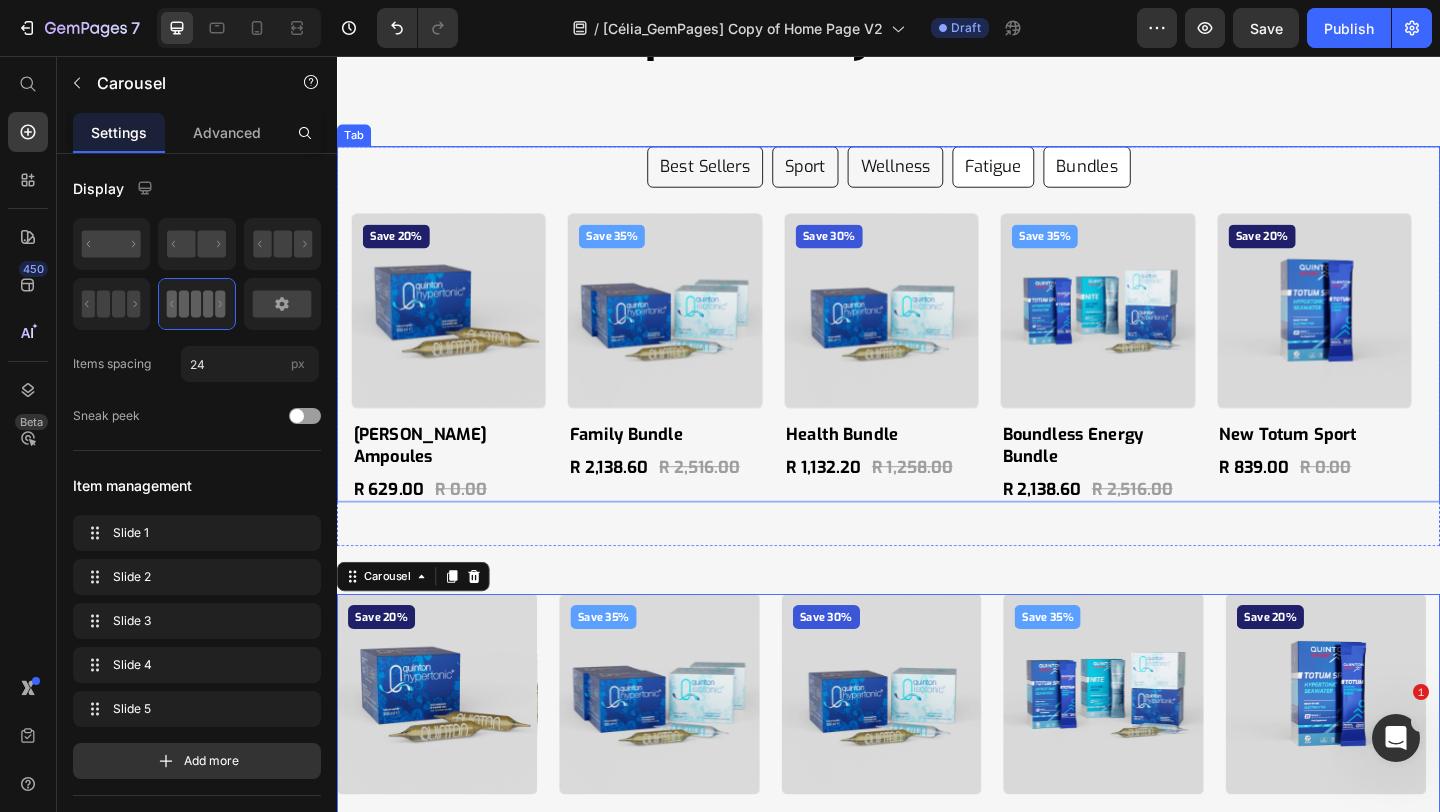 click on "Bundles" at bounding box center (1152, 176) 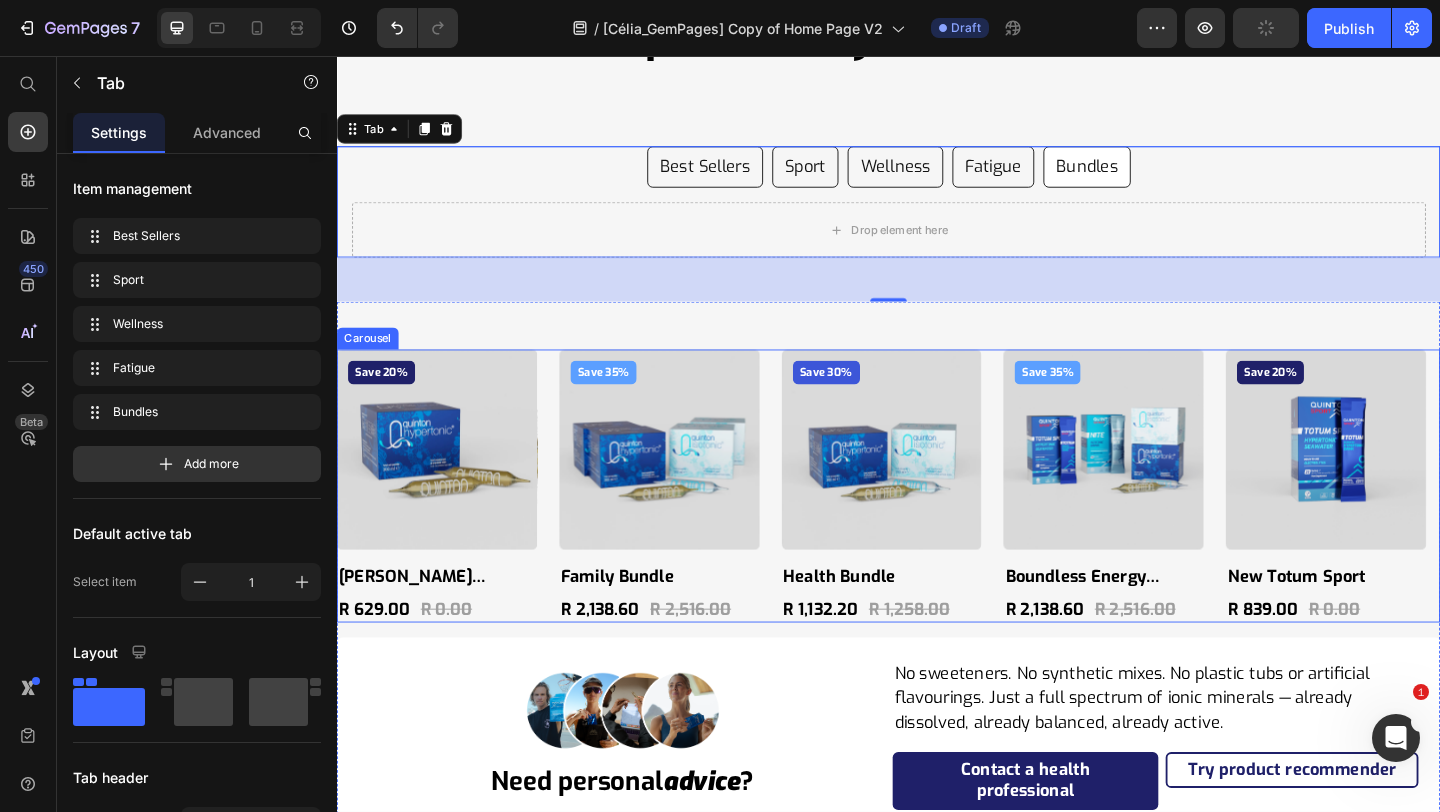 click on "Save 20% Product Badge Product Images [PERSON_NAME] Hypertonic Ampoules Product Title R 629.00 Product Price R 0.00 Product Price Row Product Save 35% Product Badge Product Images Family Bundle Product Title R 2,138.60 Product Price R 2,516.00 Product Price Row Product Save 30% Product Badge Product Images Health Bundle Product Title R 1,132.20 Product Price R 1,258.00 Product Price Row Product Save 35% Product Badge Product Images Boundless Energy Bundle Product Title R 2,138.60 Product Price R 2,516.00 Product Price Row Product Save 20% Product Badge Product Images New Totum Sport Product Title R 839.00 Product Price R 0.00 Product Price Row Product" at bounding box center (937, 523) 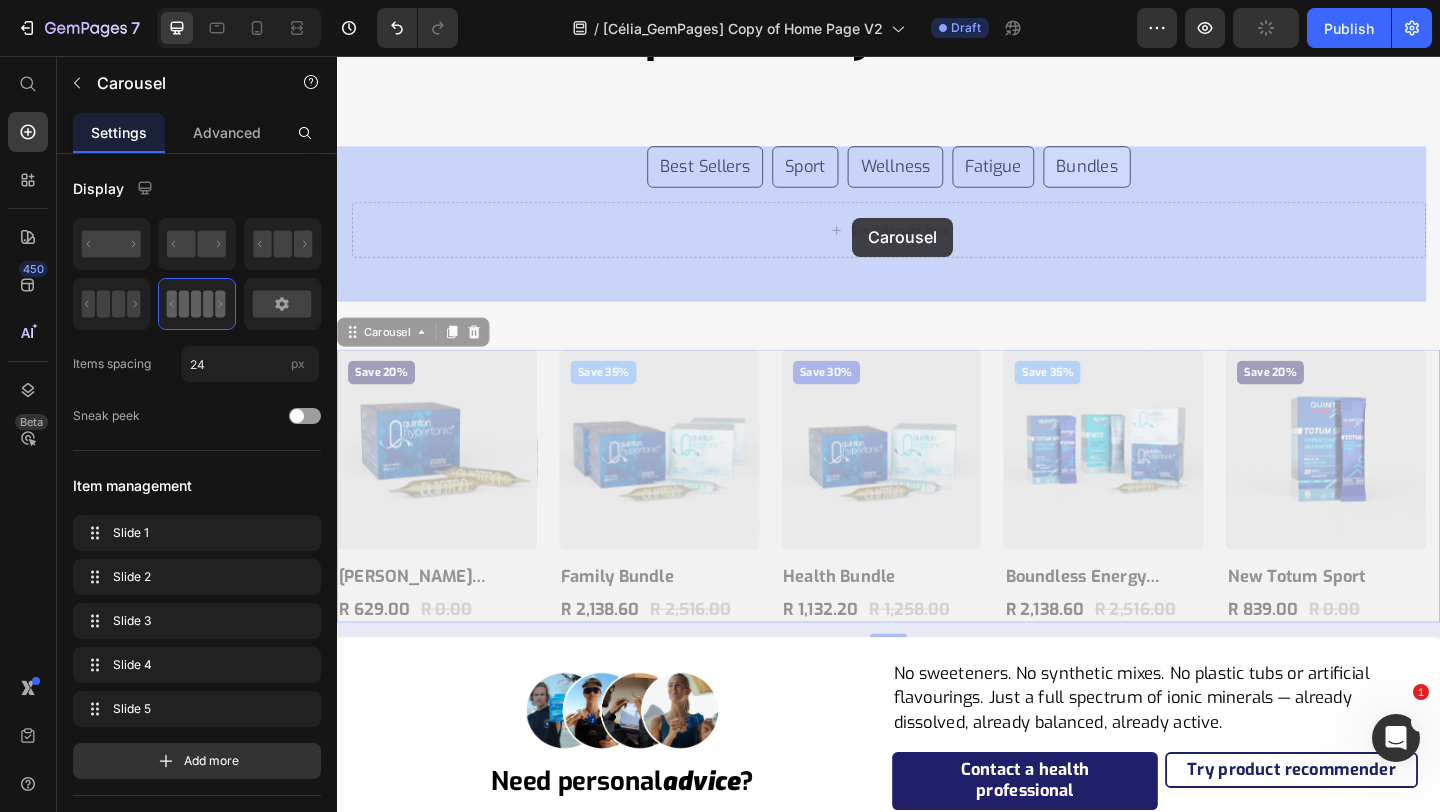 drag, startPoint x: 405, startPoint y: 360, endPoint x: 897, endPoint y: 232, distance: 508.3778 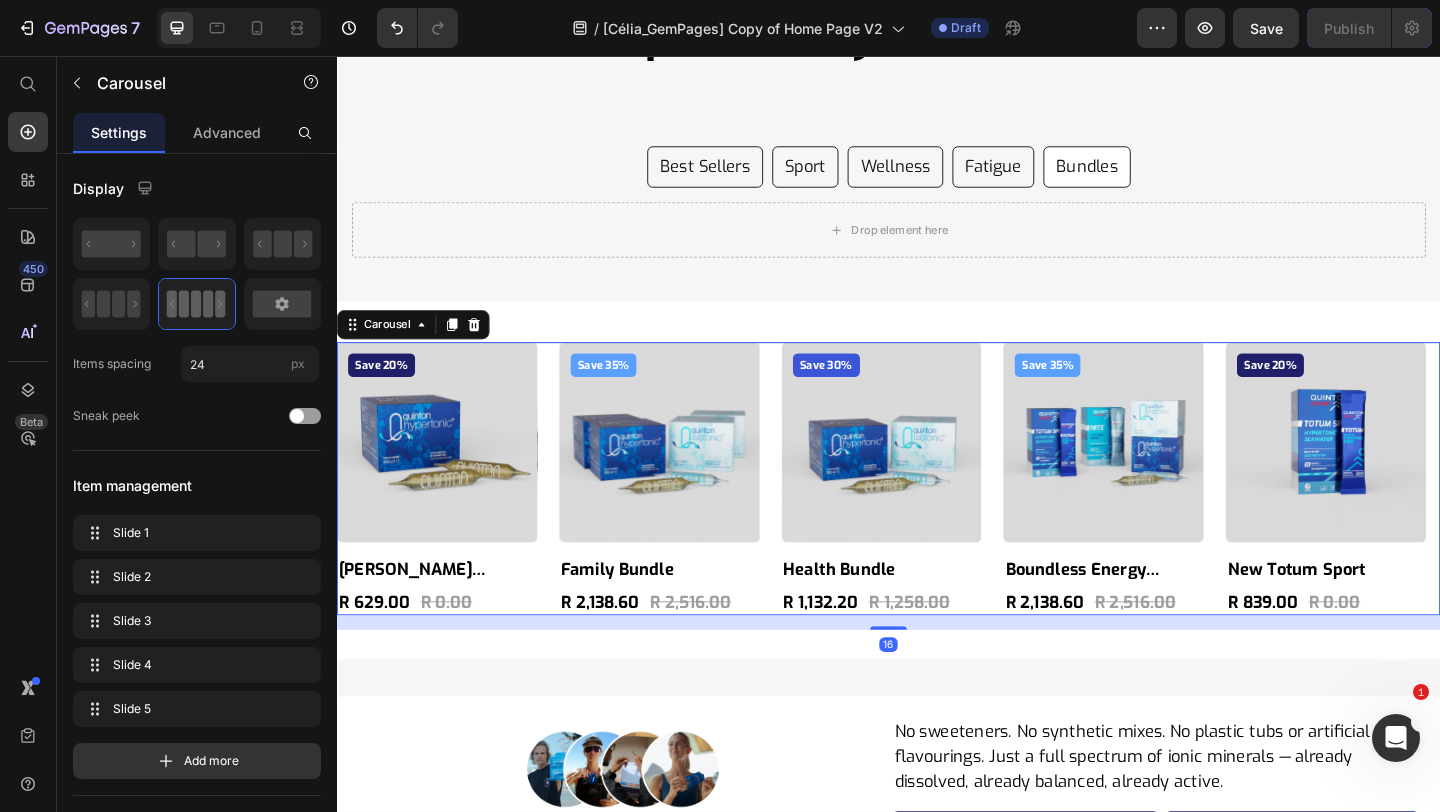 drag, startPoint x: 410, startPoint y: 349, endPoint x: 1149, endPoint y: 349, distance: 739 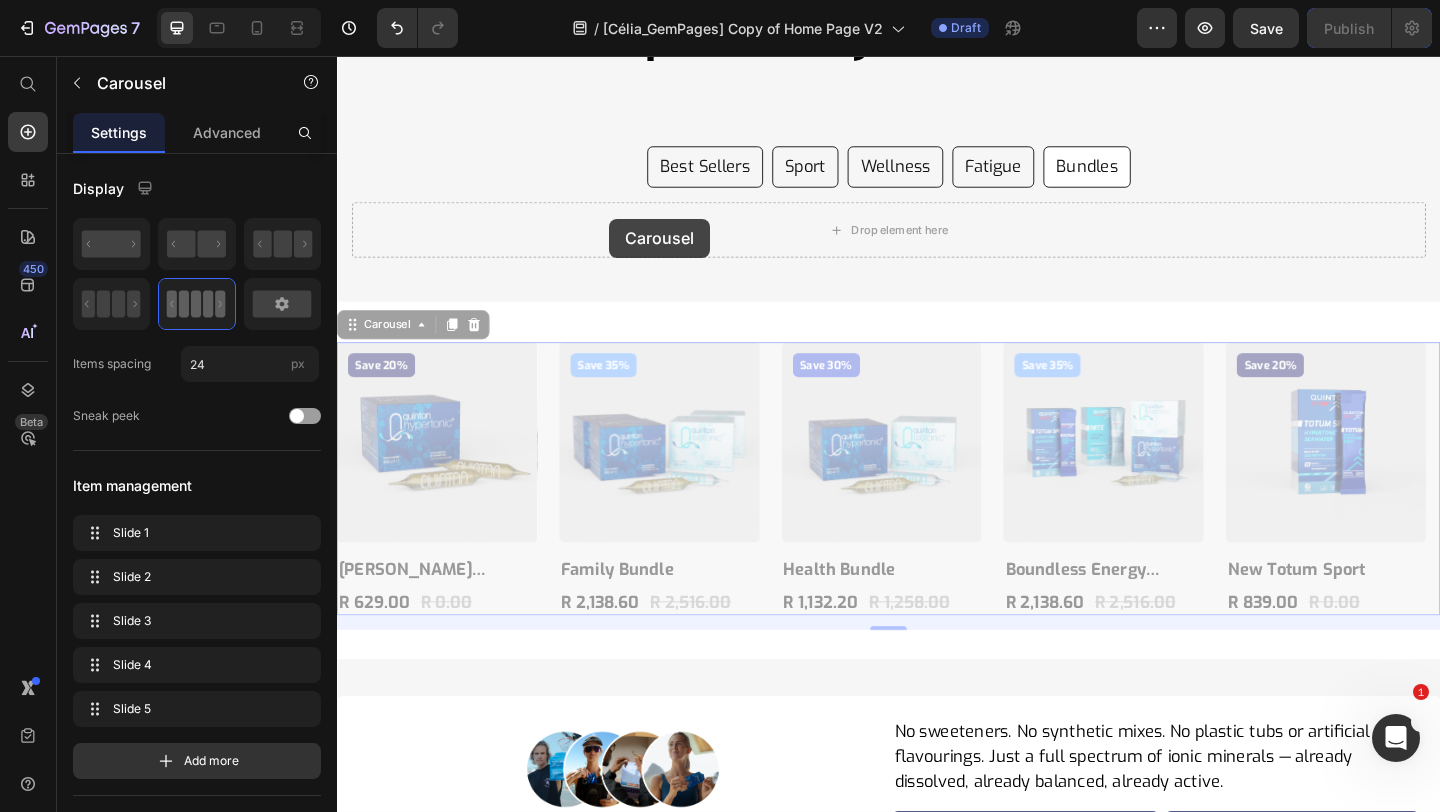 drag, startPoint x: 397, startPoint y: 347, endPoint x: 1078, endPoint y: 488, distance: 695.4437 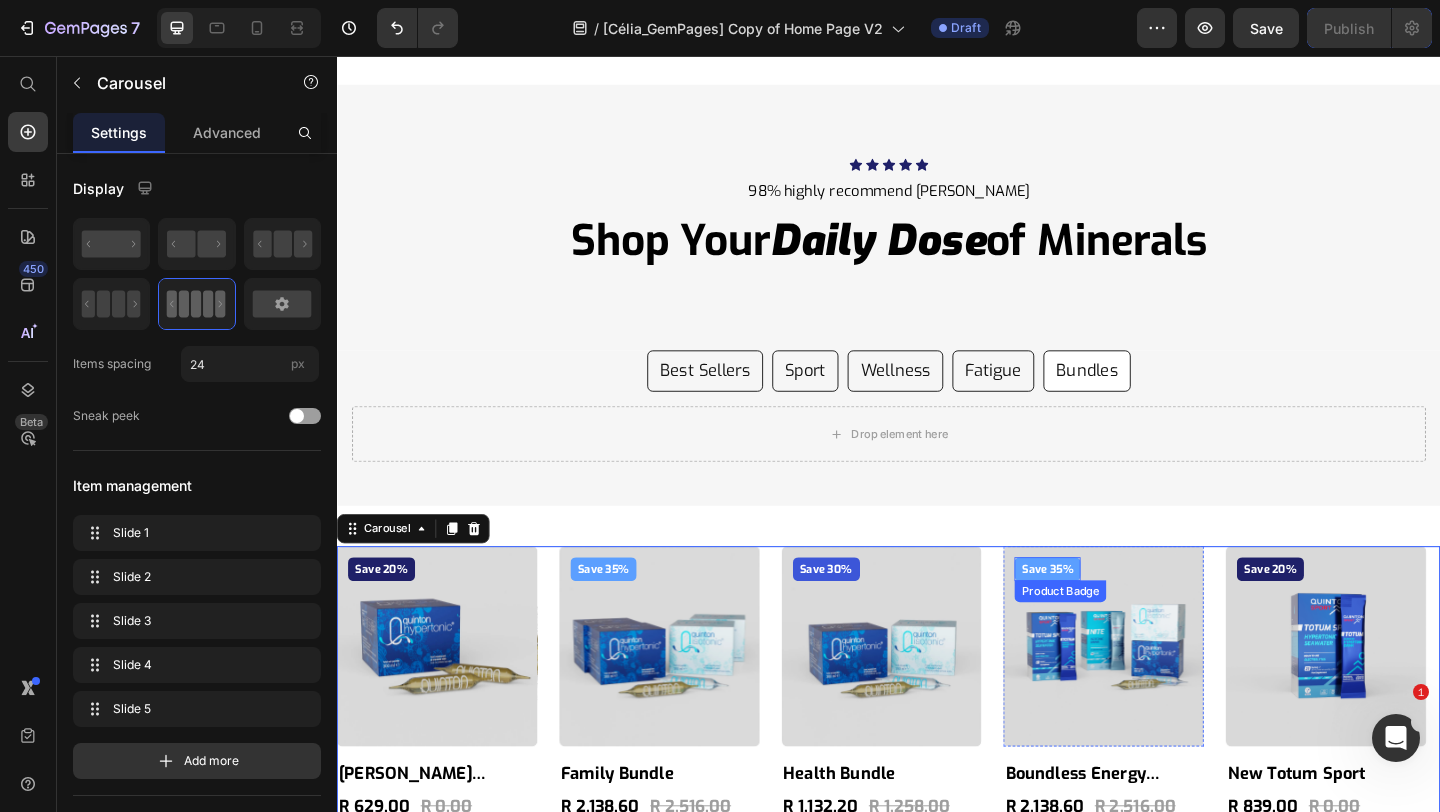 scroll, scrollTop: 11505, scrollLeft: 0, axis: vertical 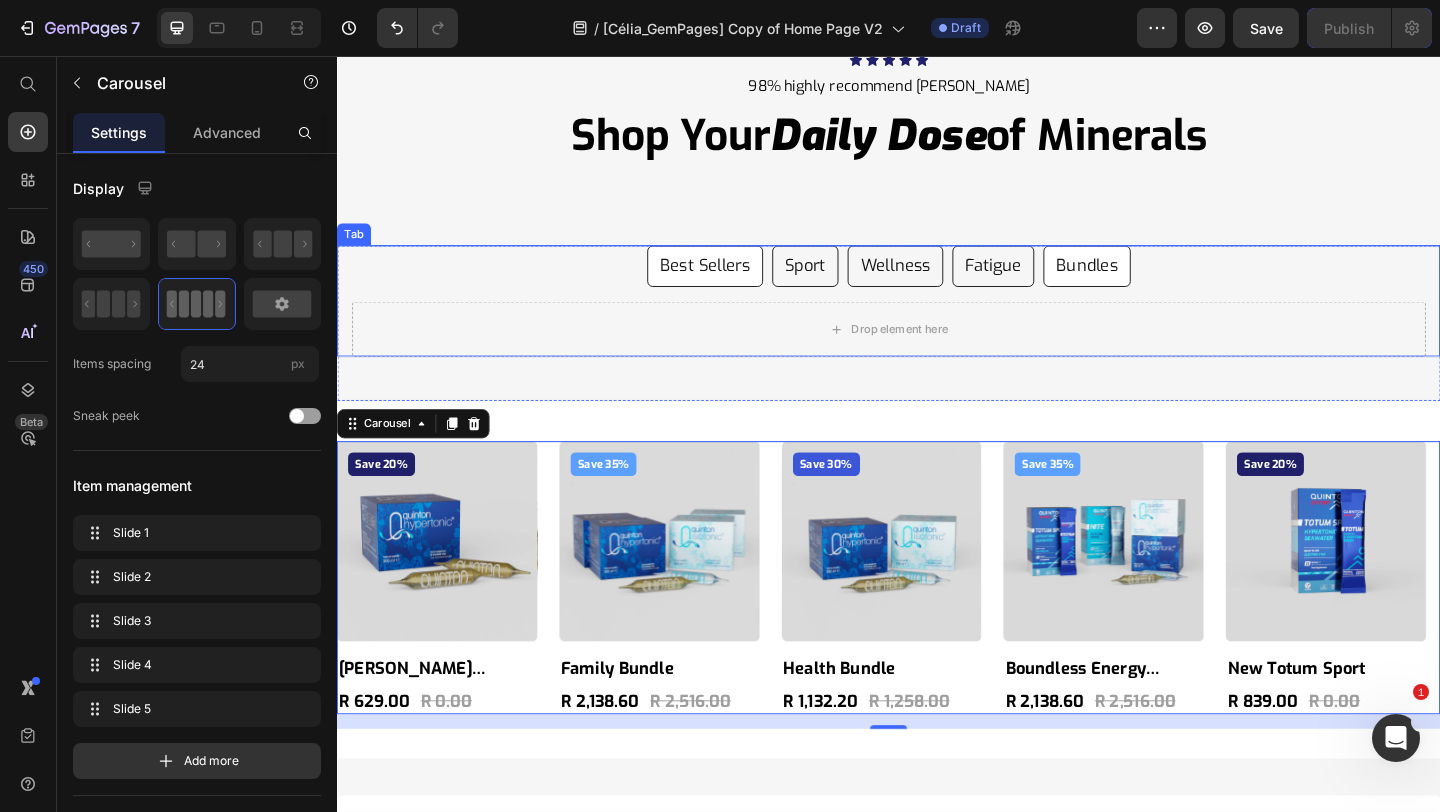 click on "Best Sellers" at bounding box center [737, 284] 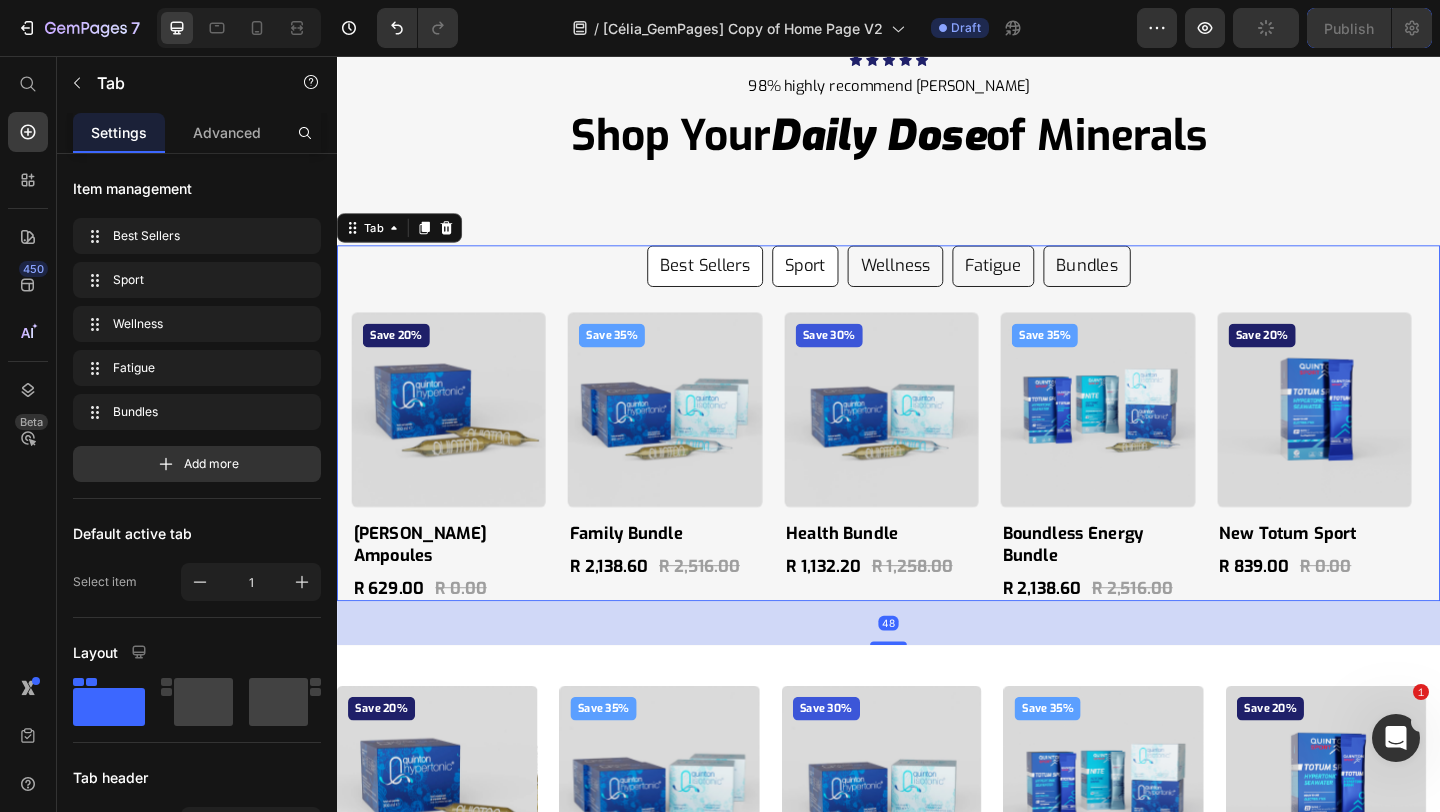 click on "Sport" at bounding box center (846, 284) 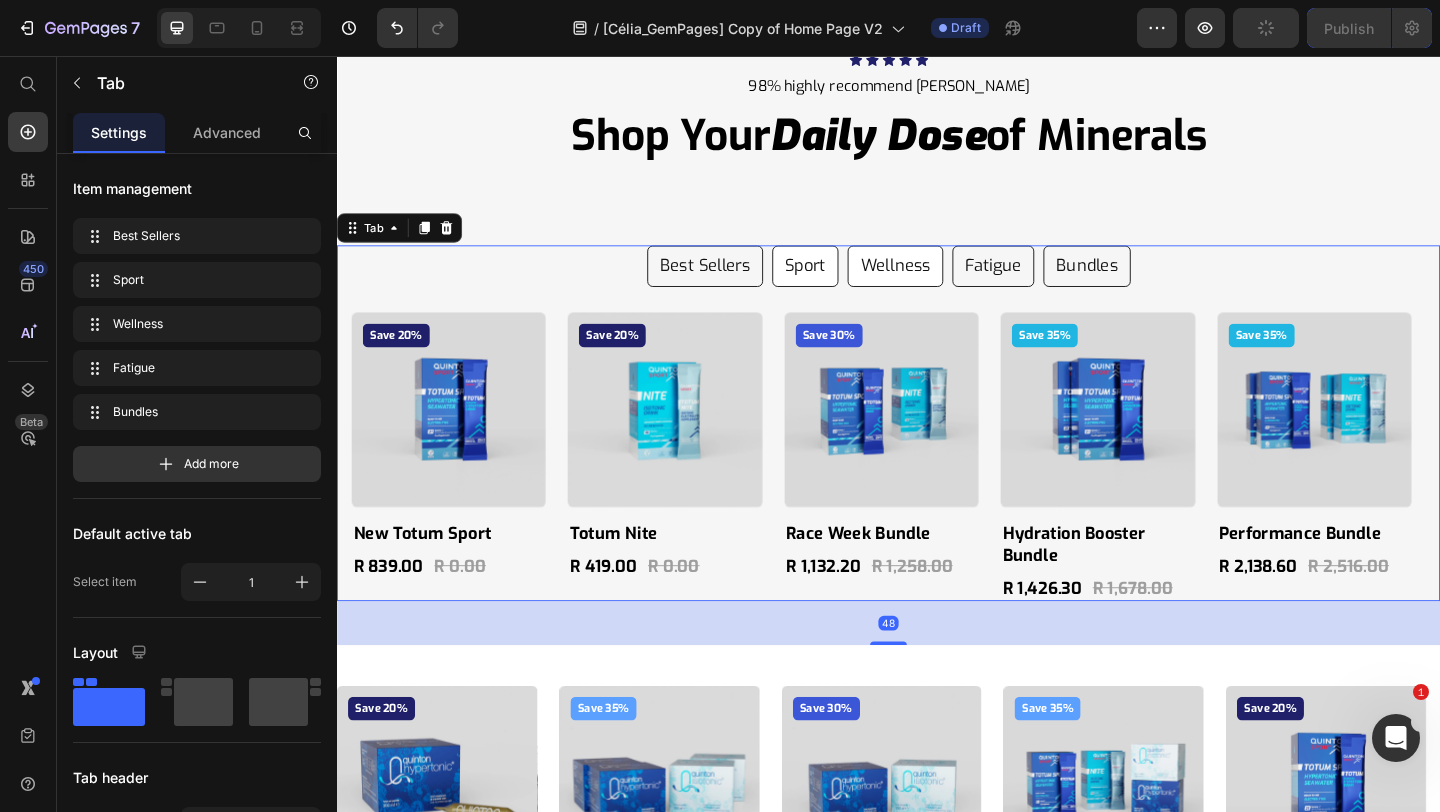 click on "Wellness" at bounding box center [944, 284] 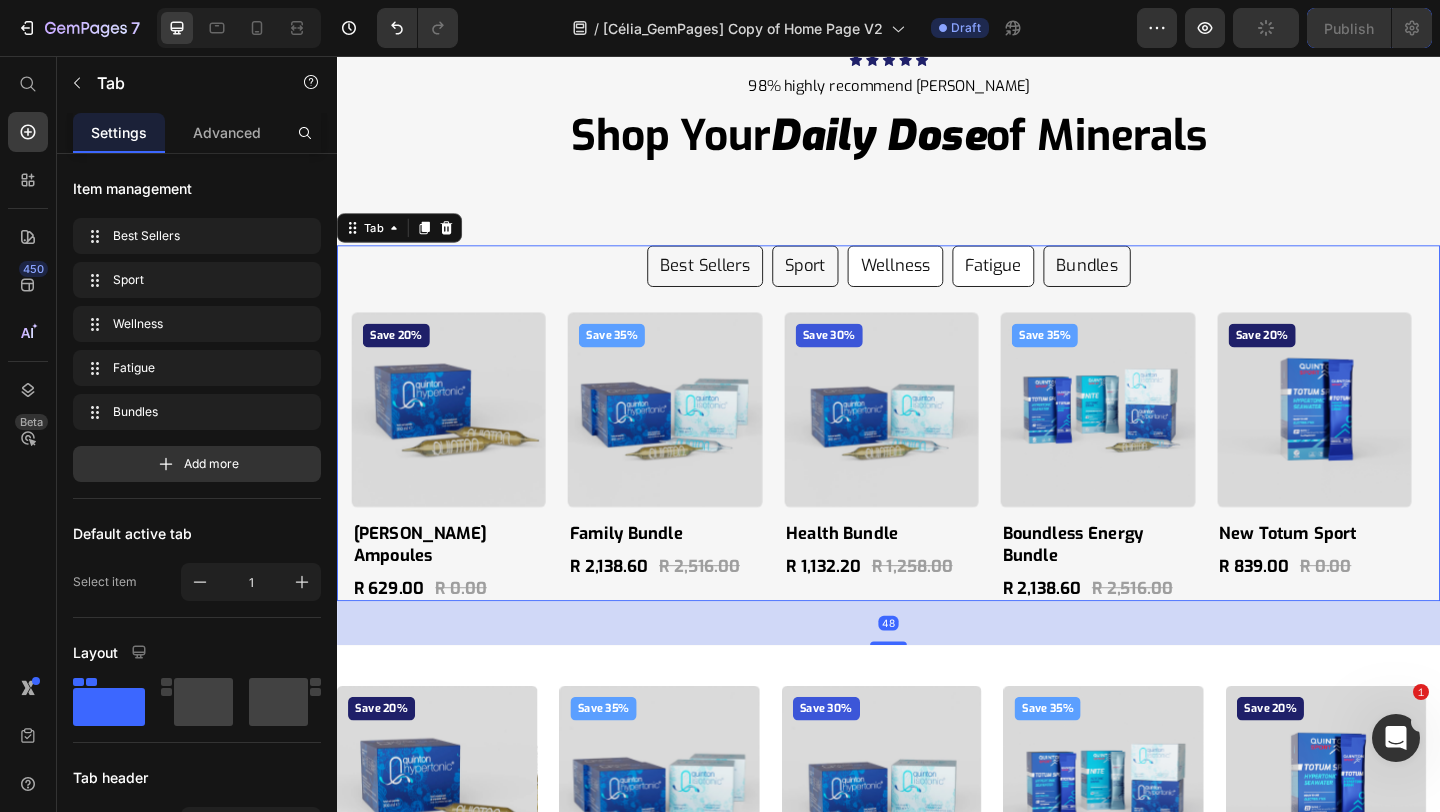 click on "Fatigue" at bounding box center [1050, 284] 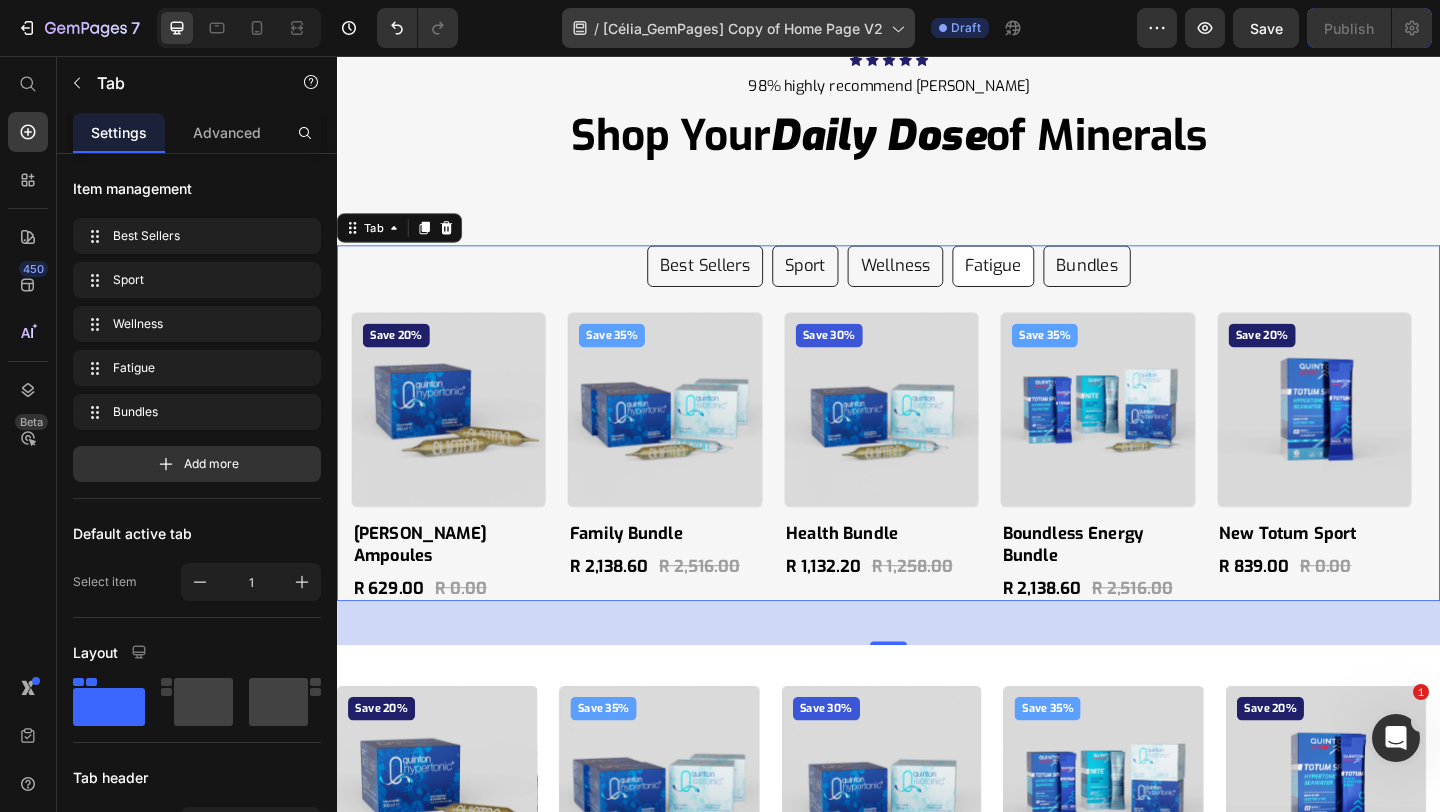 click 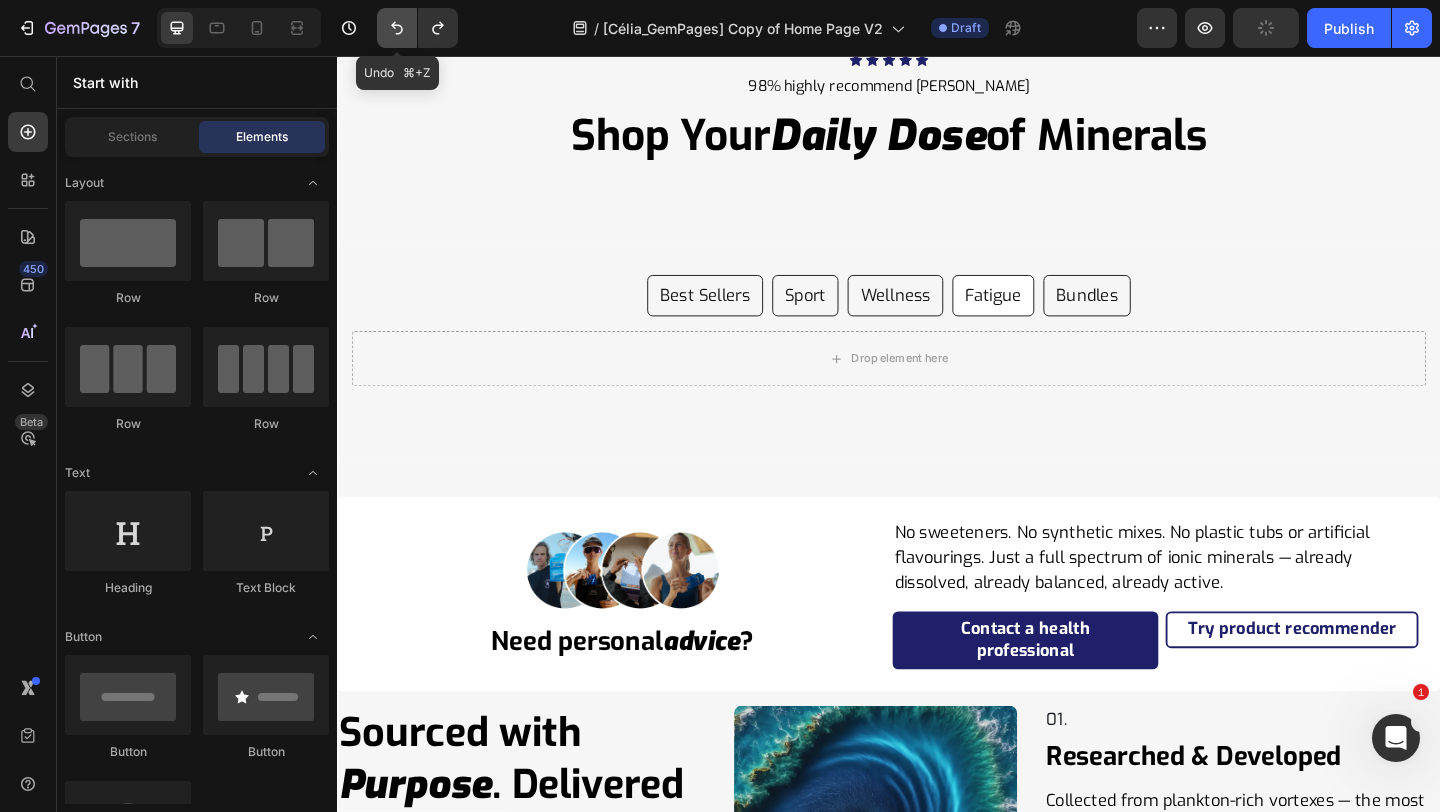 click 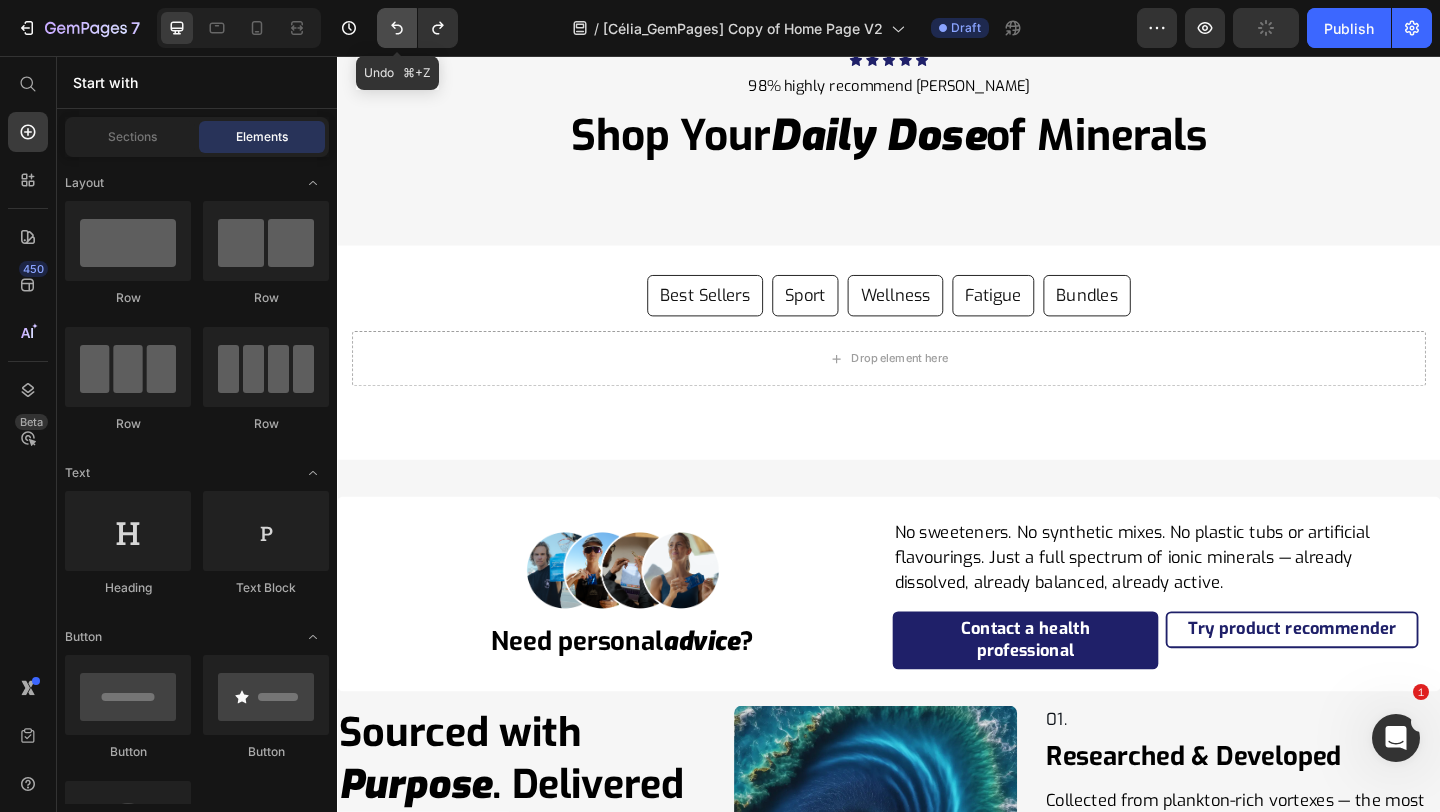 click 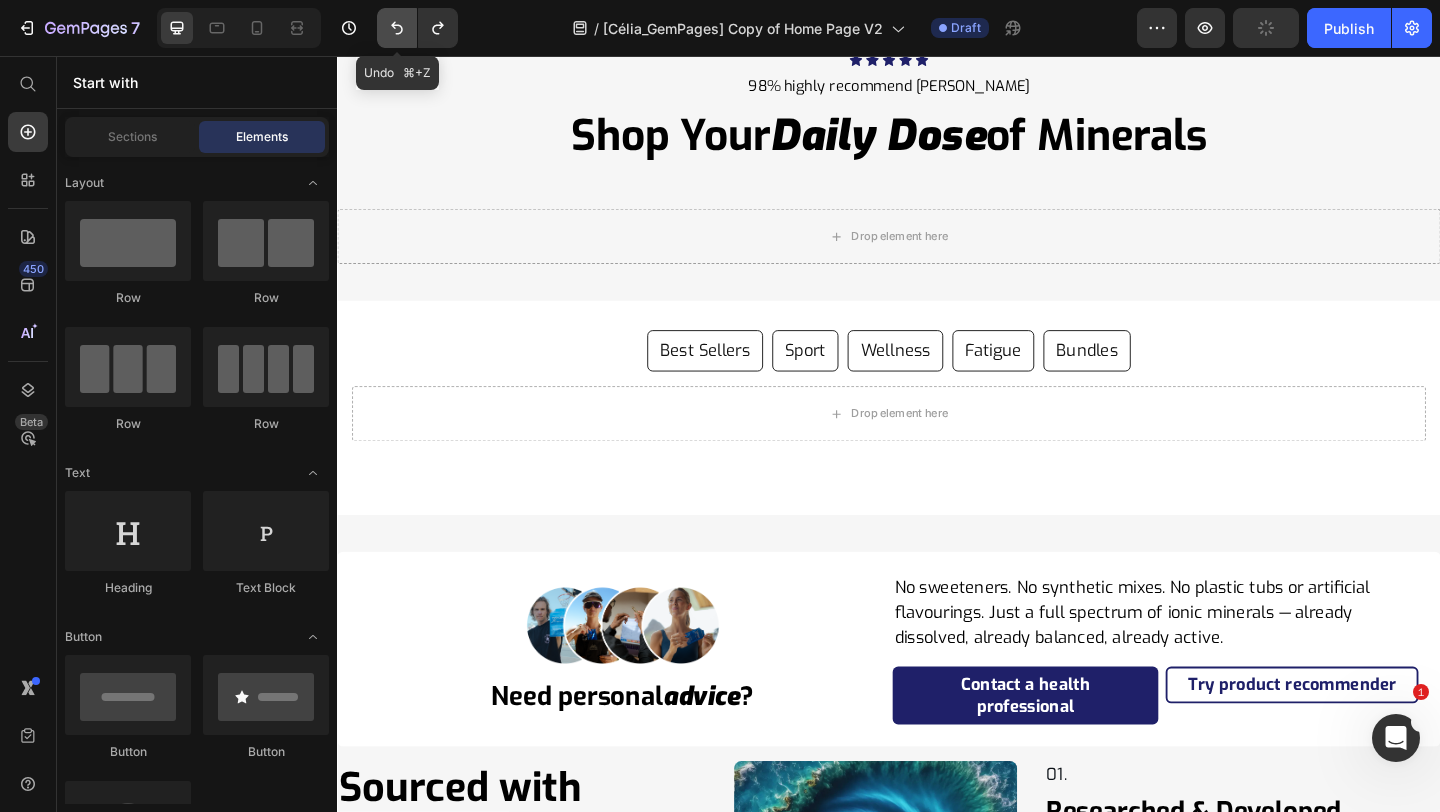click 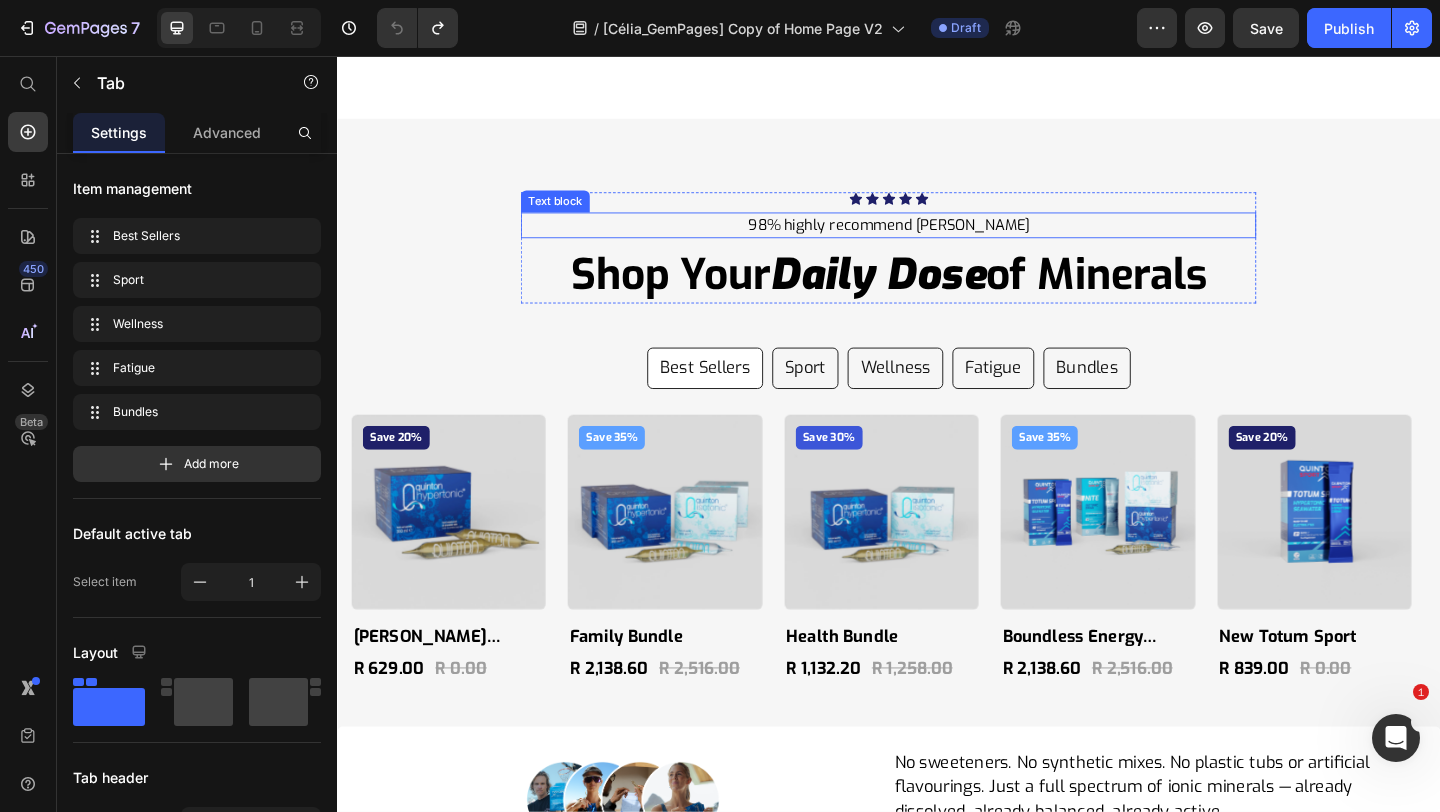 scroll, scrollTop: 11317, scrollLeft: 0, axis: vertical 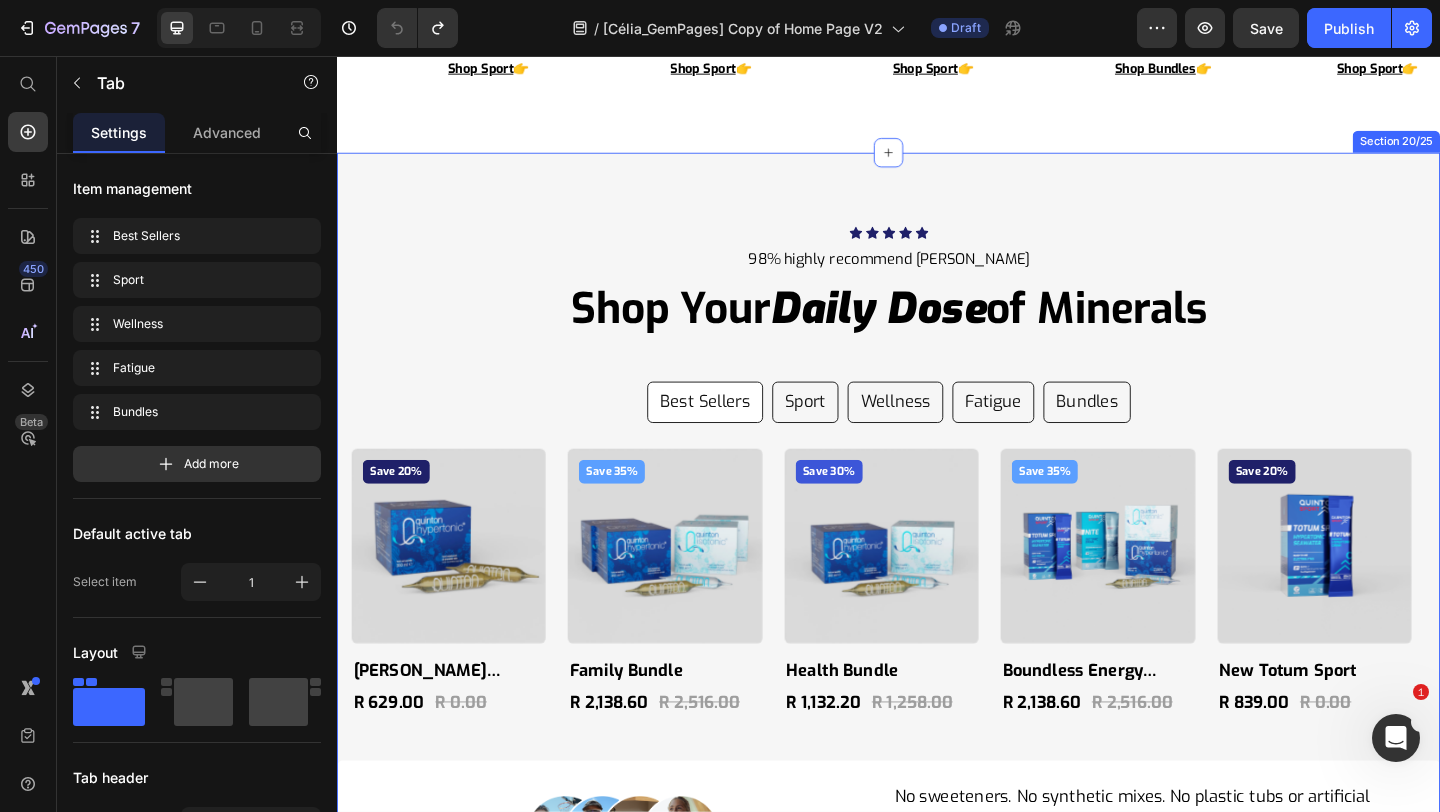click on "Icon                Icon                Icon                Icon                Icon Icon List Hoz 98% highly recommend [PERSON_NAME] Text block Shop Your  Daily Dose  of Minerals Heading Row Best Sellers Sport Wellness Fatigue Bundles Save 20% Product Badge Product Images [PERSON_NAME] Hypertonic Ampoules Product Title R 629.00 Product Price R 0.00 Product Price Row Product Save 35% Product Badge Product Images Family Bundle Product Title R 2,138.60 Product Price R 2,516.00 Product Price Row Product Save 30% Product Badge Product Images Health Bundle Product Title R 1,132.20 Product Price R 1,258.00 Product Price Row Product Save 35% Product Badge Product Images Boundless Energy Bundle Product Title R 2,138.60 Product Price R 2,516.00 Product Price Row Product Save 20% Product Badge Product Images New Totum Sport Product Title R 839.00 Product Price R 0.00 Product Price Row Product Carousel Save 20% Product Badge Product Images New Totum Sport Product Title R 839.00 Product Price R 0.00 Product Price Row" at bounding box center (937, 617) 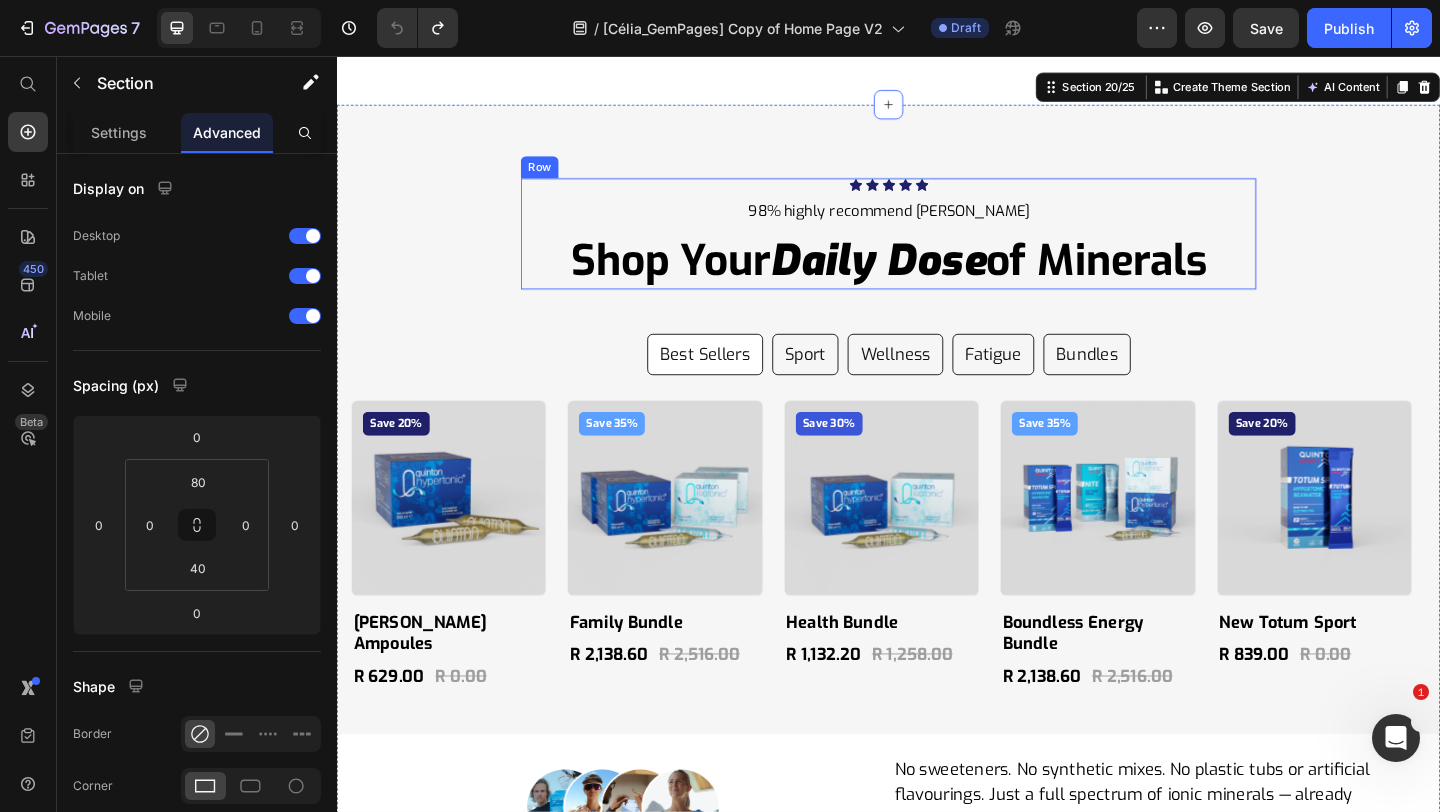 scroll, scrollTop: 11417, scrollLeft: 0, axis: vertical 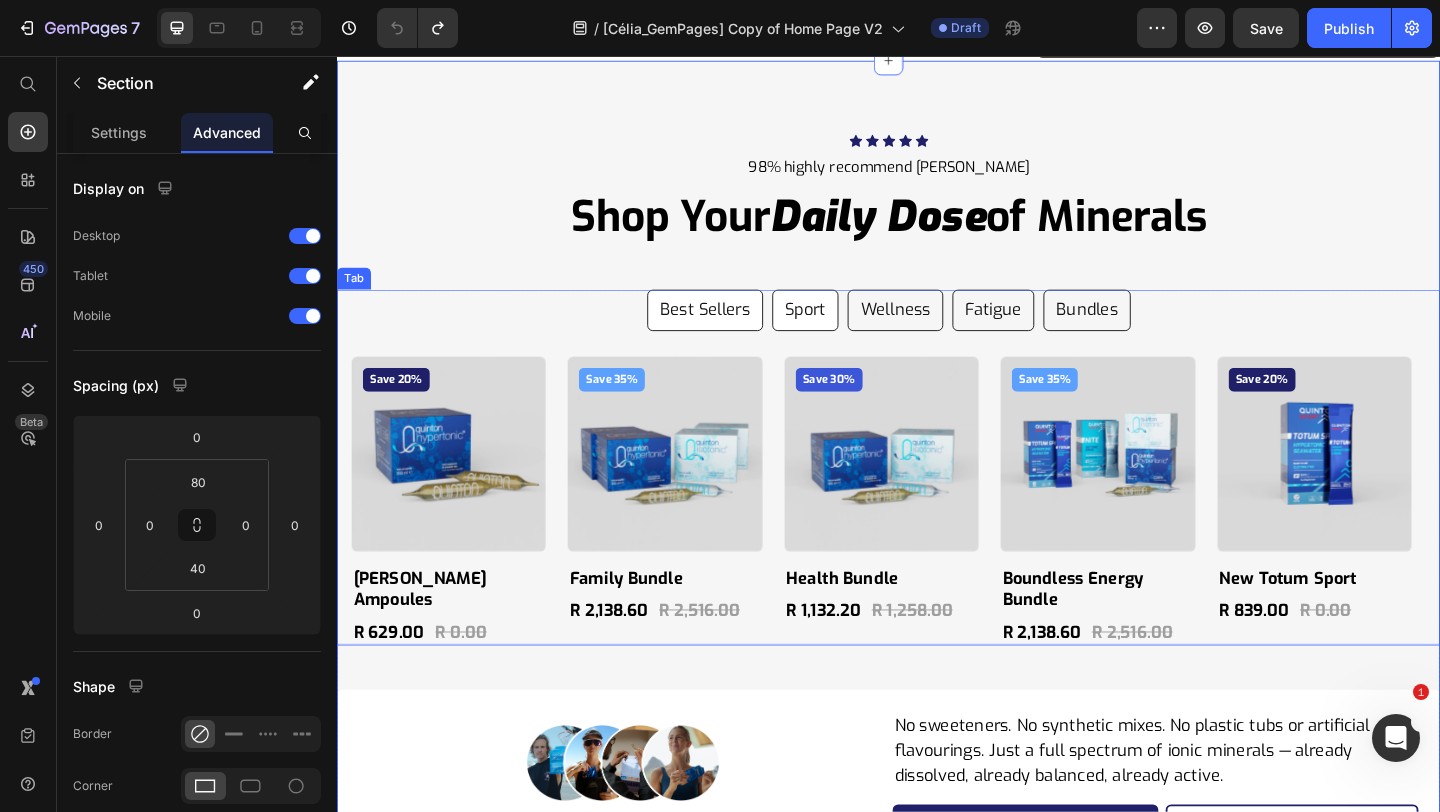 click on "Sport" at bounding box center (846, 332) 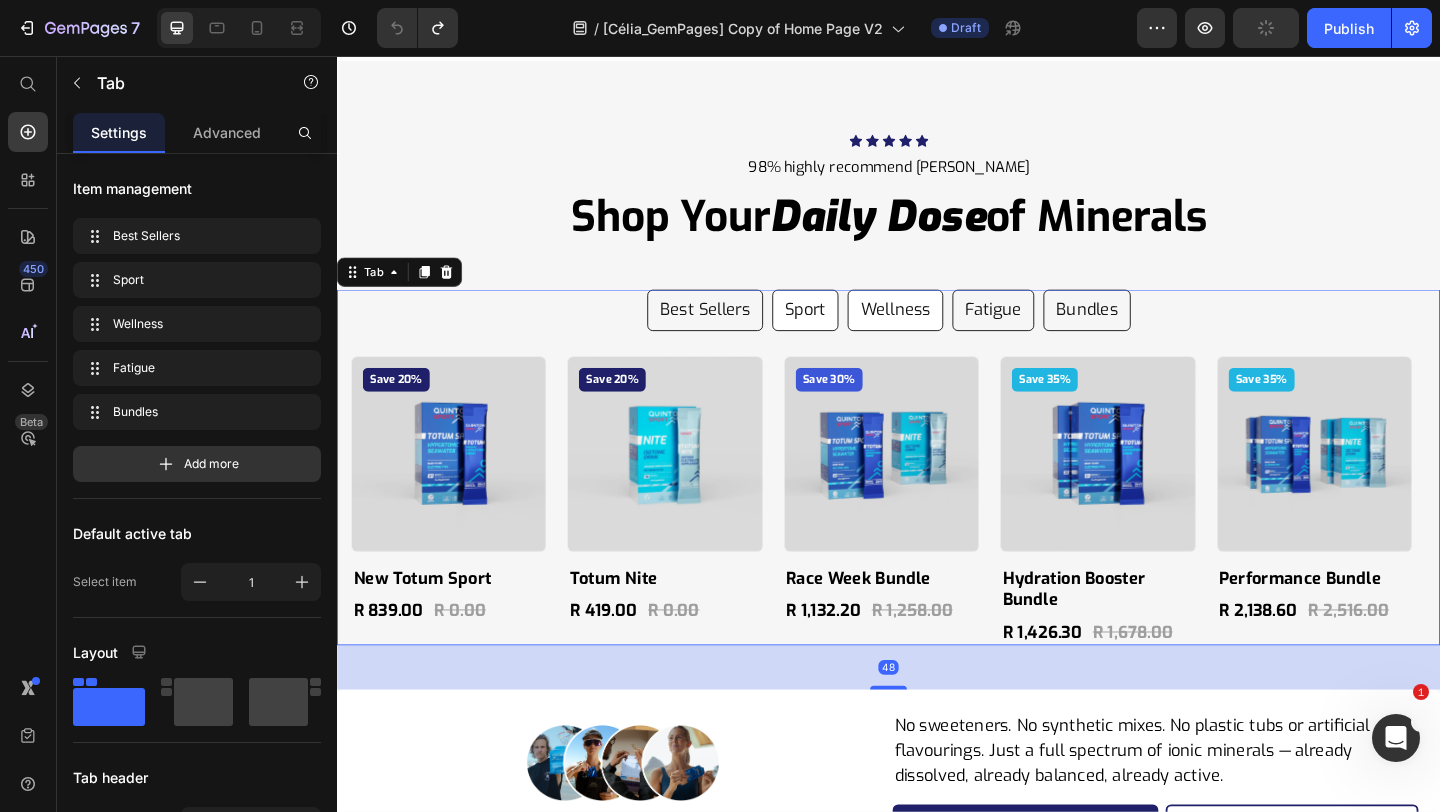 click on "Wellness" at bounding box center [944, 332] 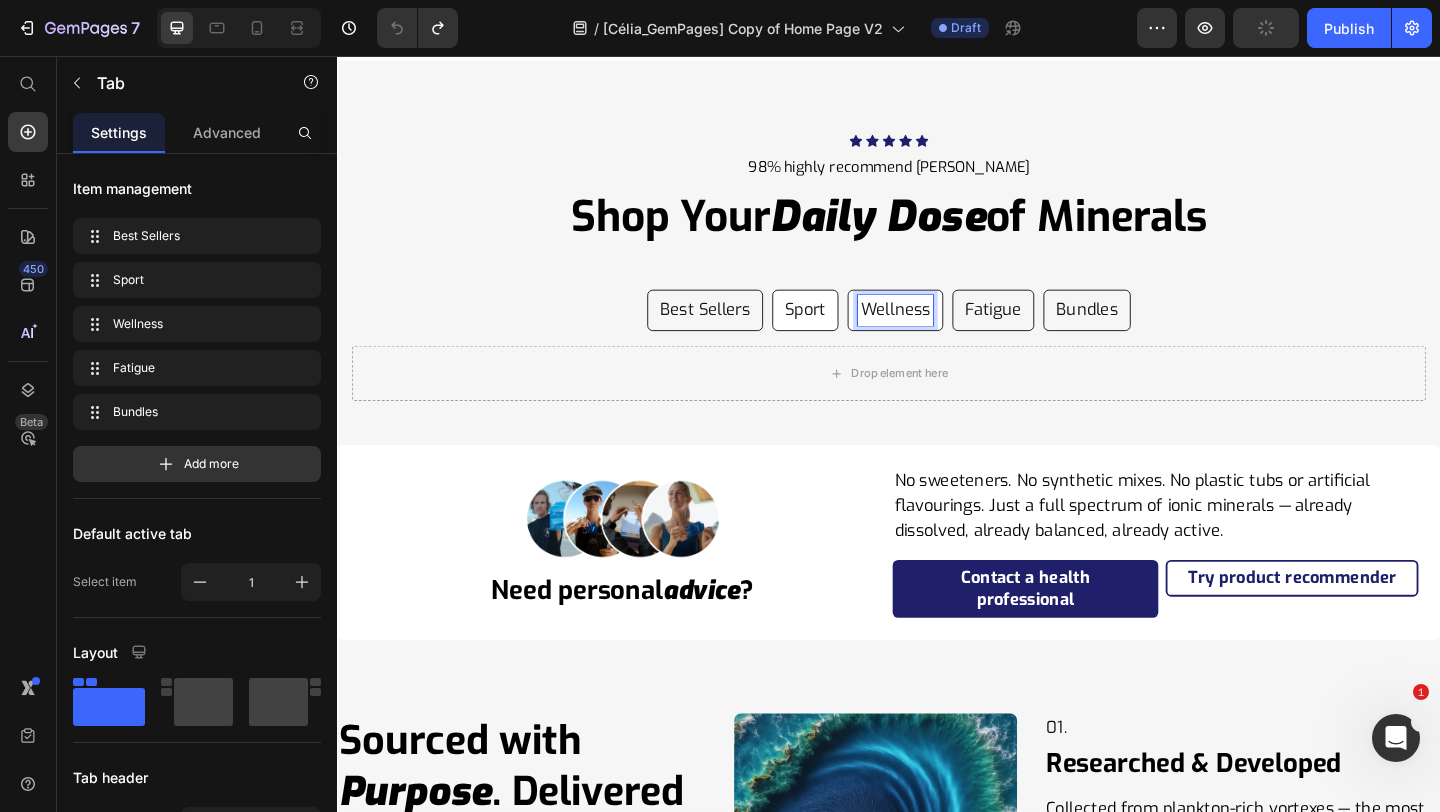 click on "Sport" at bounding box center (846, 332) 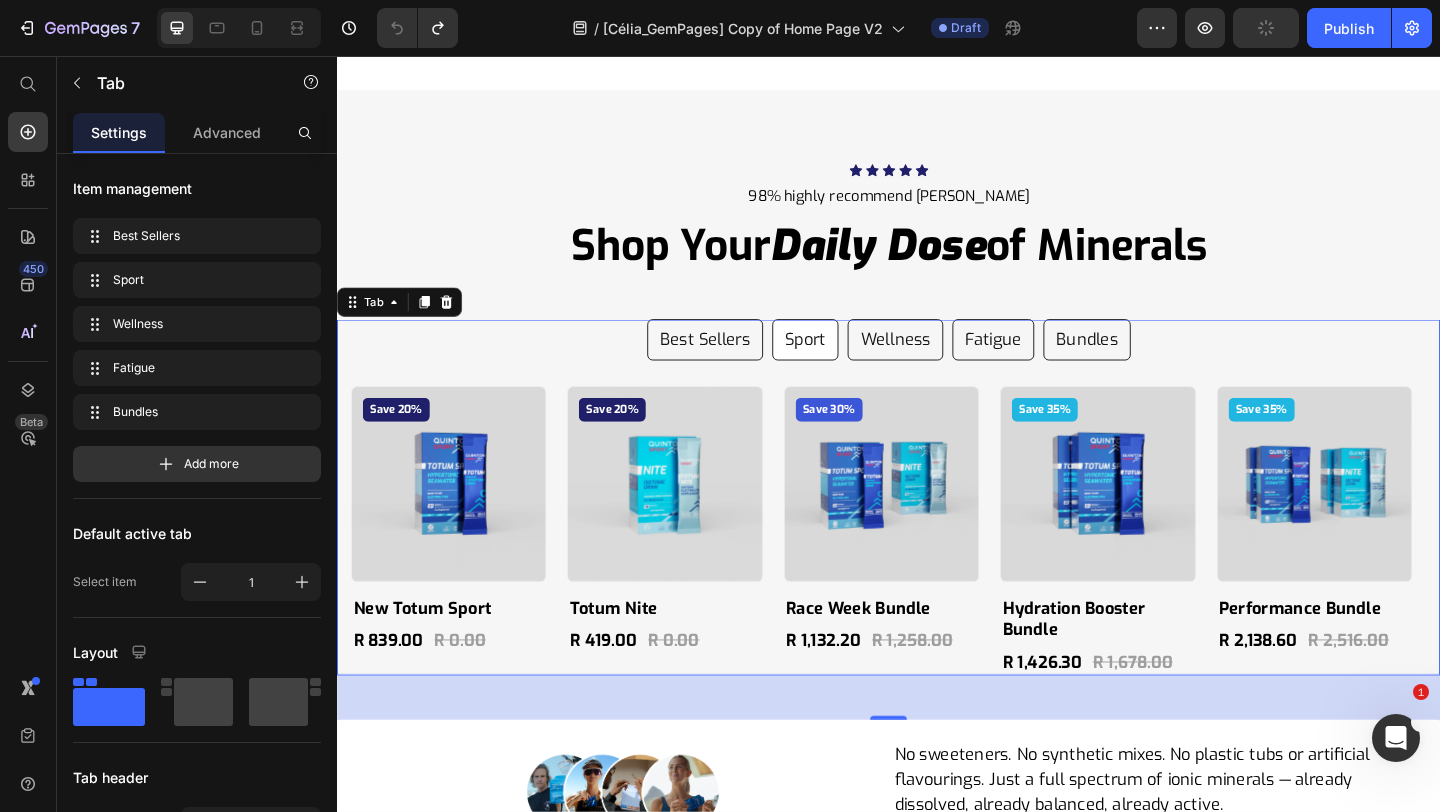 scroll, scrollTop: 11384, scrollLeft: 0, axis: vertical 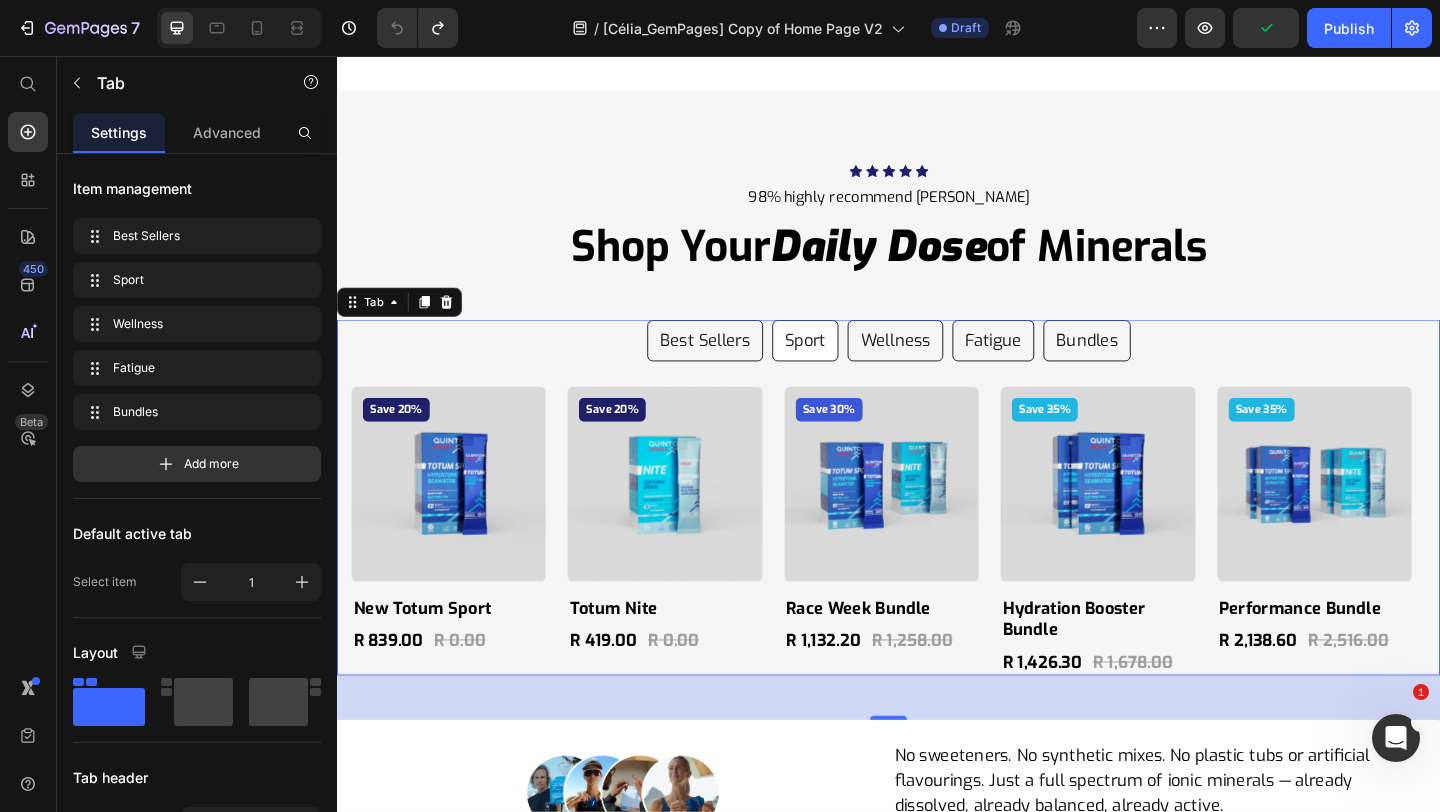 click 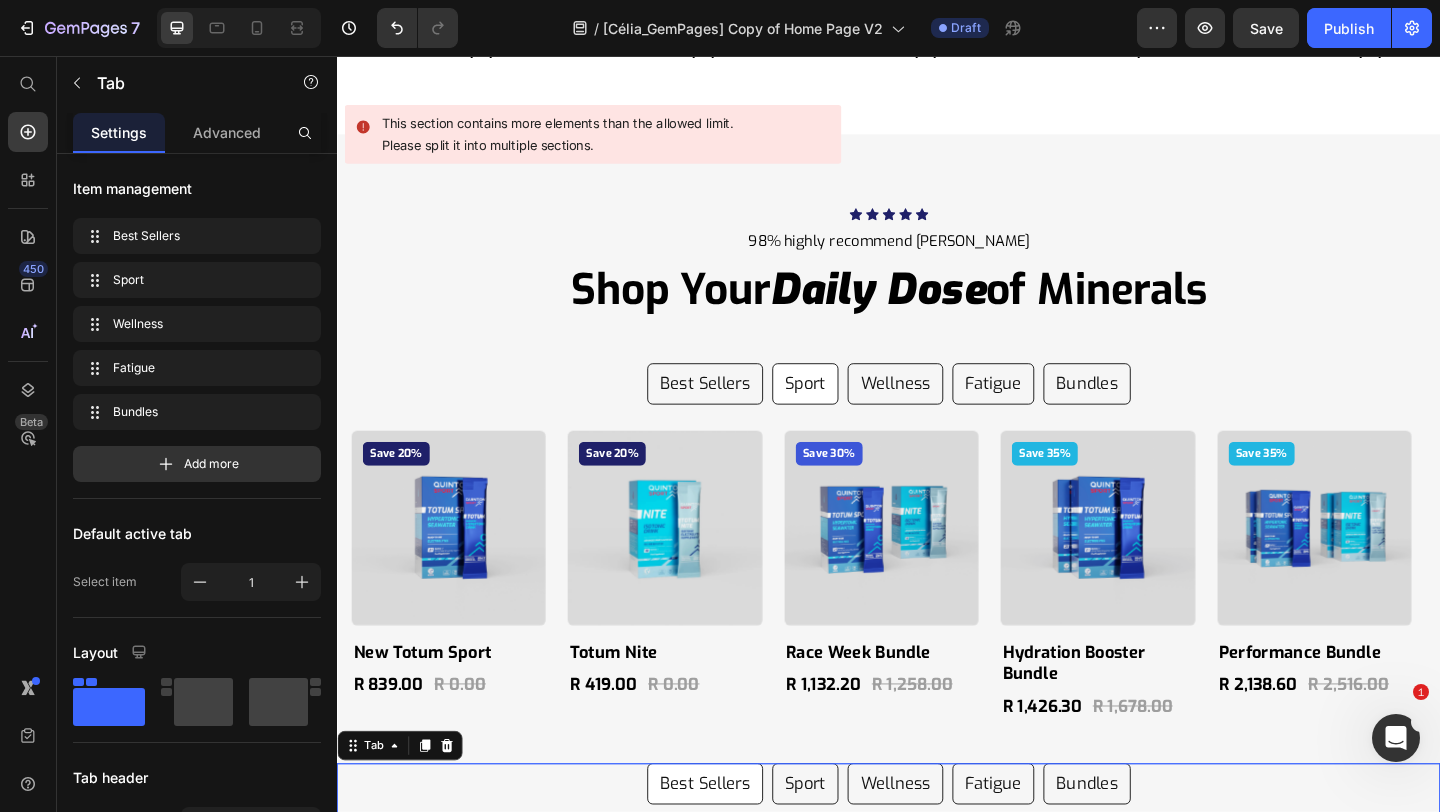 scroll, scrollTop: 11319, scrollLeft: 0, axis: vertical 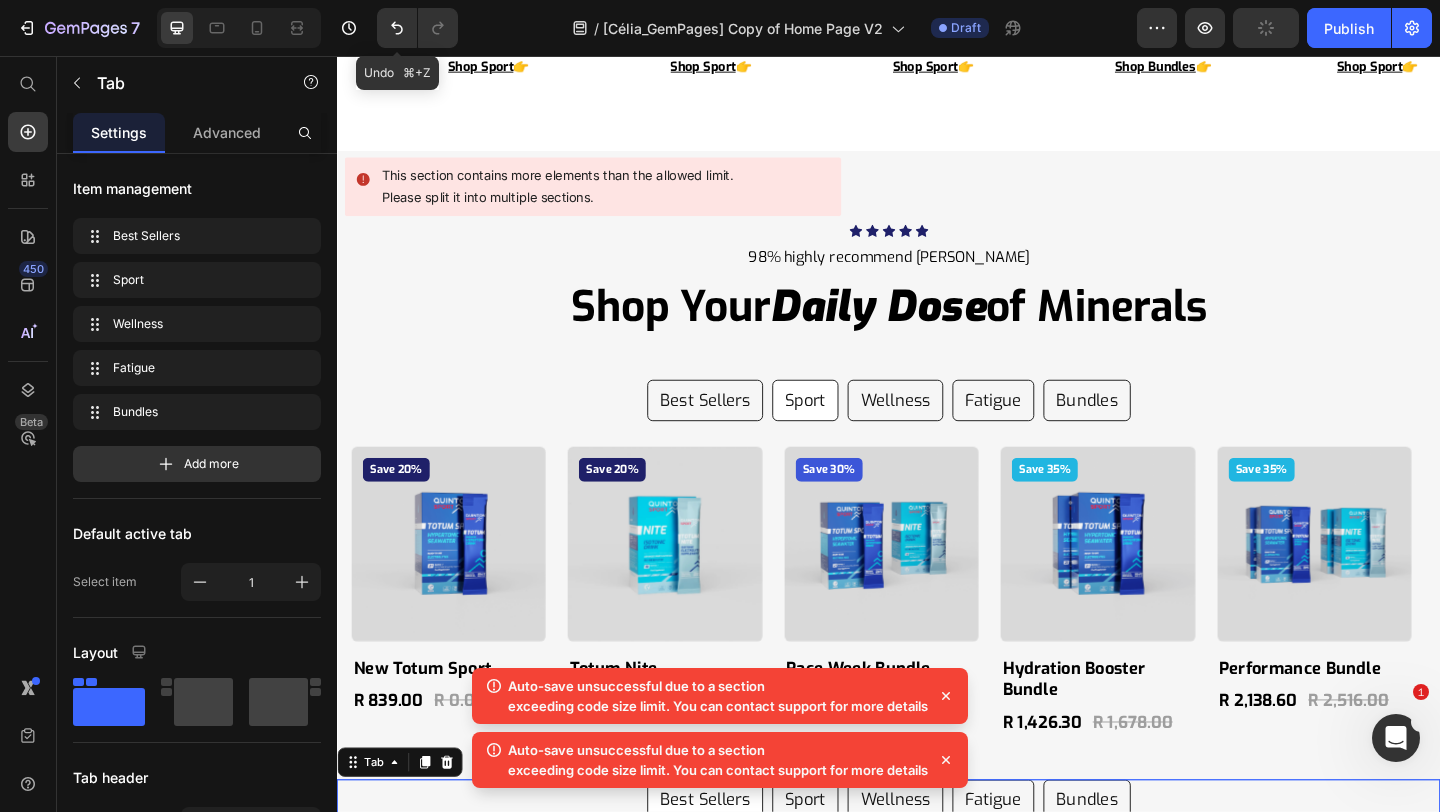 click 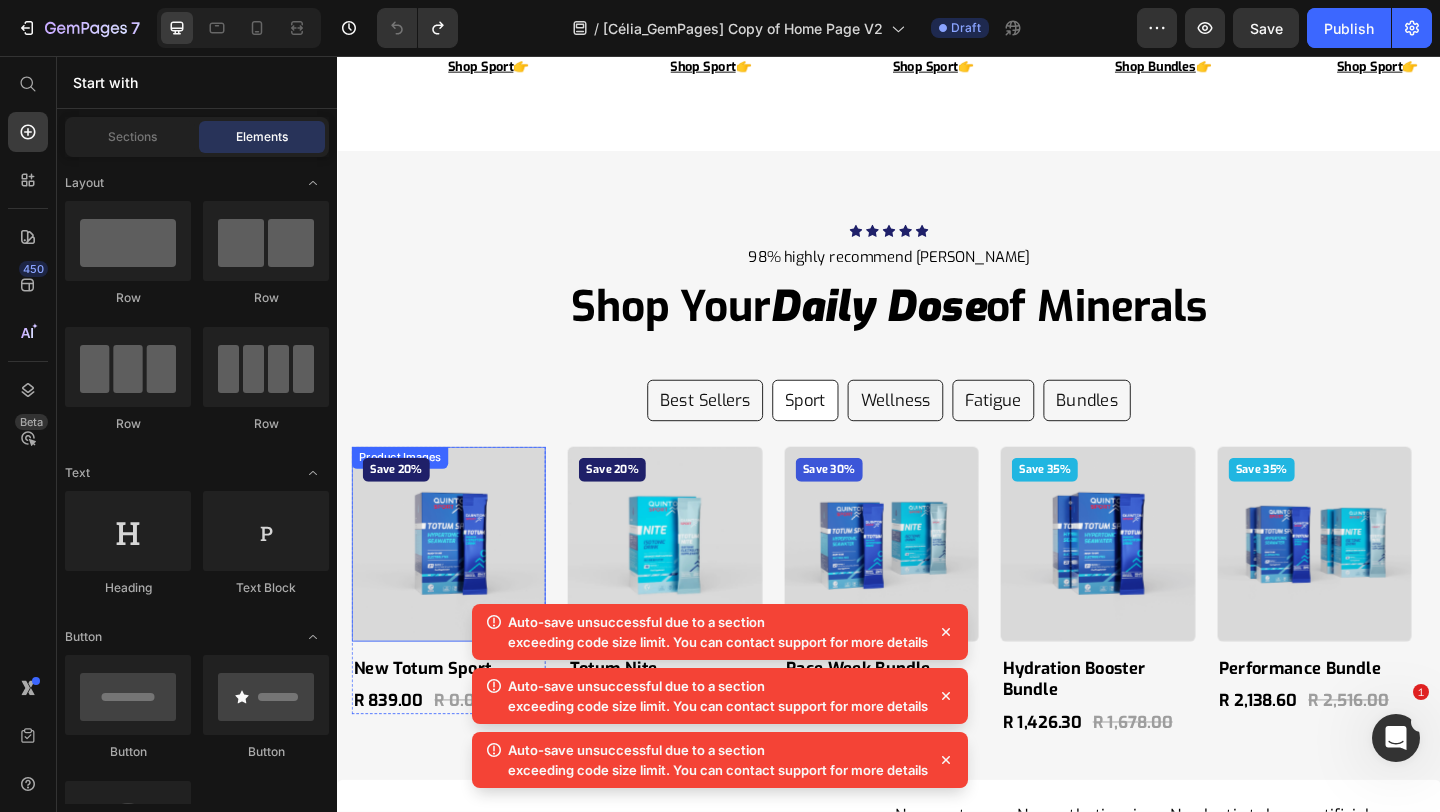 click at bounding box center [458, 586] 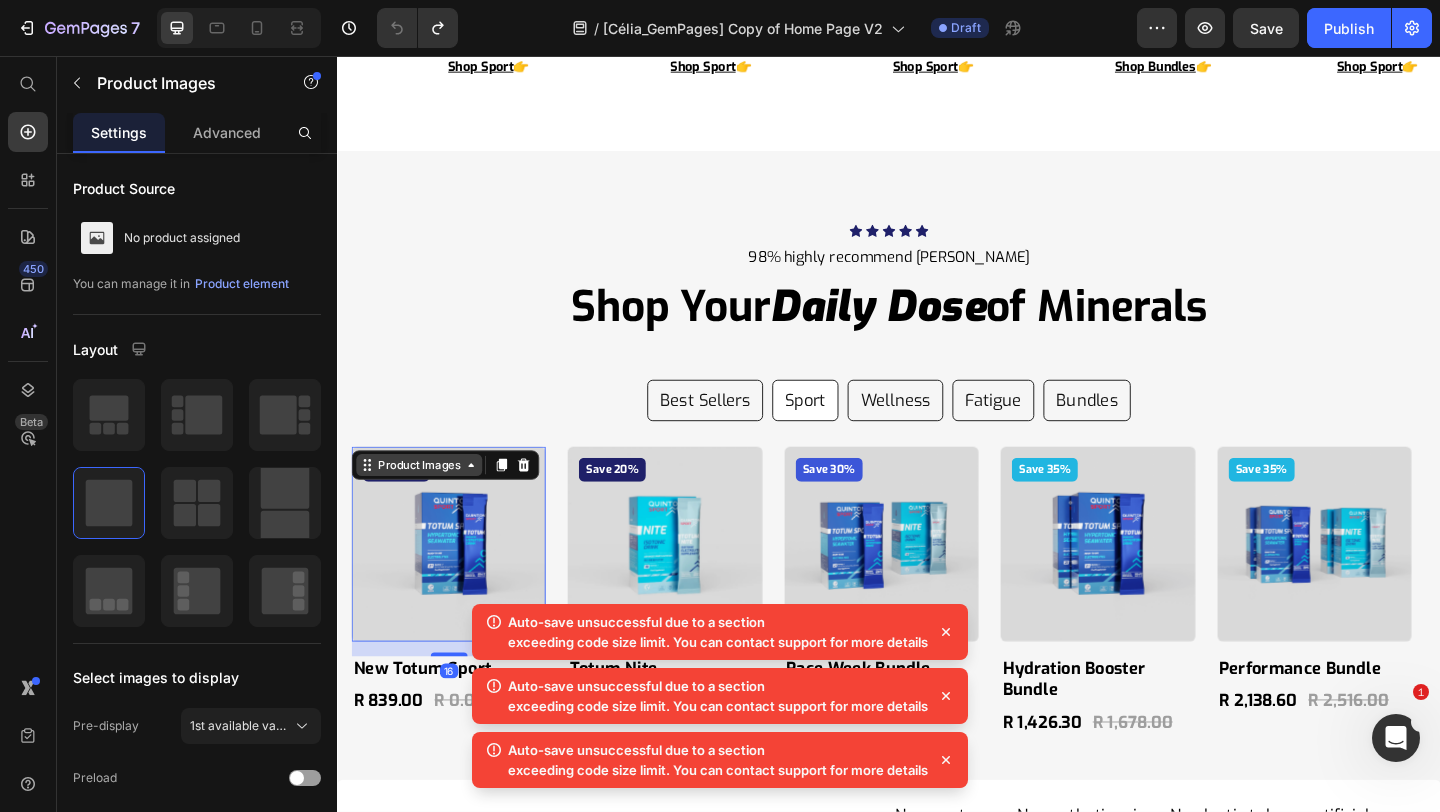 click on "Product Images" at bounding box center [426, 501] 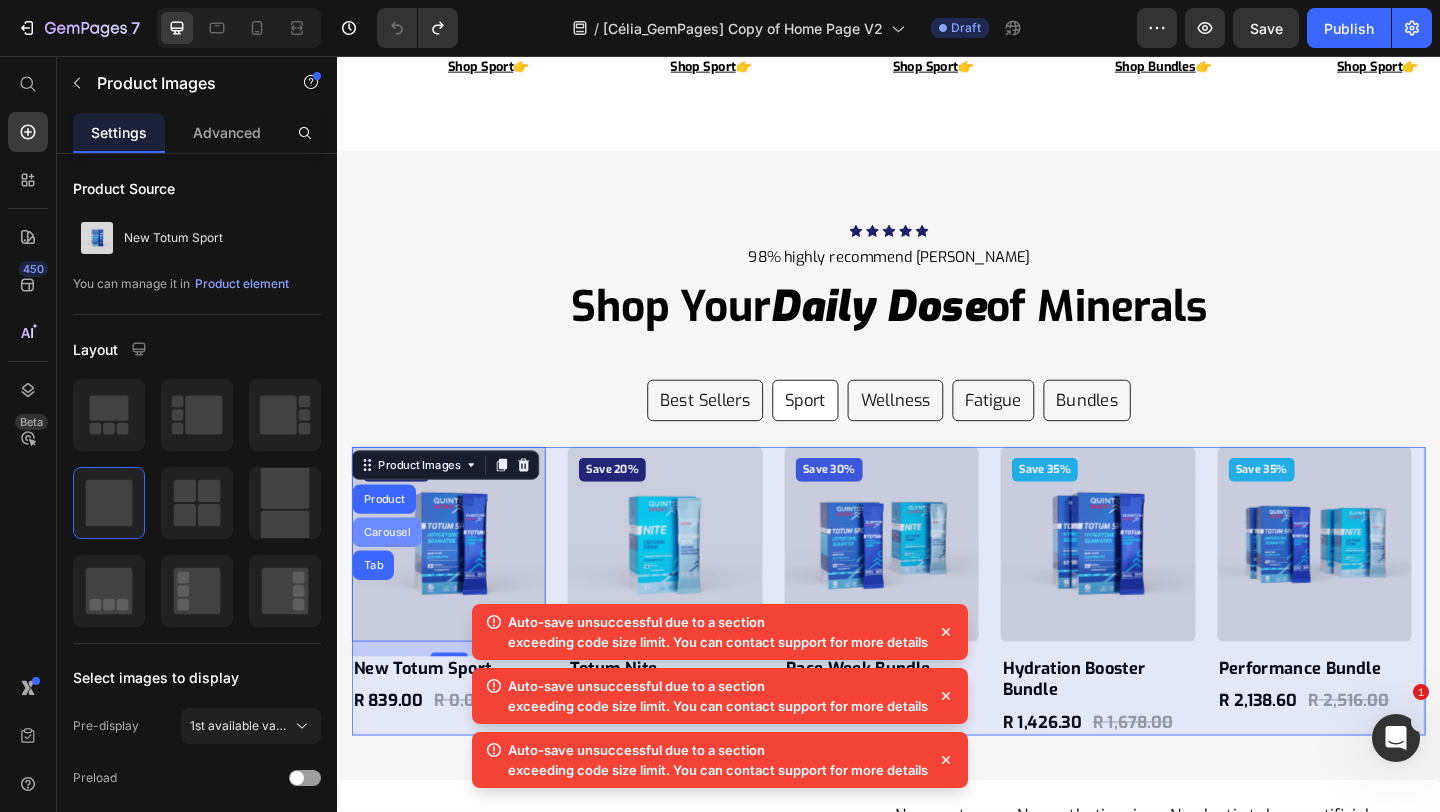 click on "Carousel" at bounding box center [391, 574] 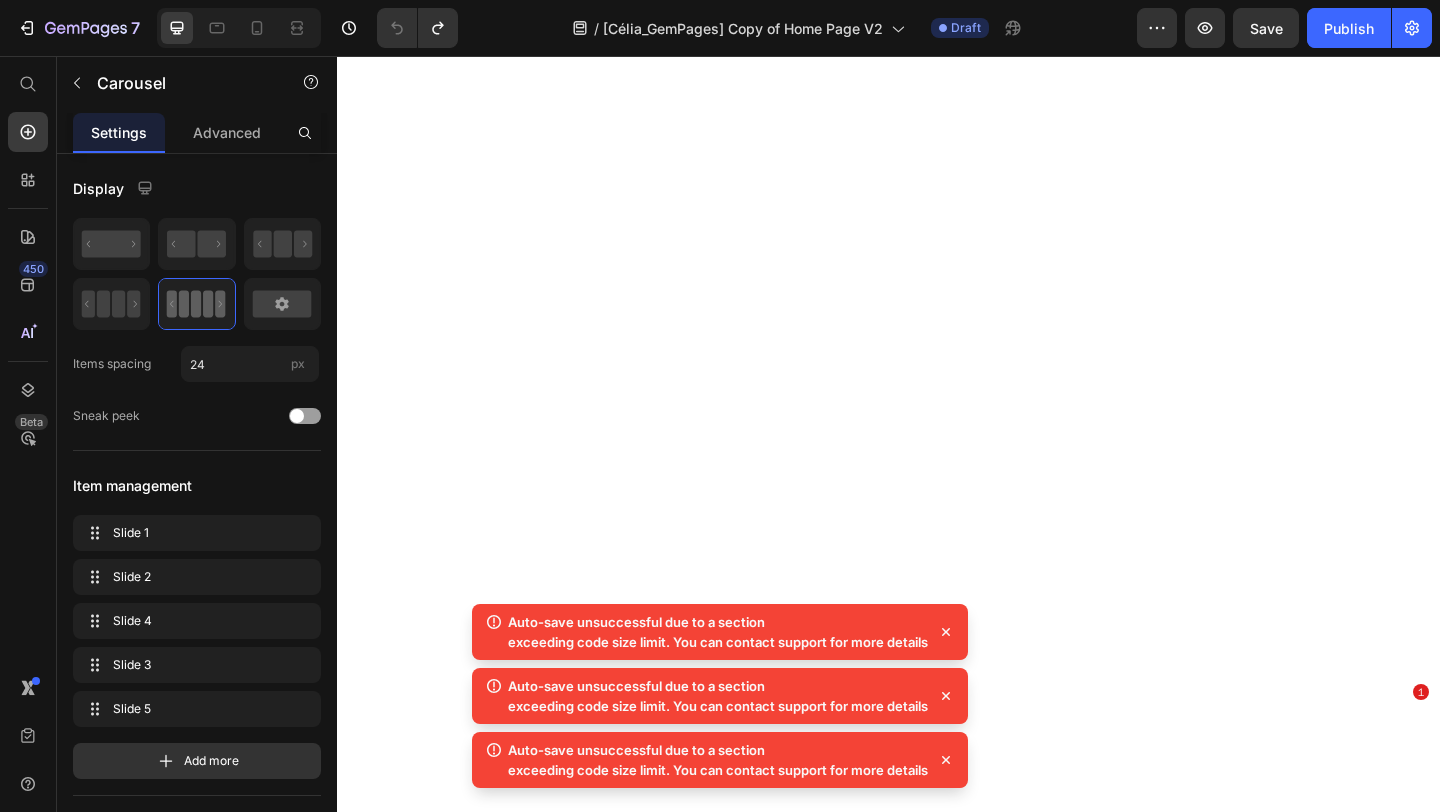 scroll, scrollTop: 0, scrollLeft: 0, axis: both 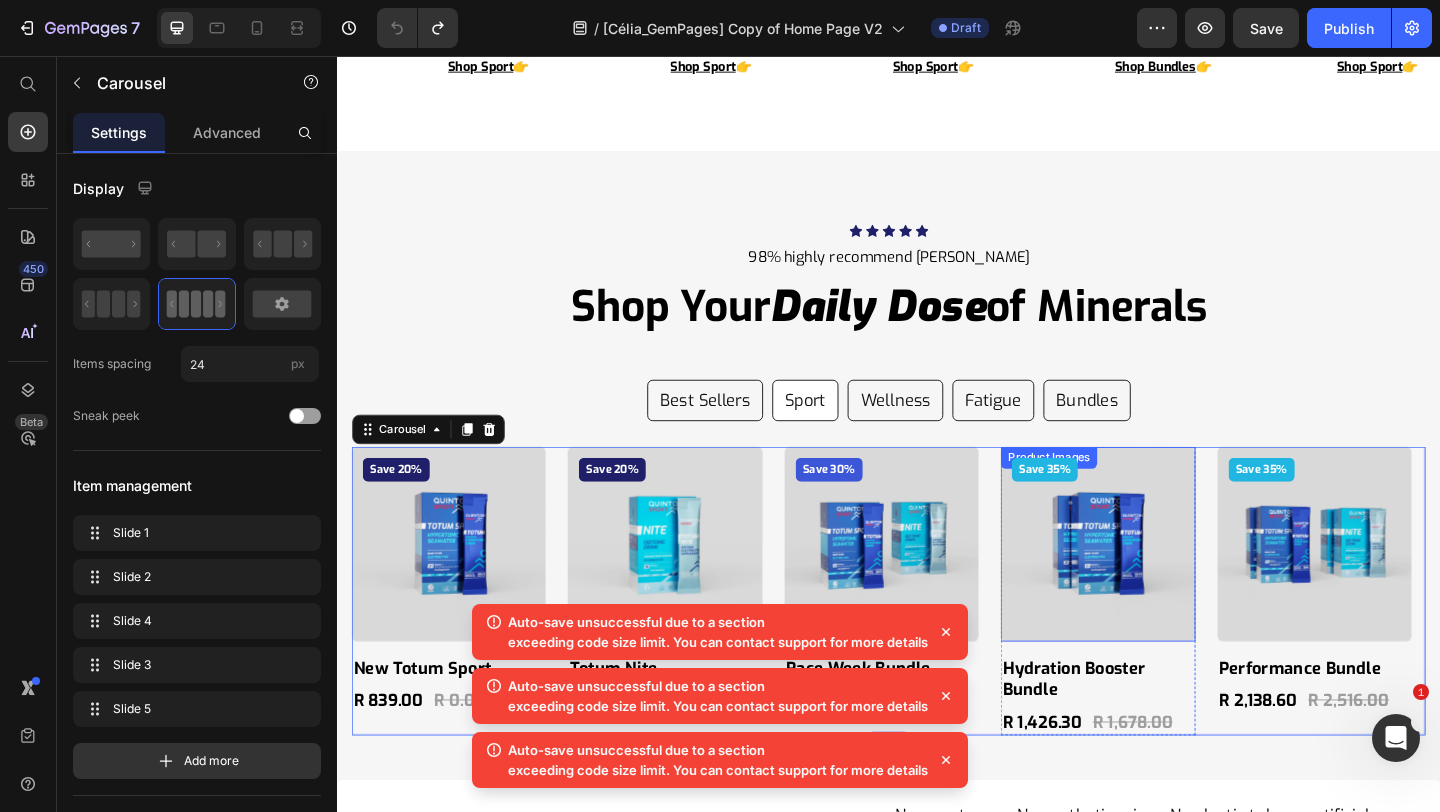 click 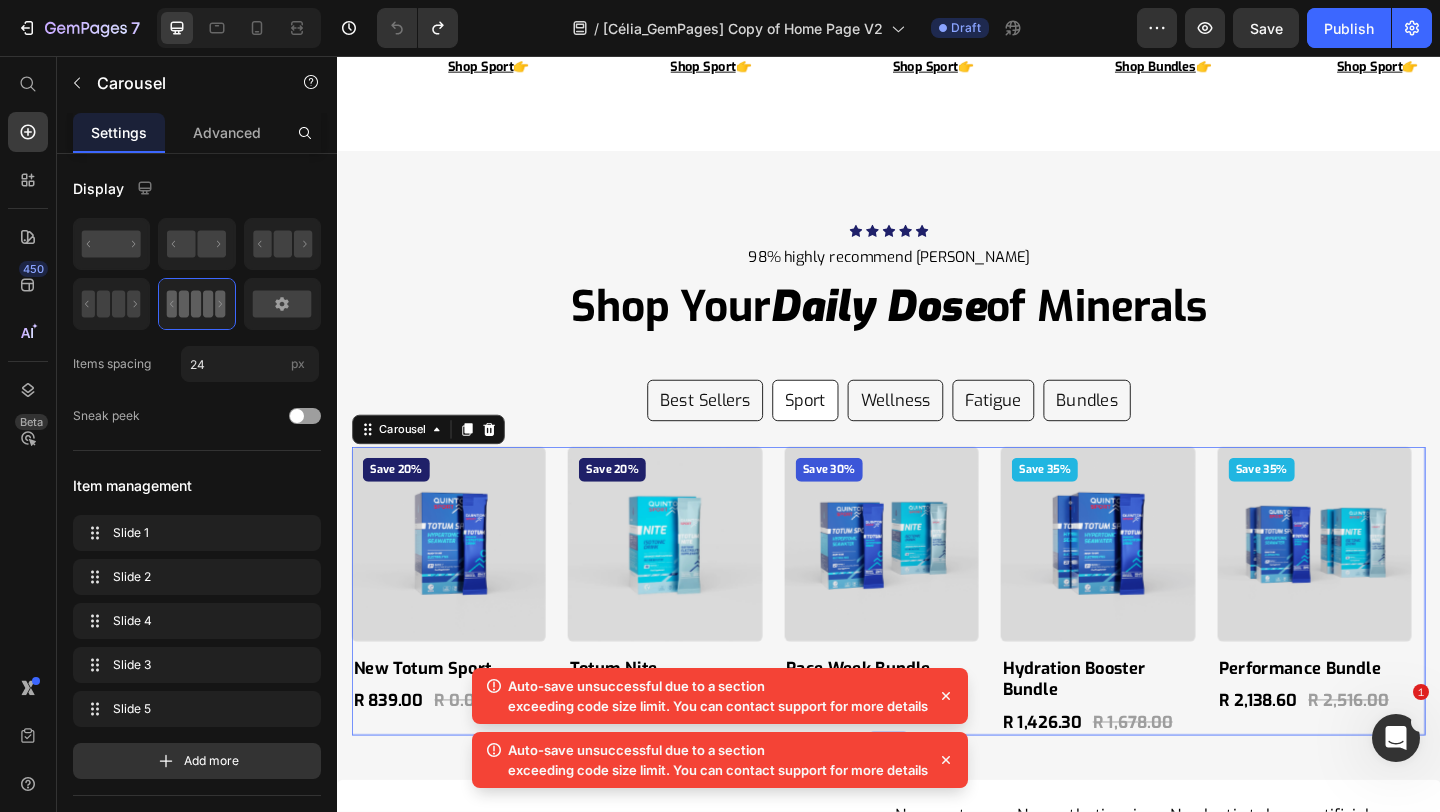 click 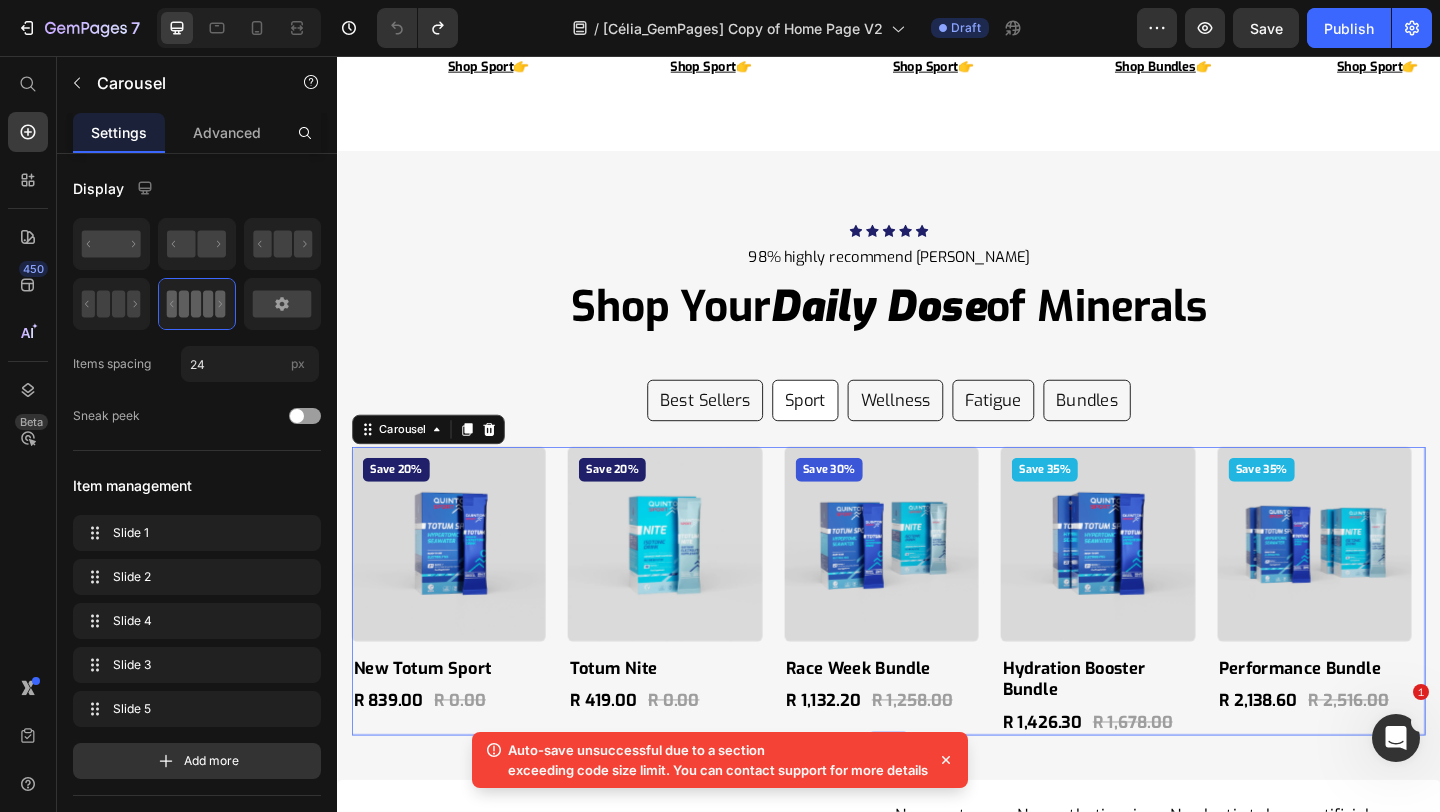 click 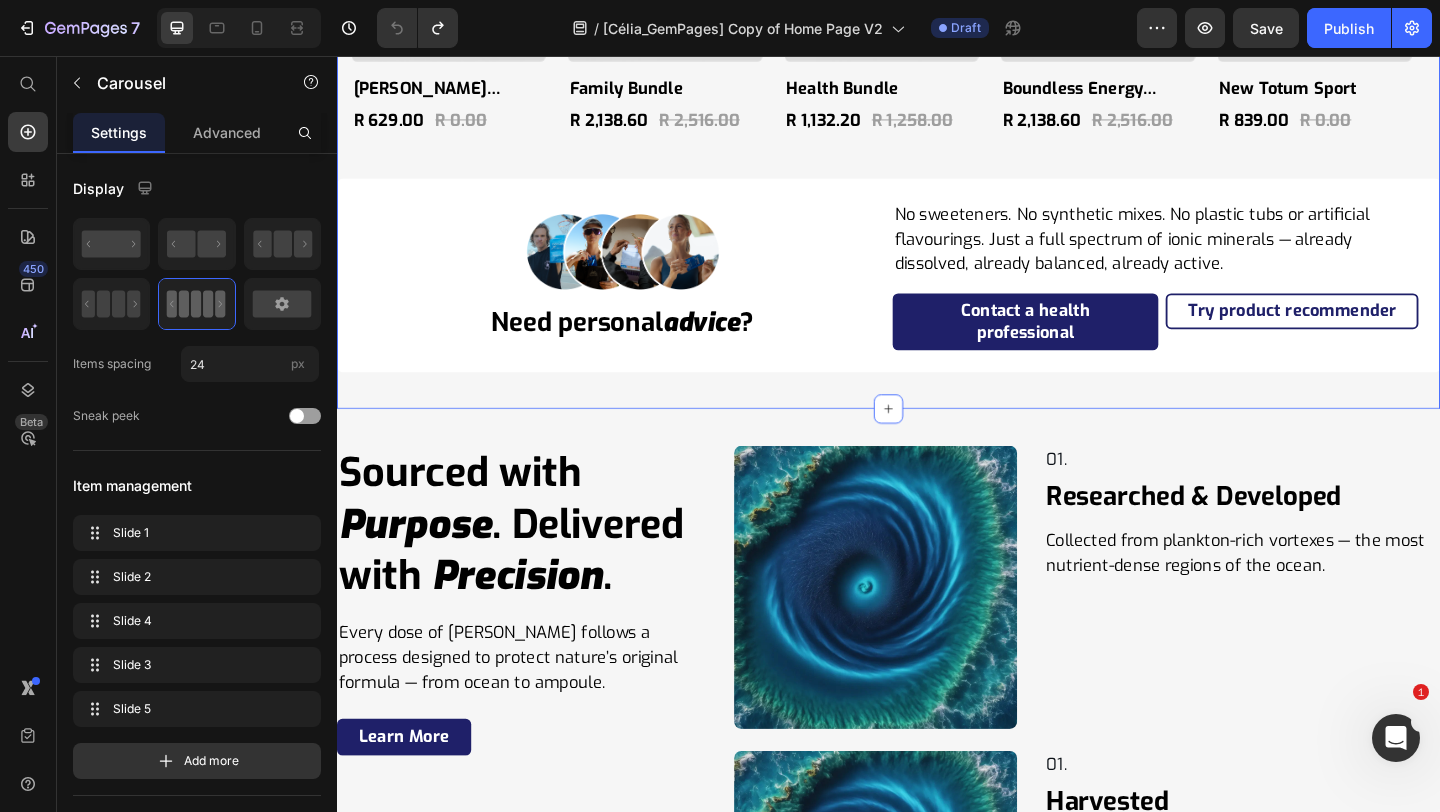 scroll, scrollTop: 12122, scrollLeft: 0, axis: vertical 